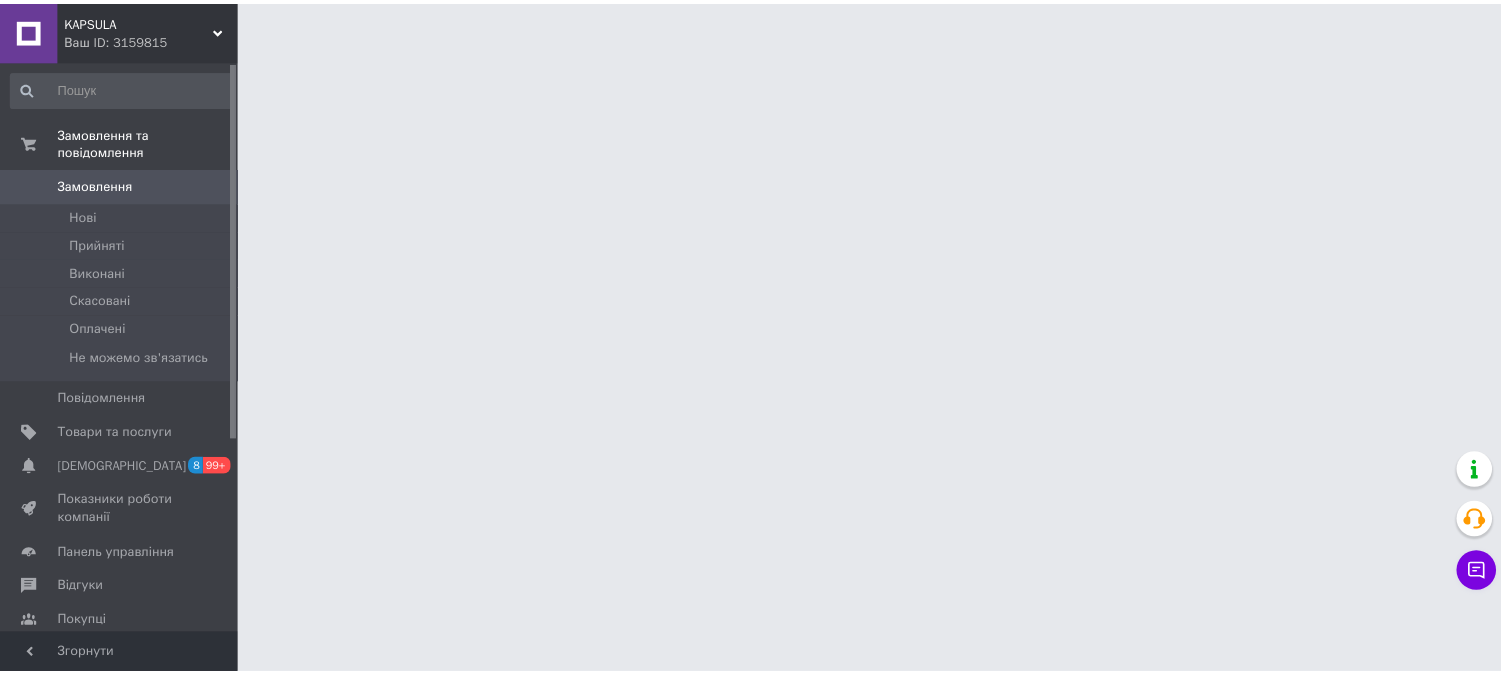 scroll, scrollTop: 0, scrollLeft: 0, axis: both 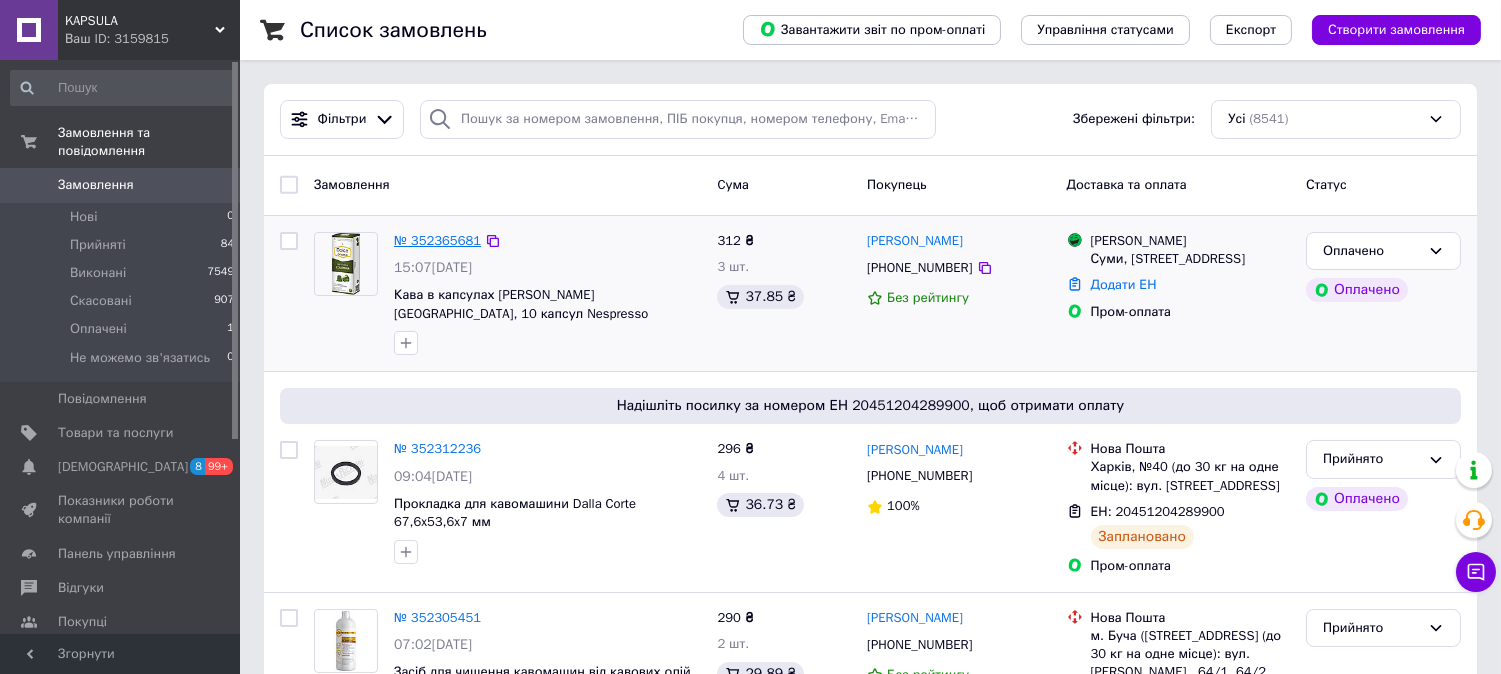 click on "№ 352365681" at bounding box center [437, 240] 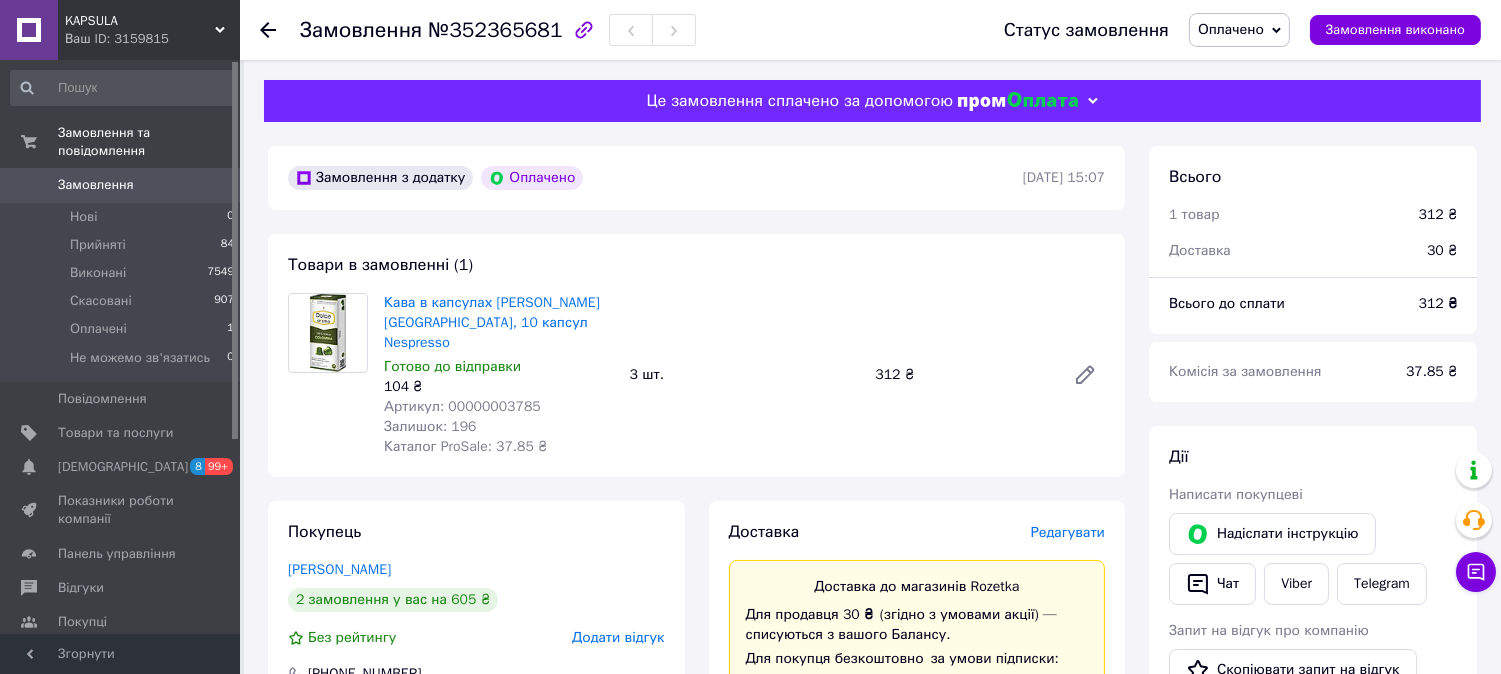 click on "Оплачено" at bounding box center (1231, 29) 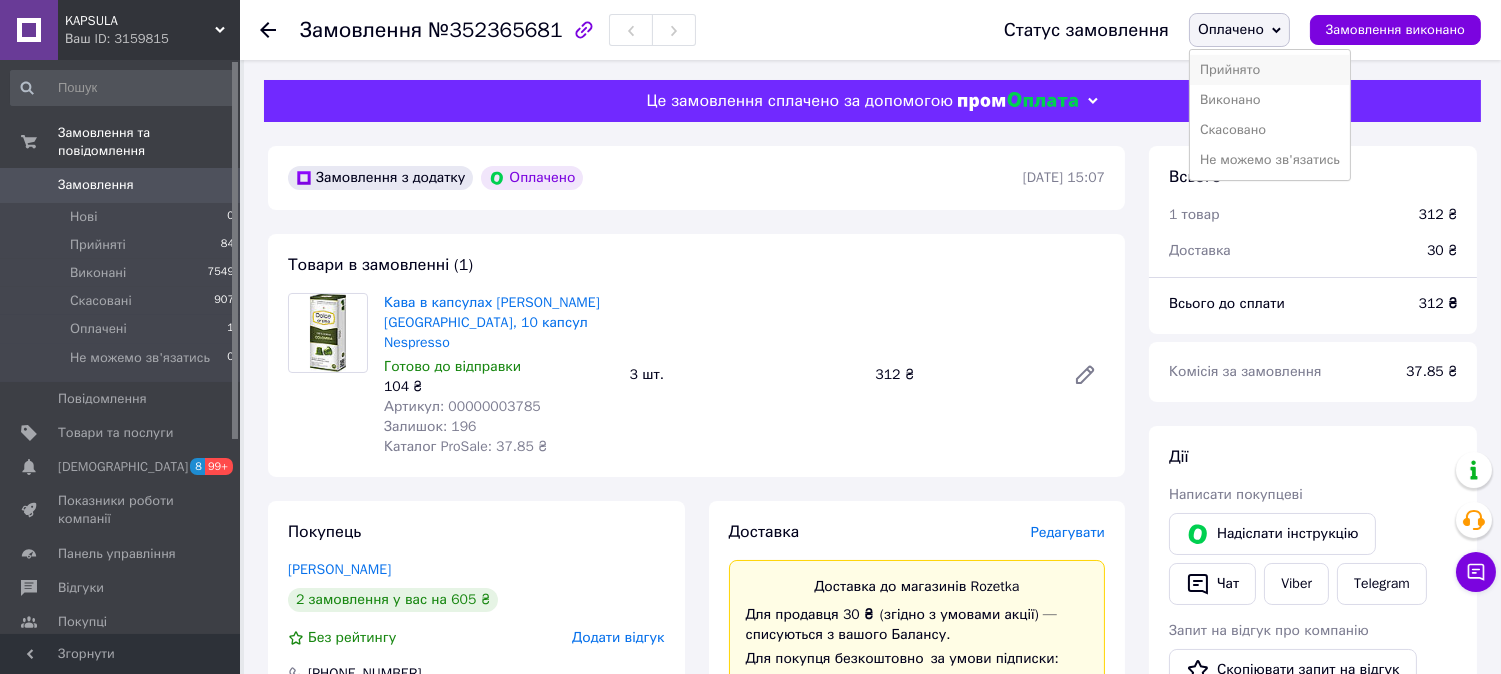 click on "Прийнято" at bounding box center [1270, 70] 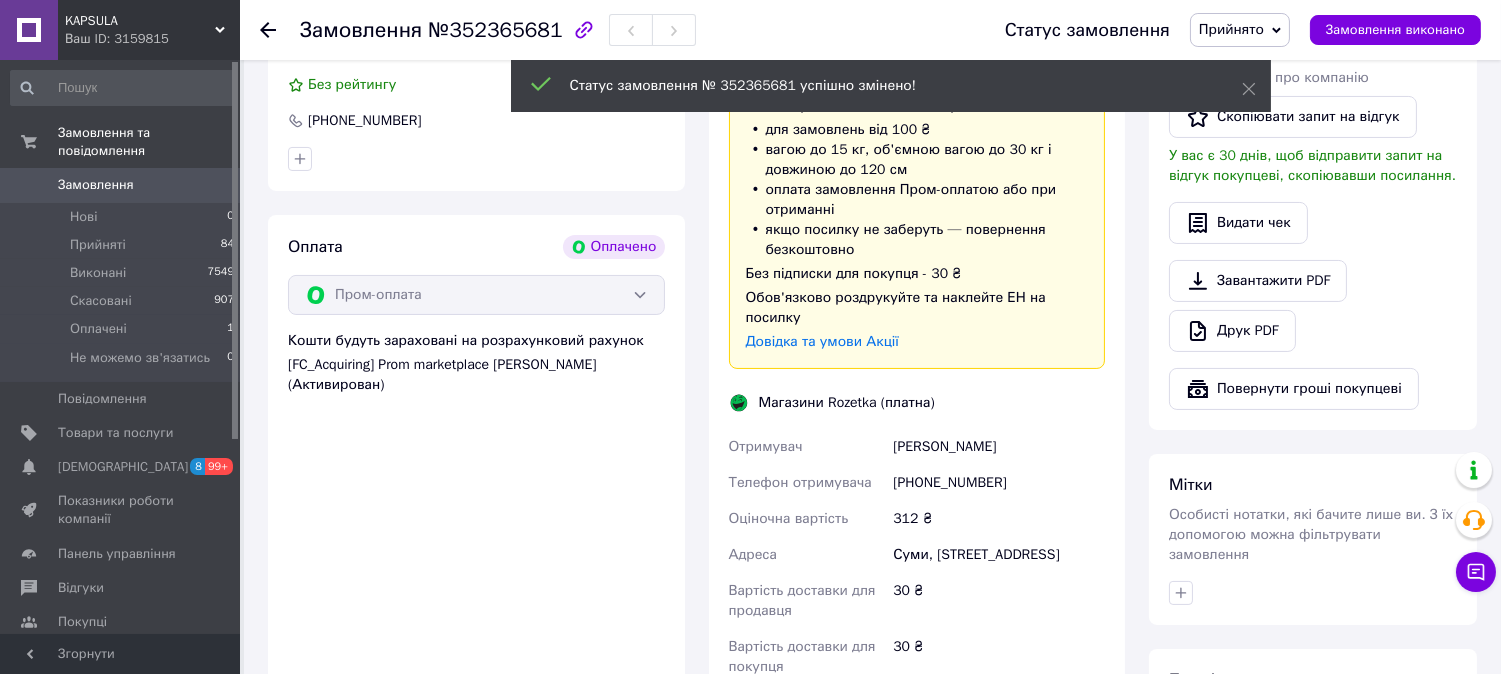 scroll, scrollTop: 555, scrollLeft: 0, axis: vertical 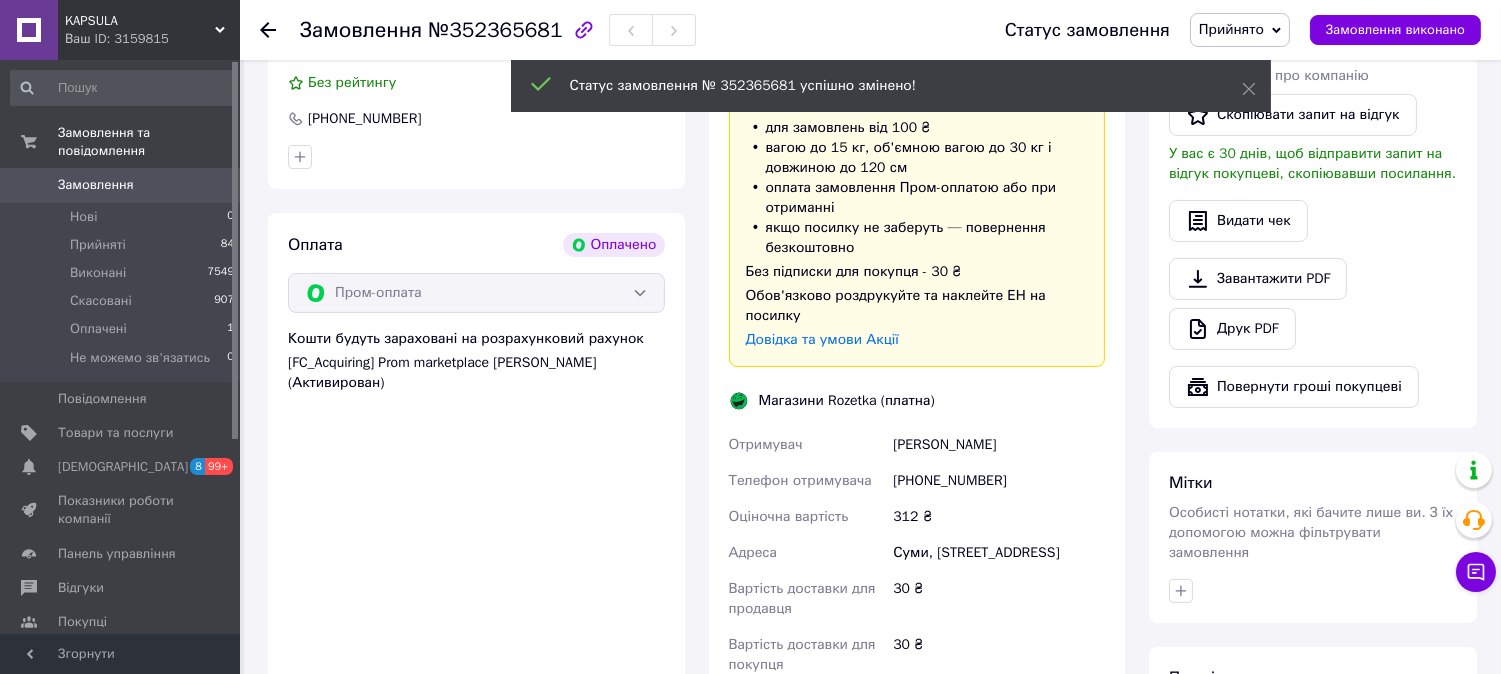 click on "[PHONE_NUMBER]" at bounding box center (999, 481) 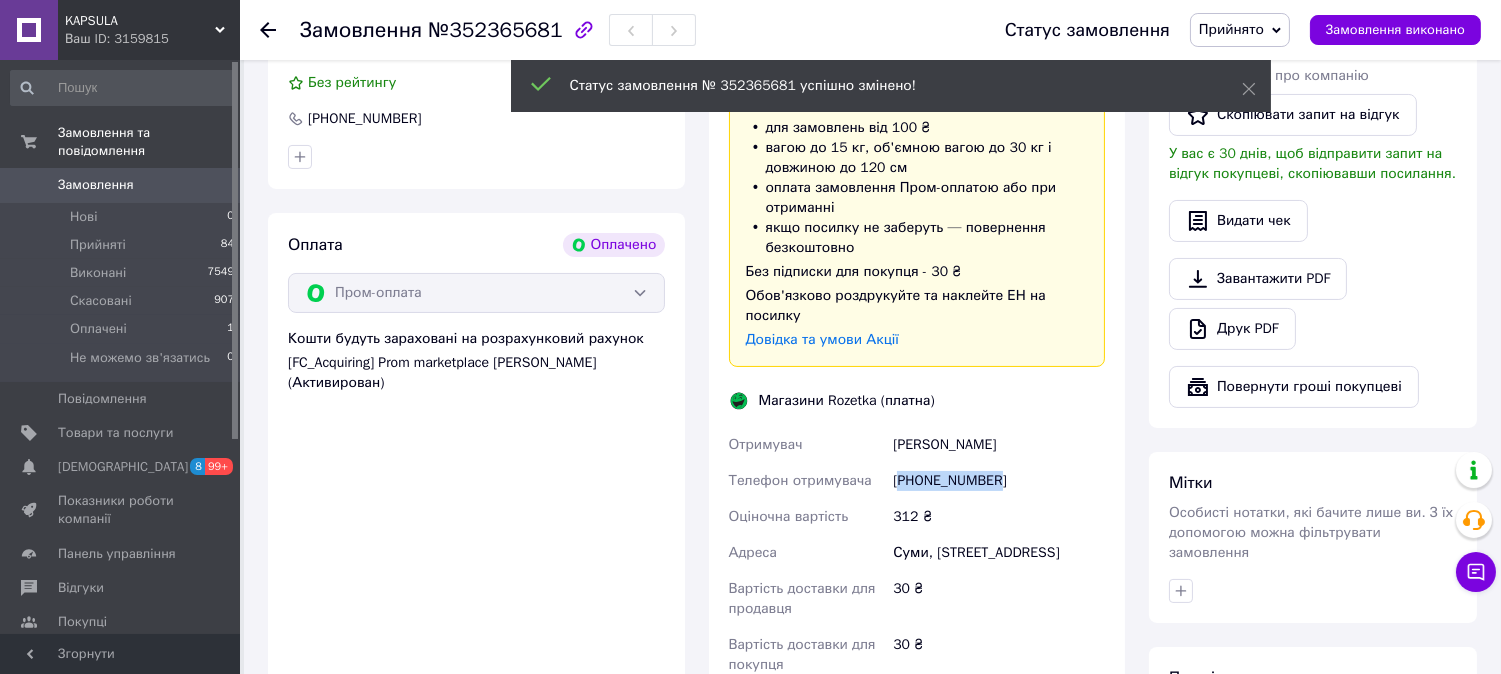 click on "[PHONE_NUMBER]" at bounding box center [999, 481] 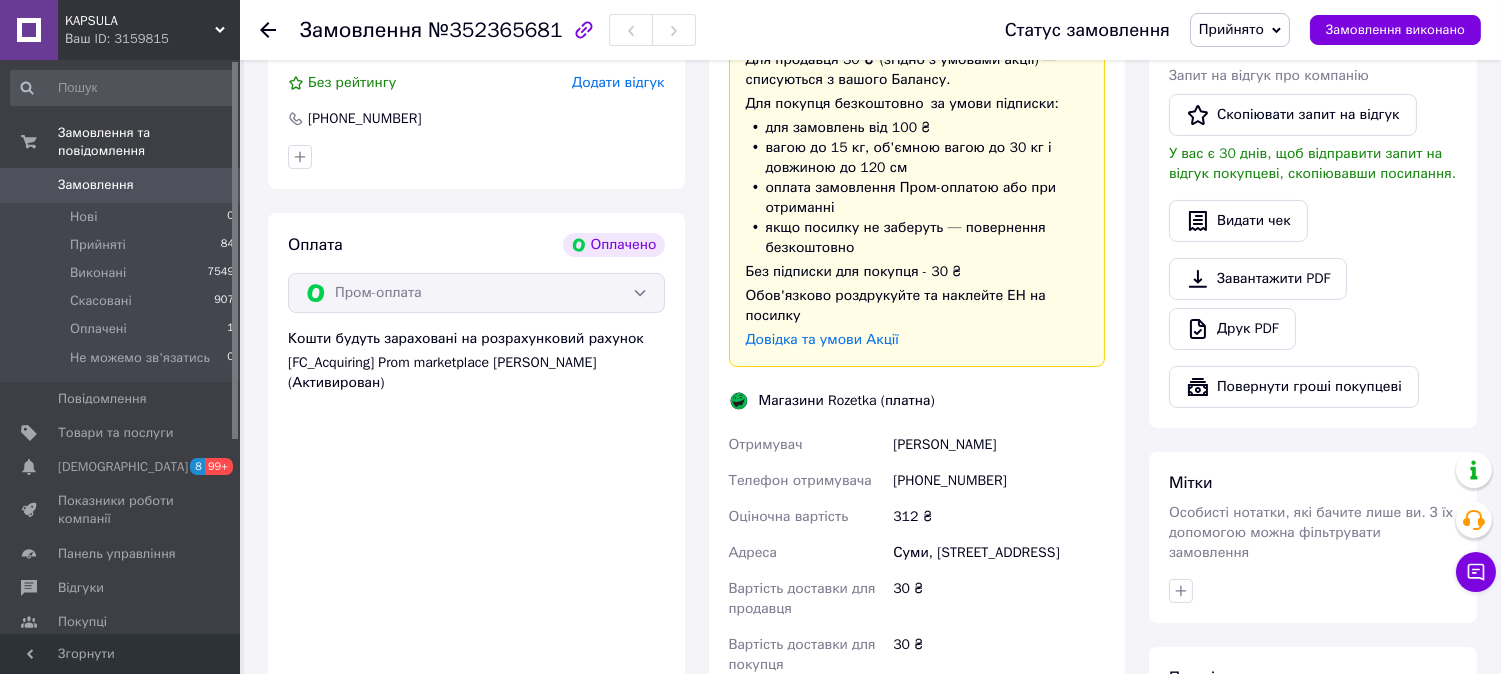 click at bounding box center (268, 30) 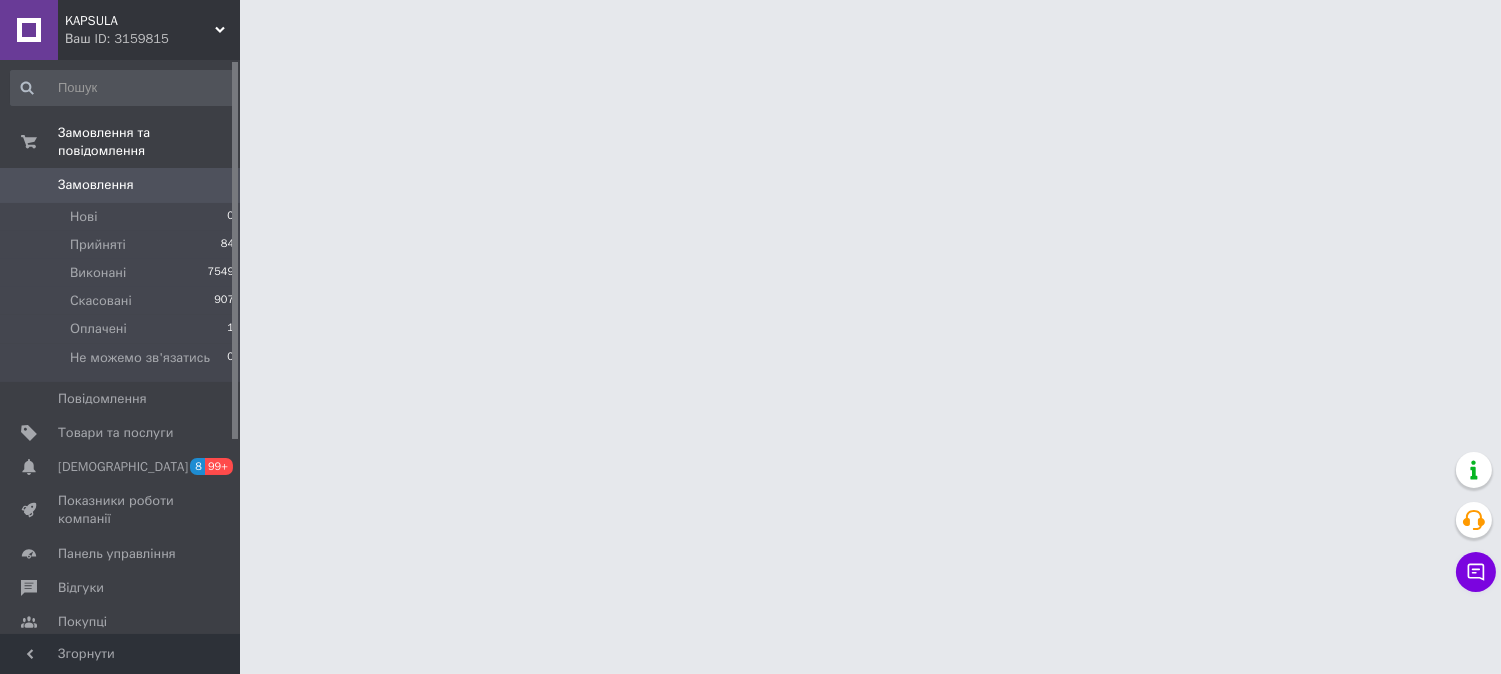 scroll, scrollTop: 0, scrollLeft: 0, axis: both 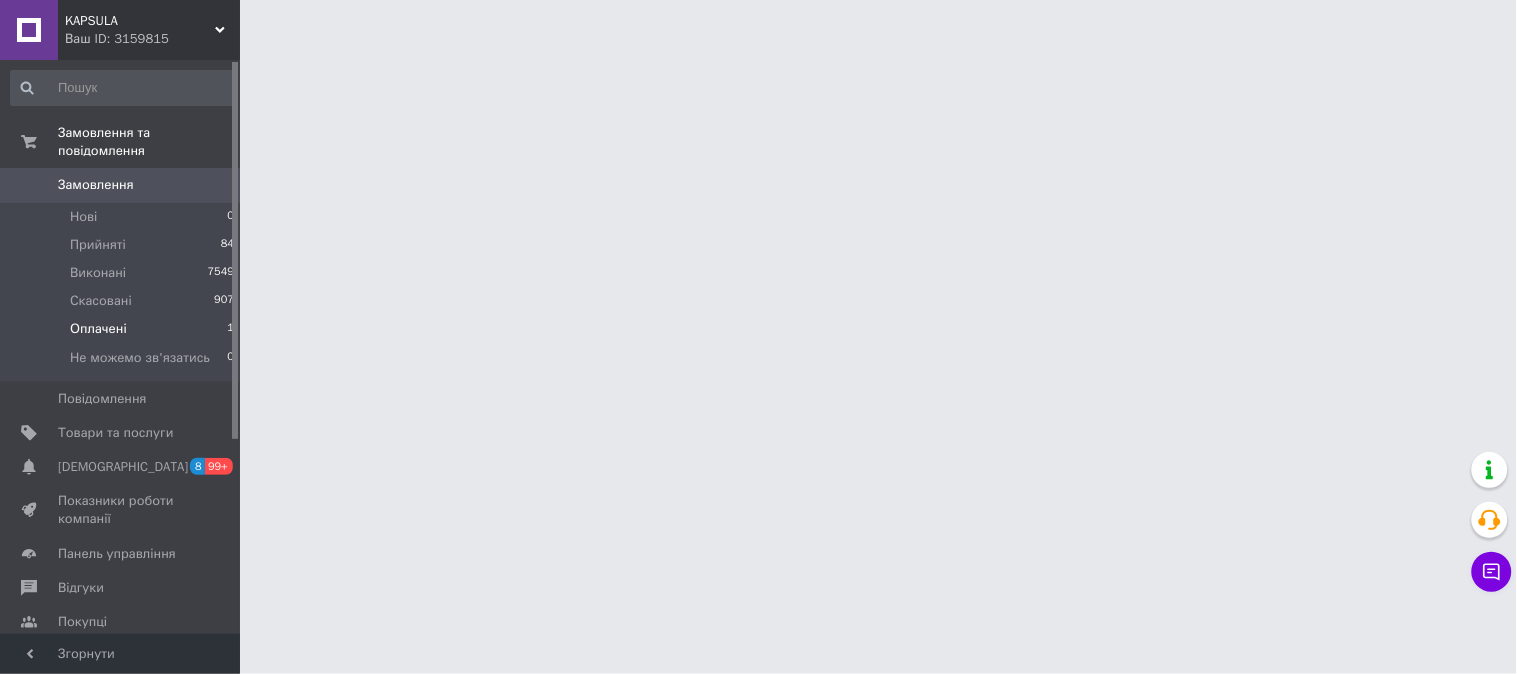 click on "Оплачені 1" at bounding box center [123, 329] 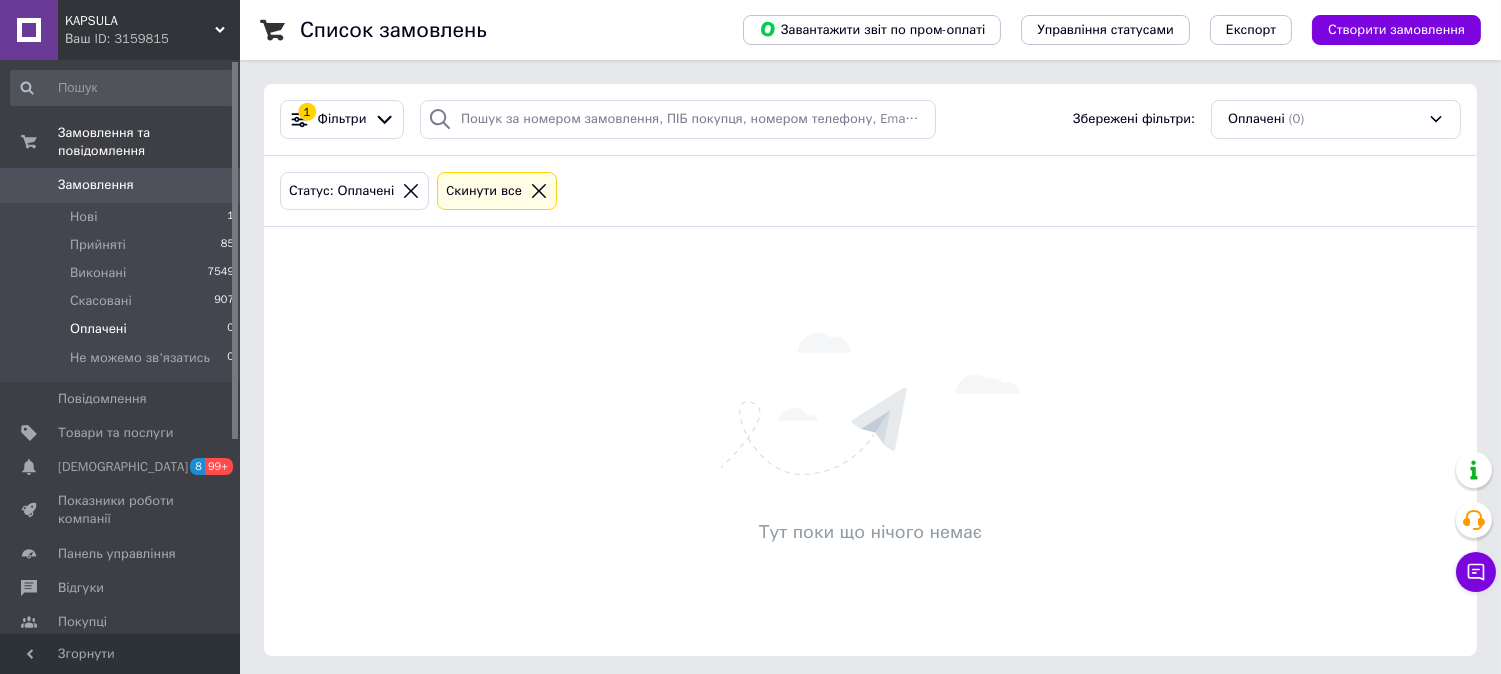 click 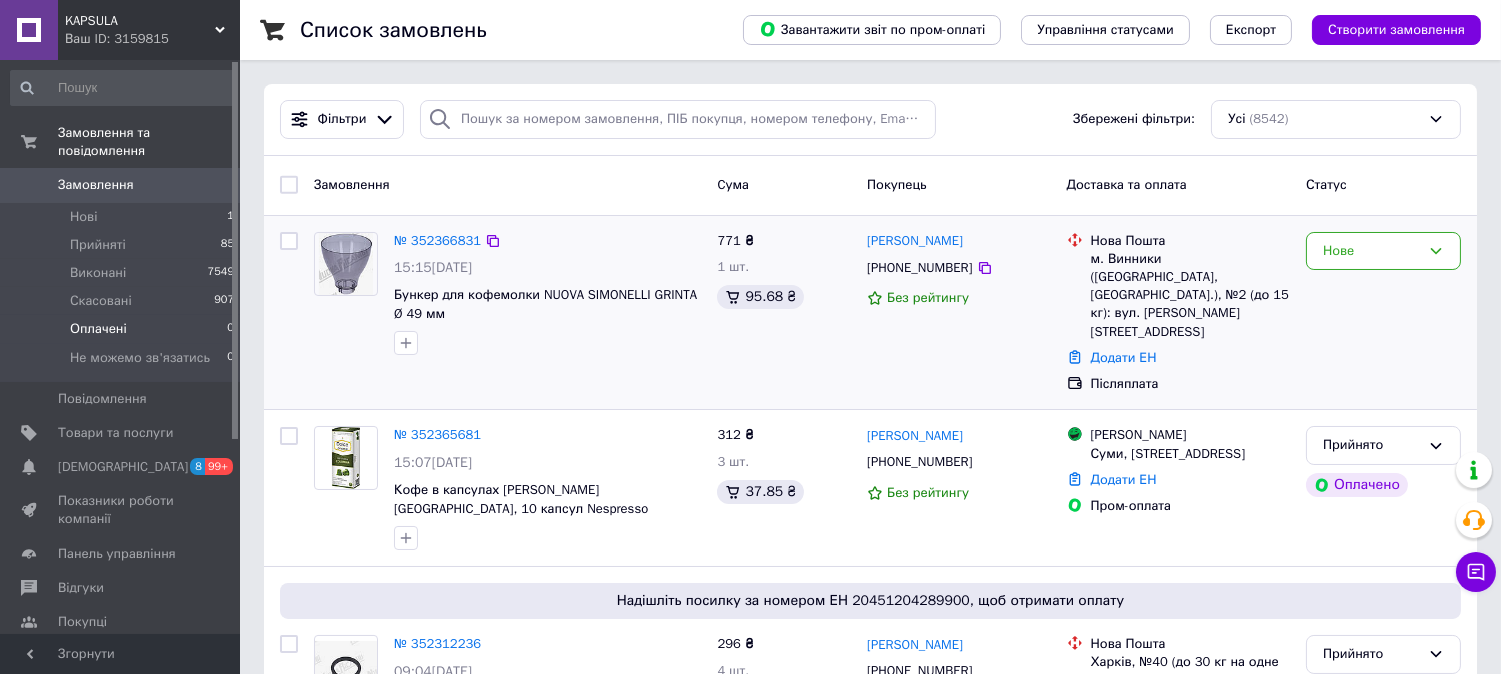 click on "[PHONE_NUMBER]" at bounding box center (959, 268) 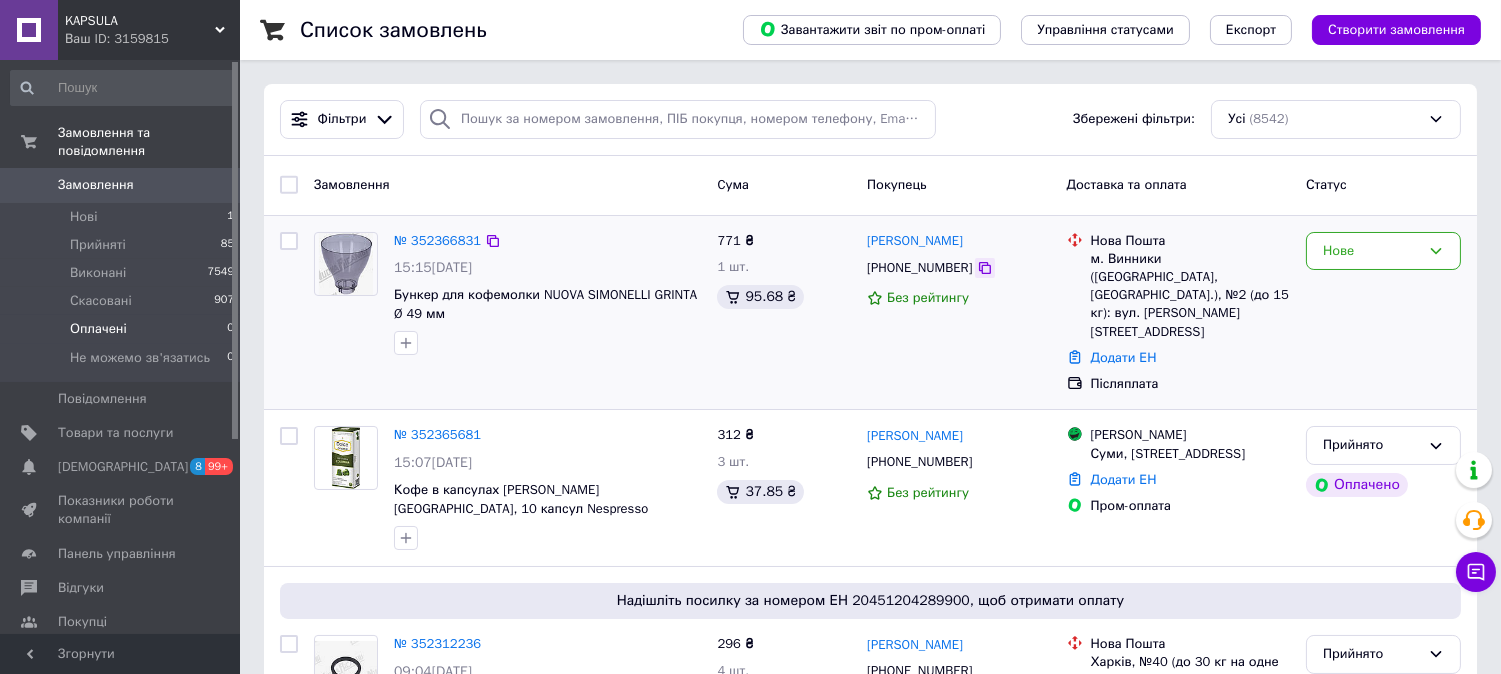 click 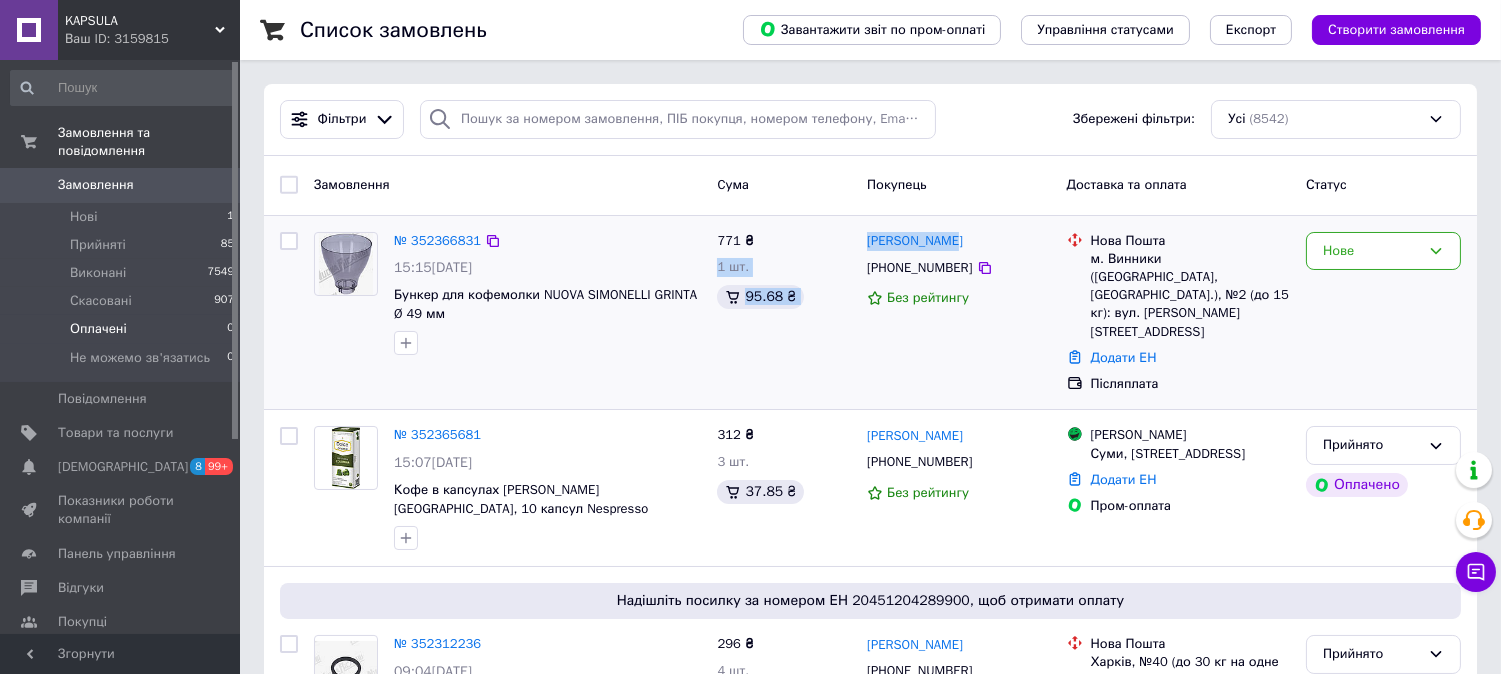drag, startPoint x: 986, startPoint y: 240, endPoint x: 857, endPoint y: 241, distance: 129.00388 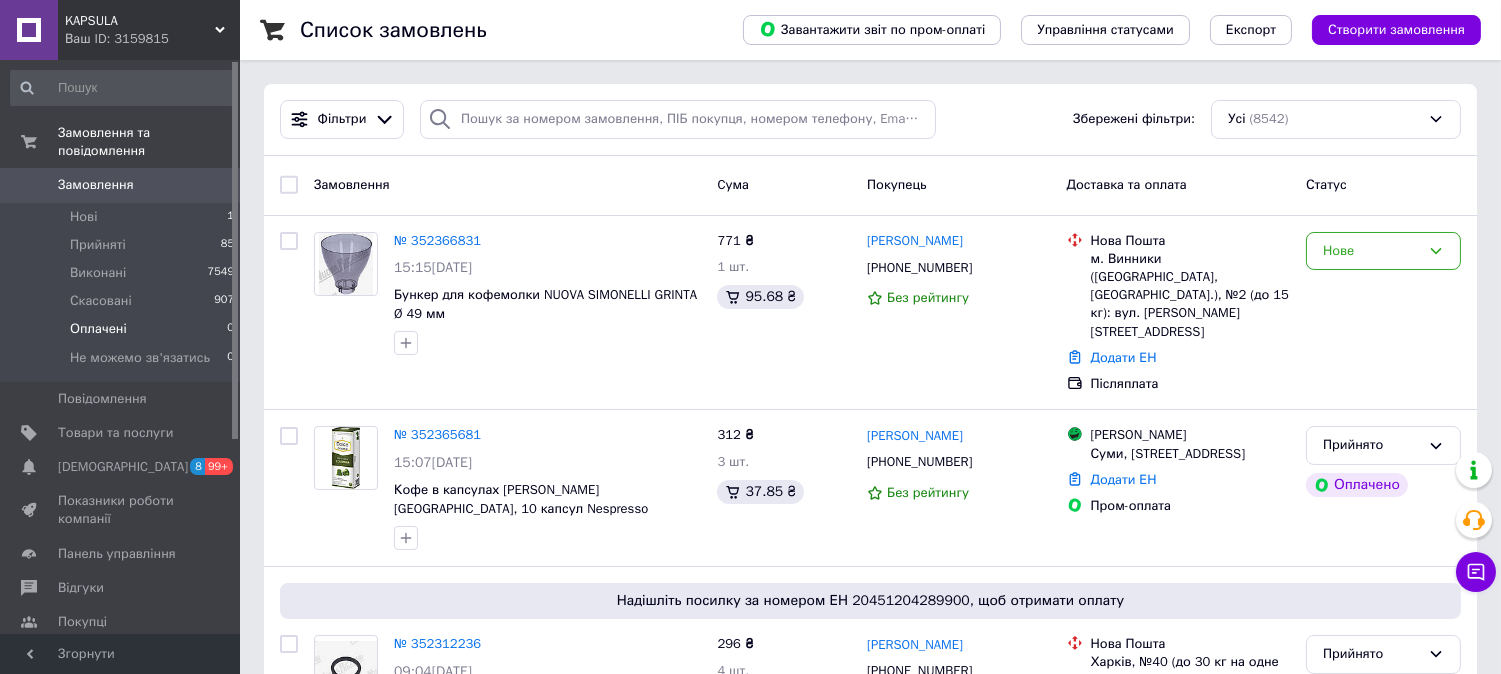 click on "Cума" at bounding box center [784, 185] 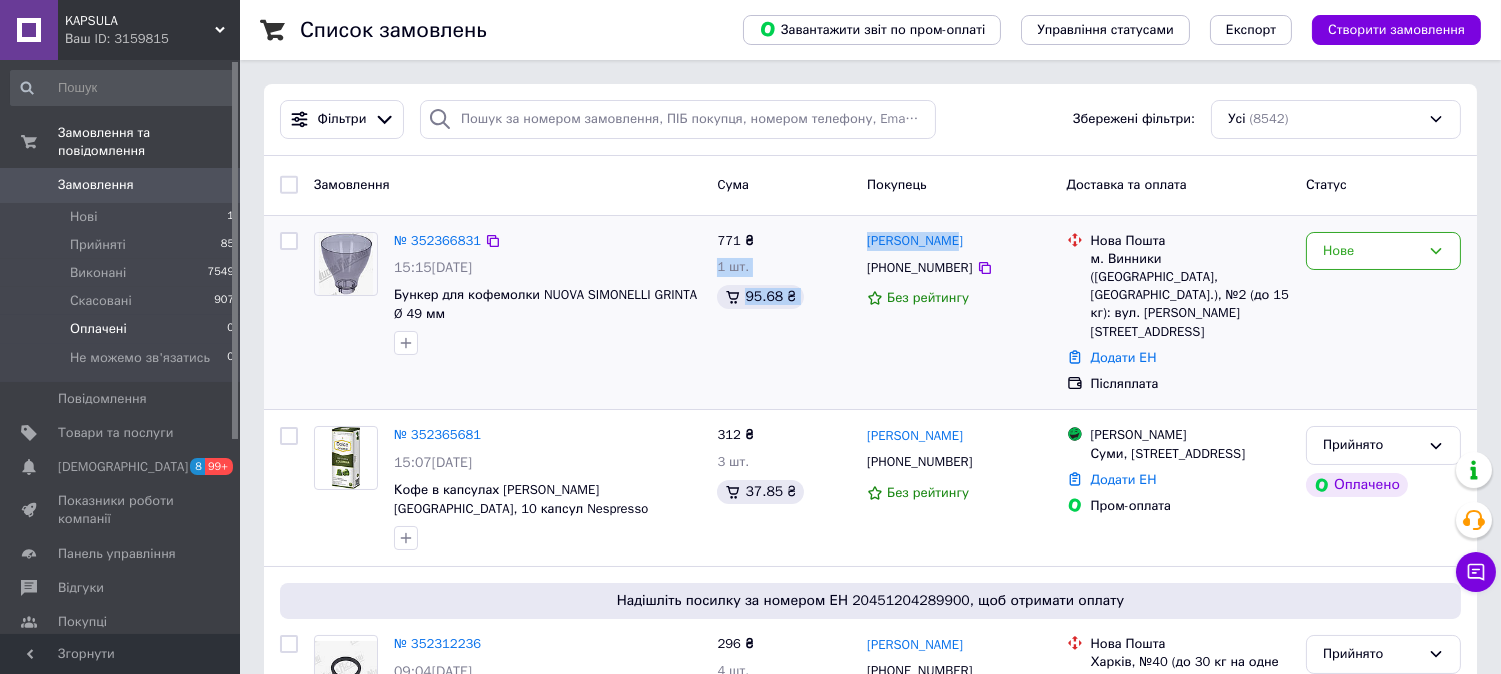 drag, startPoint x: 861, startPoint y: 235, endPoint x: 963, endPoint y: 240, distance: 102.122475 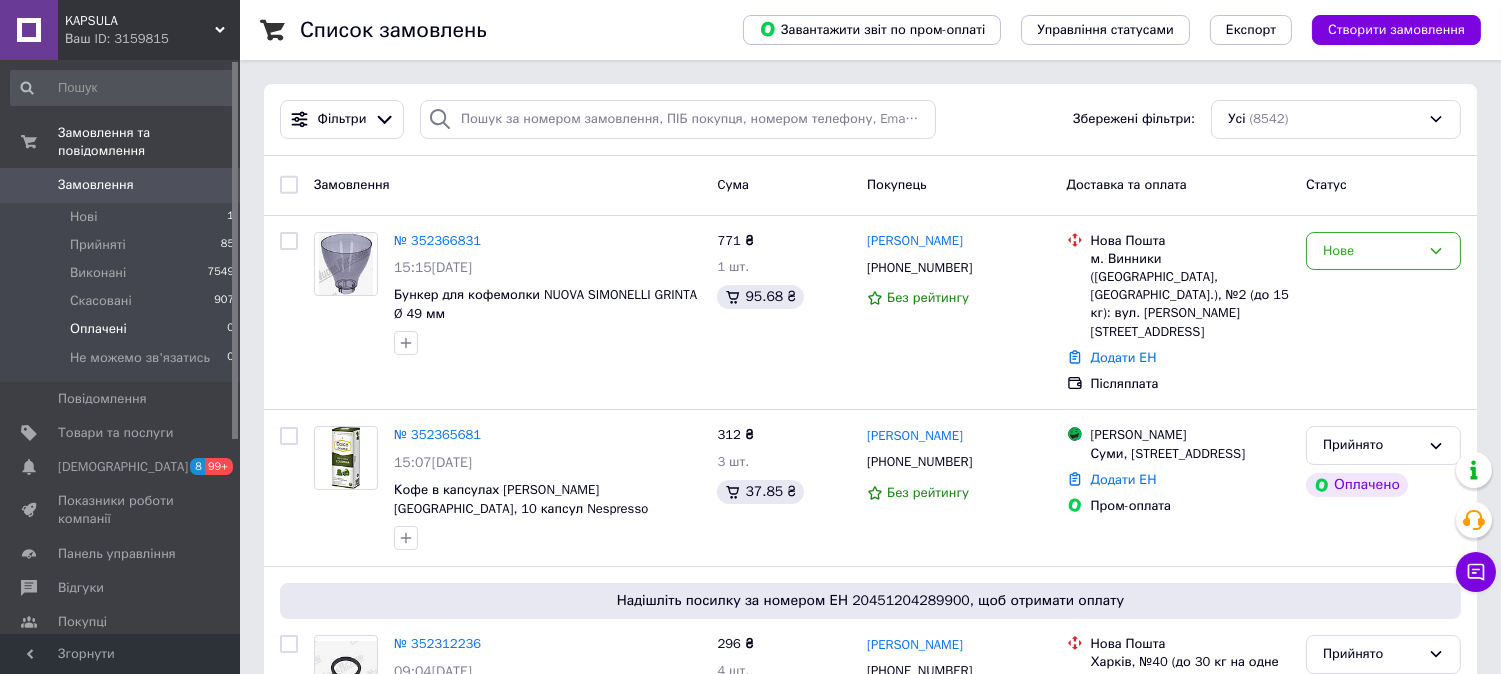 click on "Покупець" at bounding box center [959, 185] 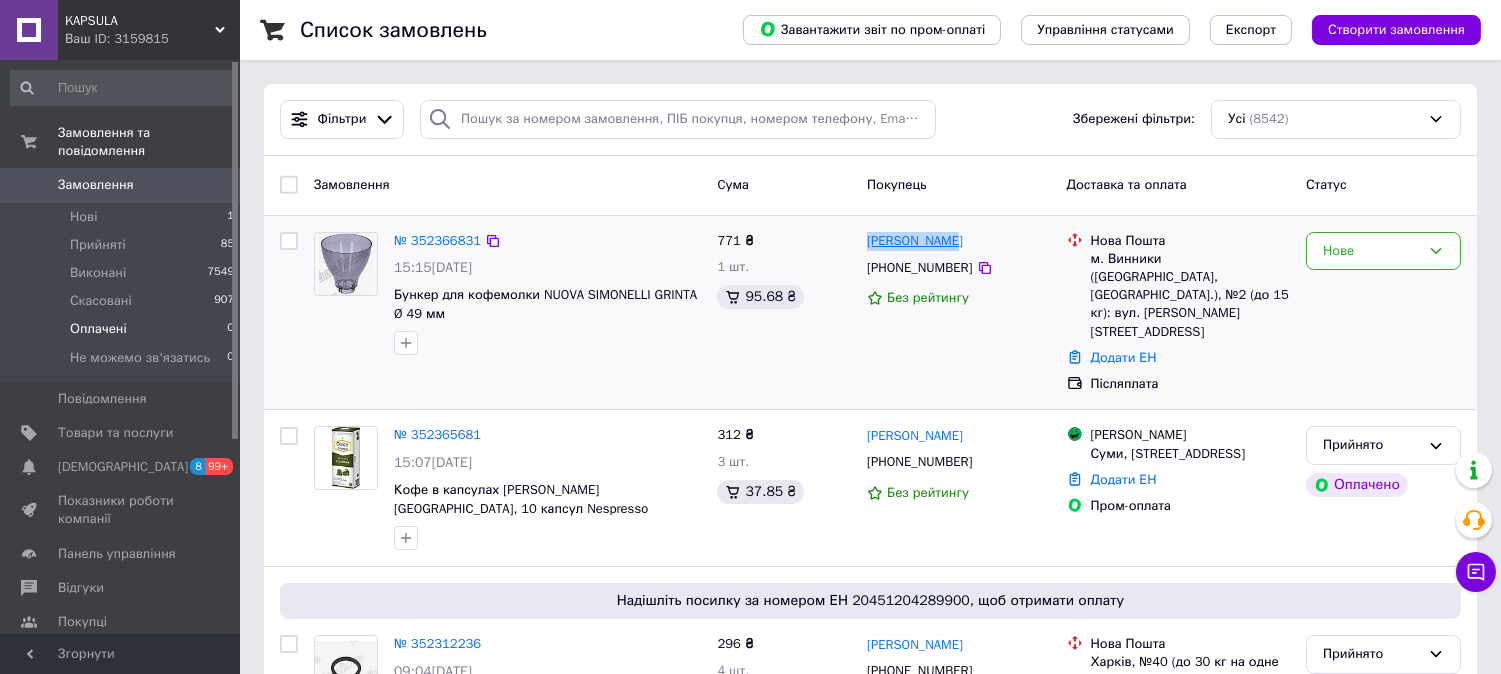 drag, startPoint x: 948, startPoint y: 236, endPoint x: 870, endPoint y: 241, distance: 78.160095 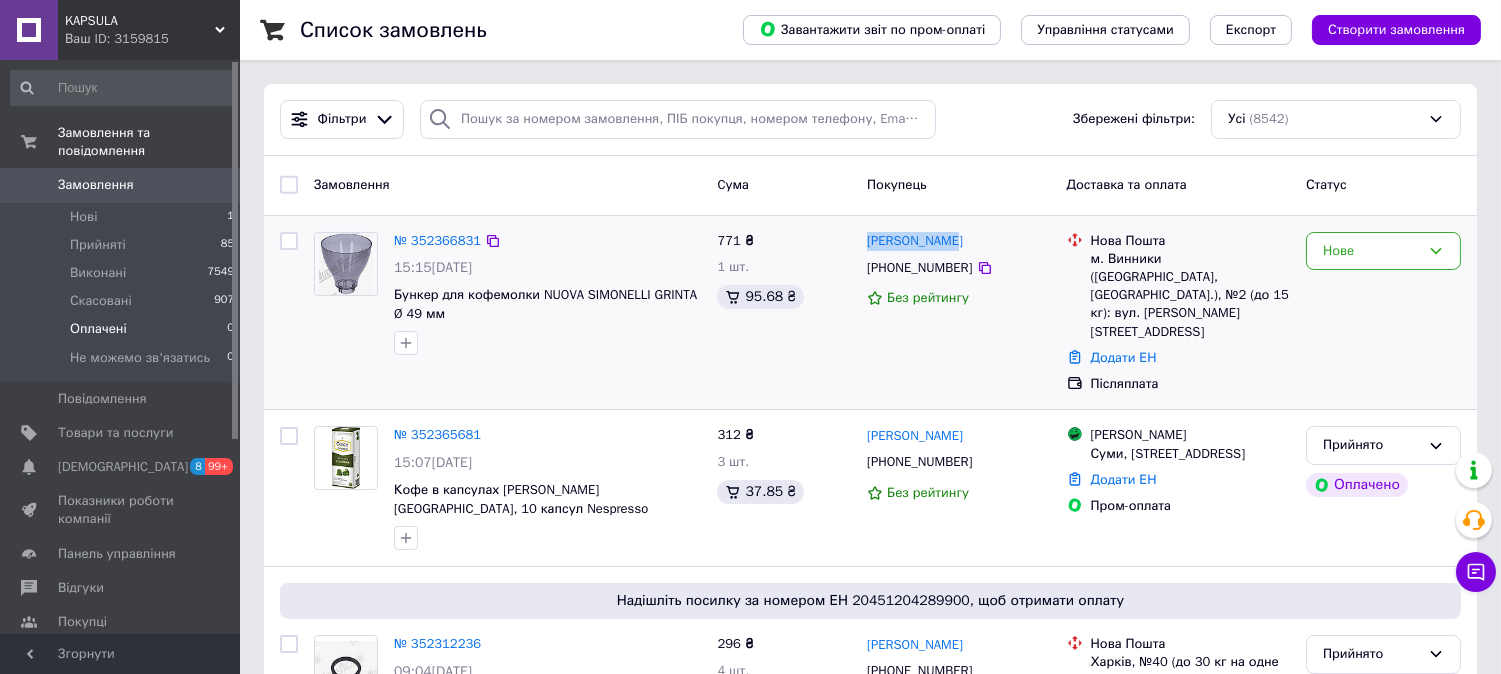 copy on "[PERSON_NAME]" 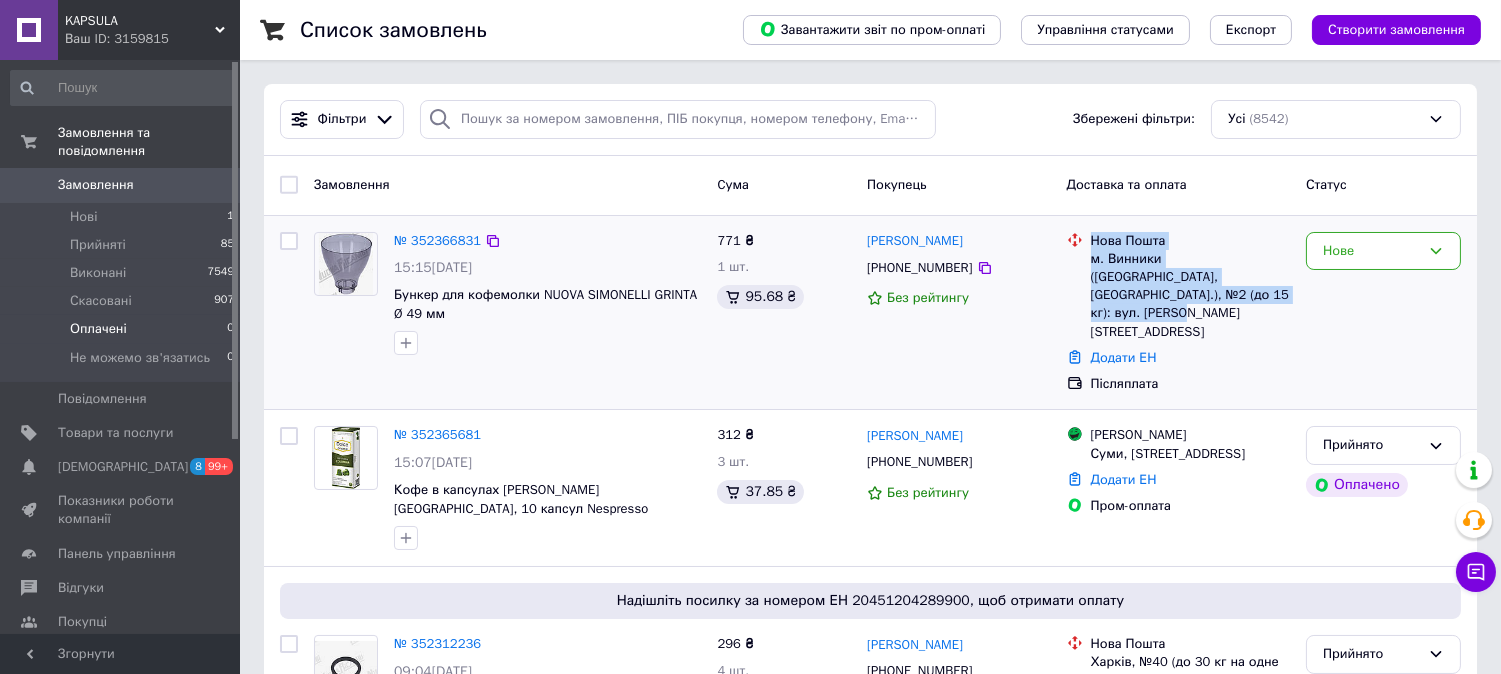 drag, startPoint x: 1226, startPoint y: 290, endPoint x: 1094, endPoint y: 231, distance: 144.58562 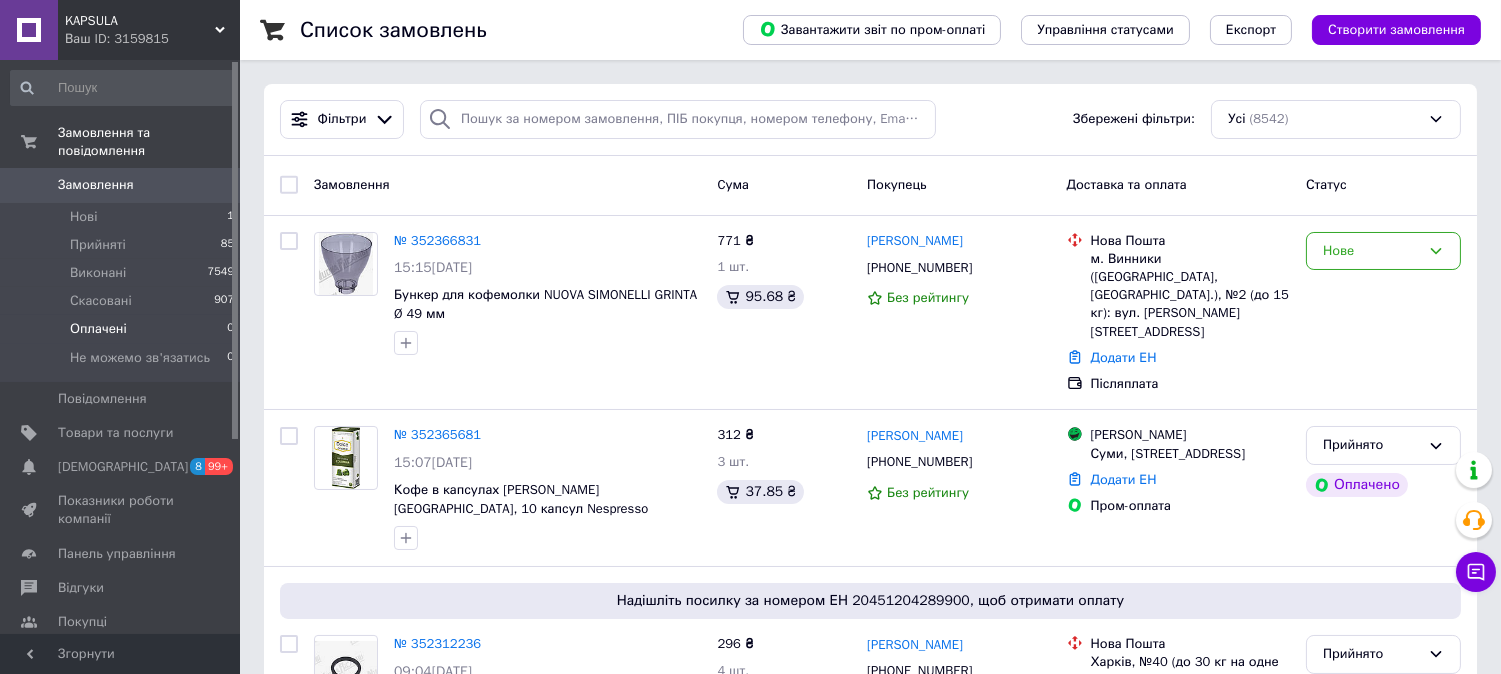 click on "Список замовлень   Завантажити звіт по пром-оплаті Управління статусами Експорт Створити замовлення Фільтри Збережені фільтри: Усі (8542) Замовлення Cума Покупець Доставка та оплата Статус № 352366831 15:15, 12.07.2025 Бункер для кофемолки NUOVA SIMONELLI GRINTA Ø 49 мм 771 ₴ 1 шт. 95.68 ₴ Павло Кушнір +380976253911 Без рейтингу Нова Пошта м. Винники (Львівська обл., Львівський р-н.), №2 (до 15 кг): вул. Івасюка, 42В Додати ЕН Післяплата Нове № 352365681 15:07, 12.07.2025 Кофе в капсулах Dolce Aroma Colombia, 10 капсул Nespresso 312 ₴ 3 шт. 37.85 ₴ Анна Строжук +380634475728 Без рейтингу Магазини Rozetka Суми, Британська, 41 Додати ЕН № 352312236" at bounding box center (870, 9924) 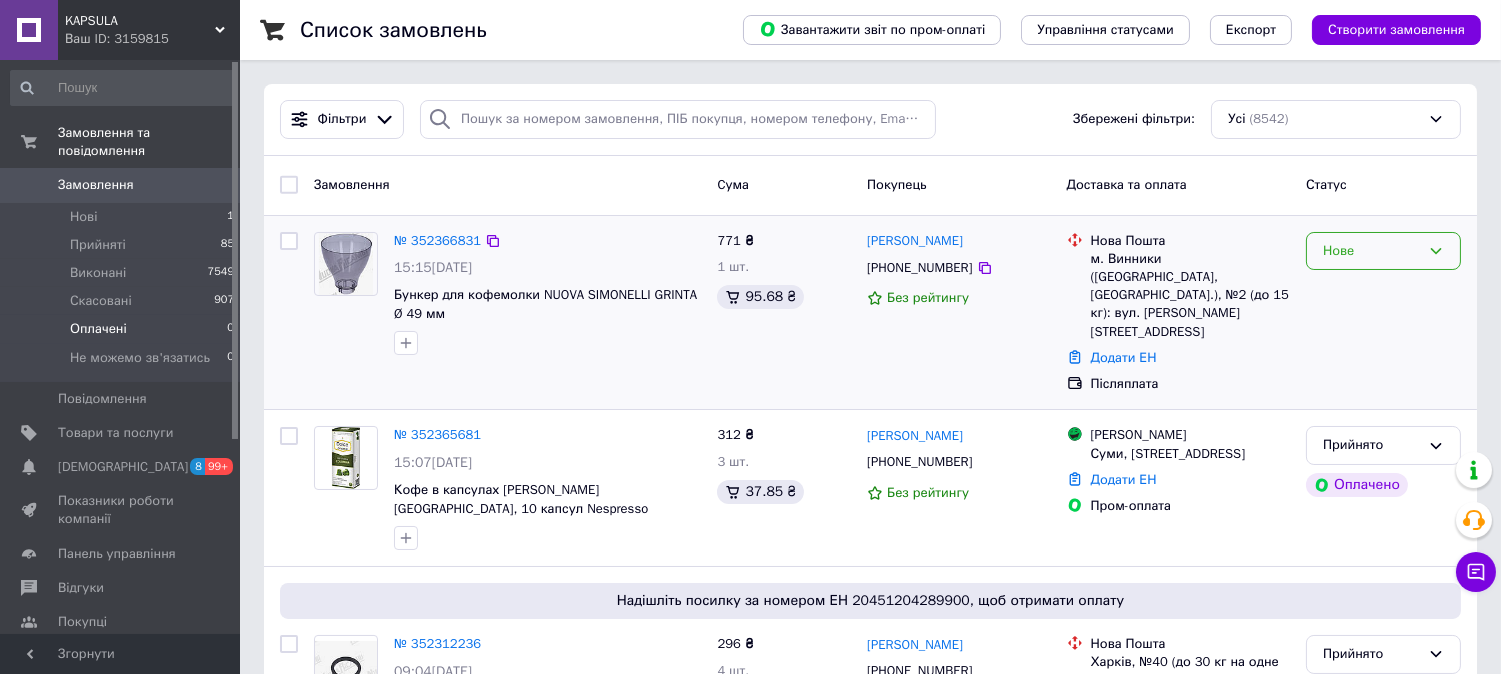 click on "Нове" at bounding box center [1371, 251] 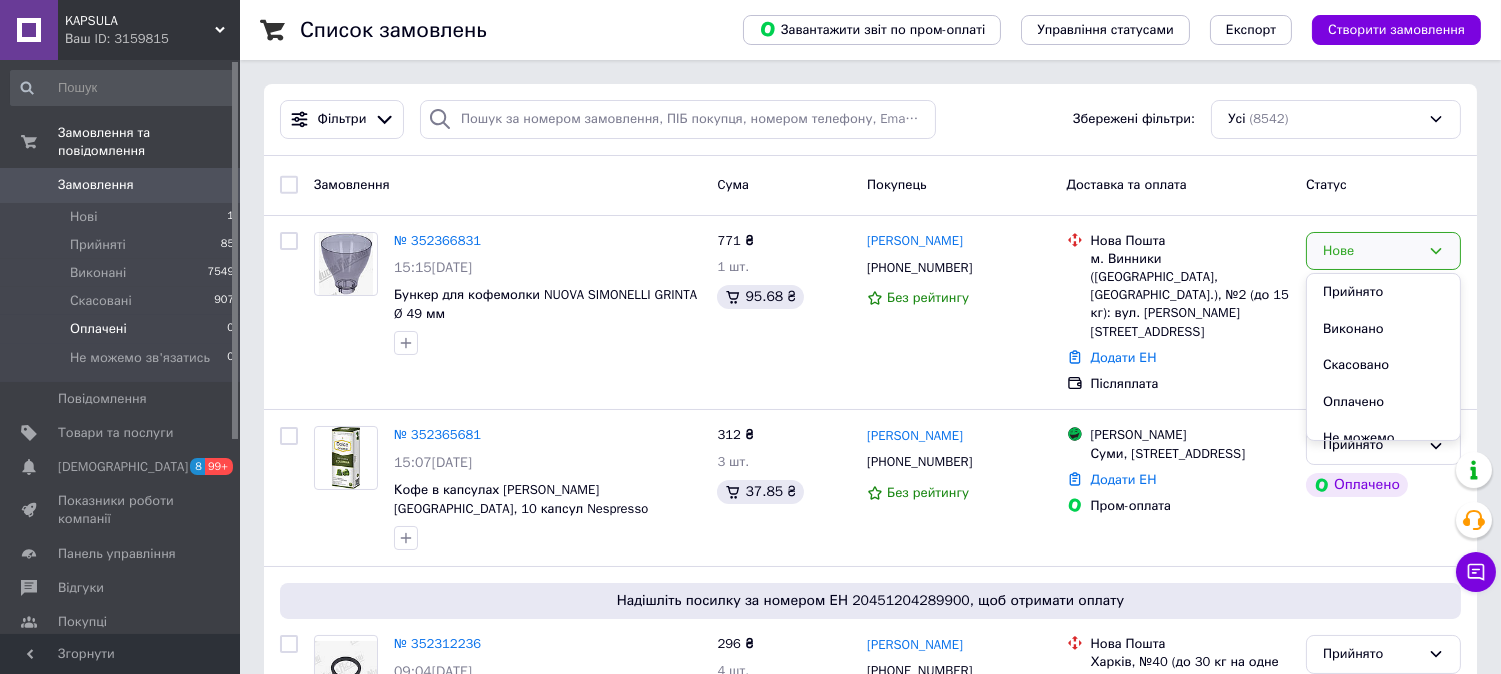 click on "Фільтри Збережені фільтри: Усі (8542)" at bounding box center (870, 119) 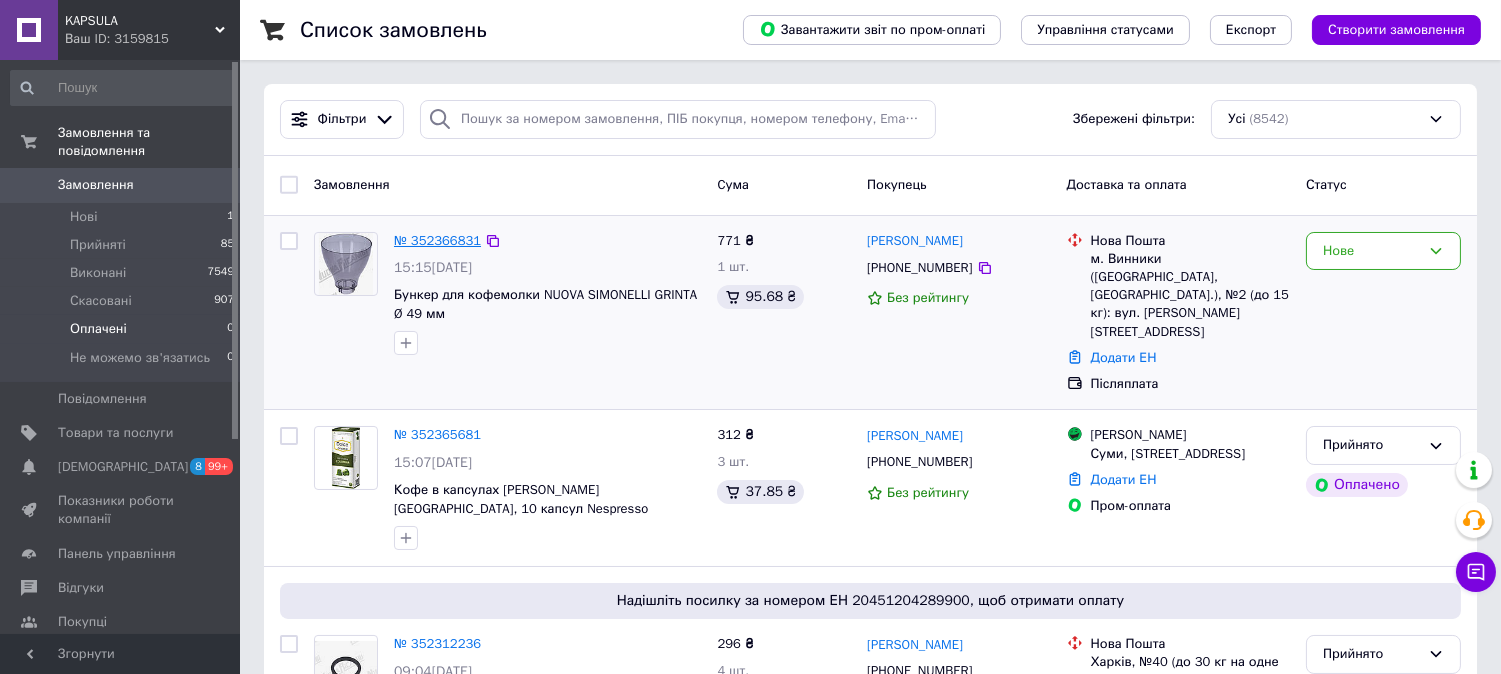 click on "№ 352366831" at bounding box center [437, 240] 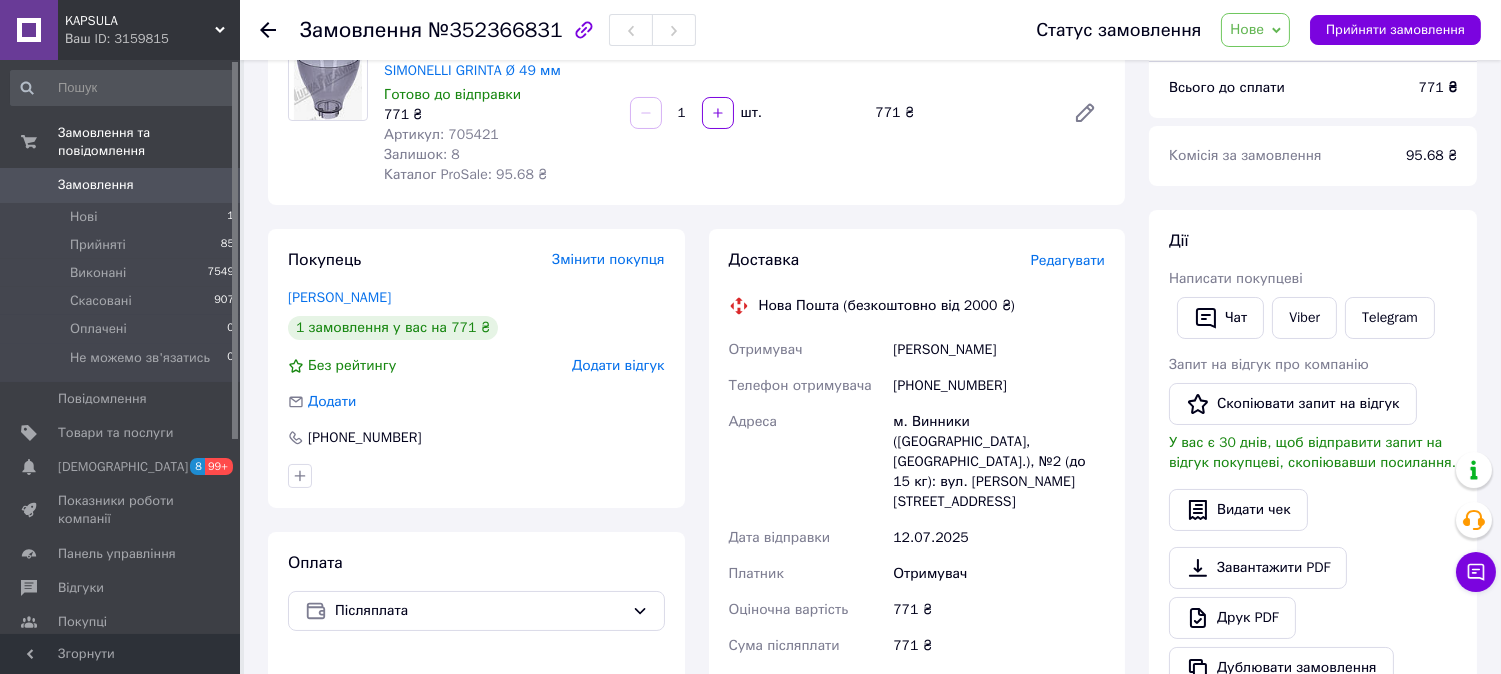 scroll, scrollTop: 111, scrollLeft: 0, axis: vertical 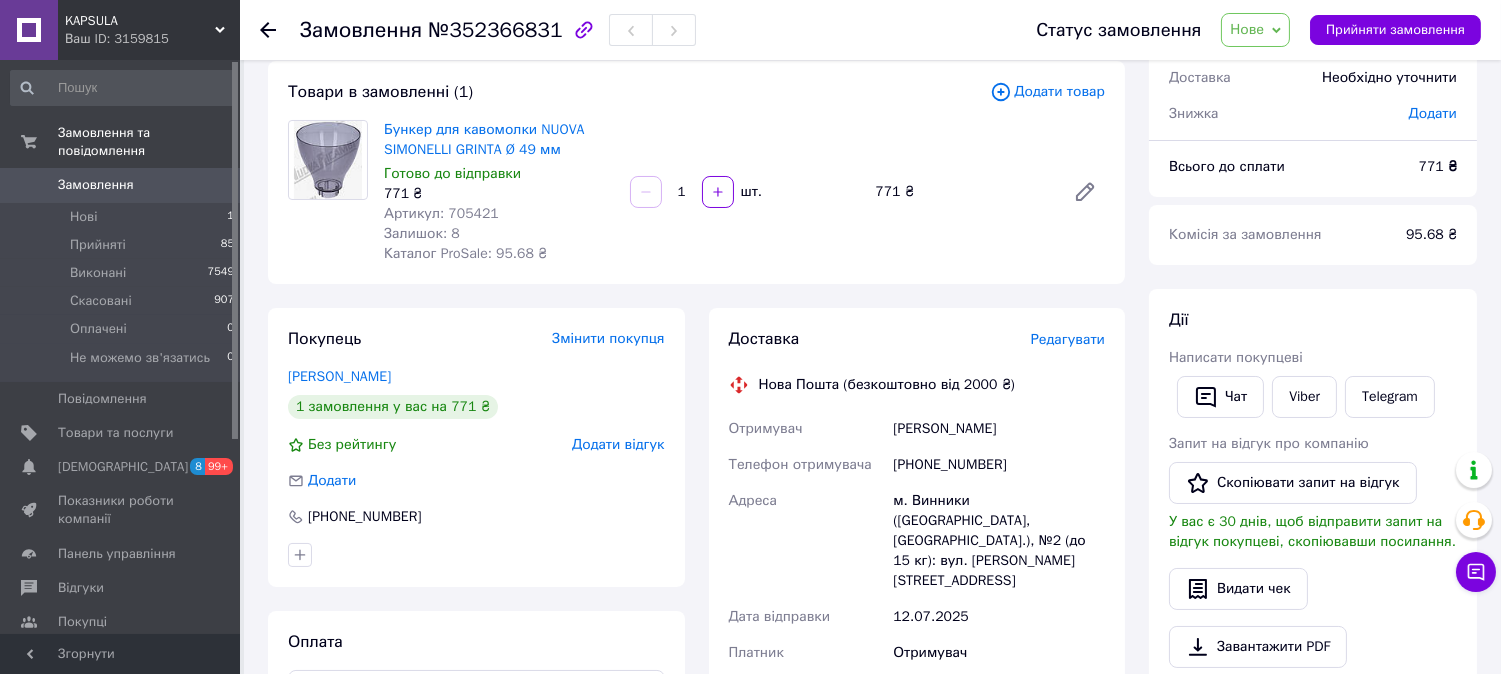 click on "Статус замовлення Нове Прийнято Виконано Скасовано Оплачено Не можемо зв'язатись Прийняти замовлення" at bounding box center [1248, 30] 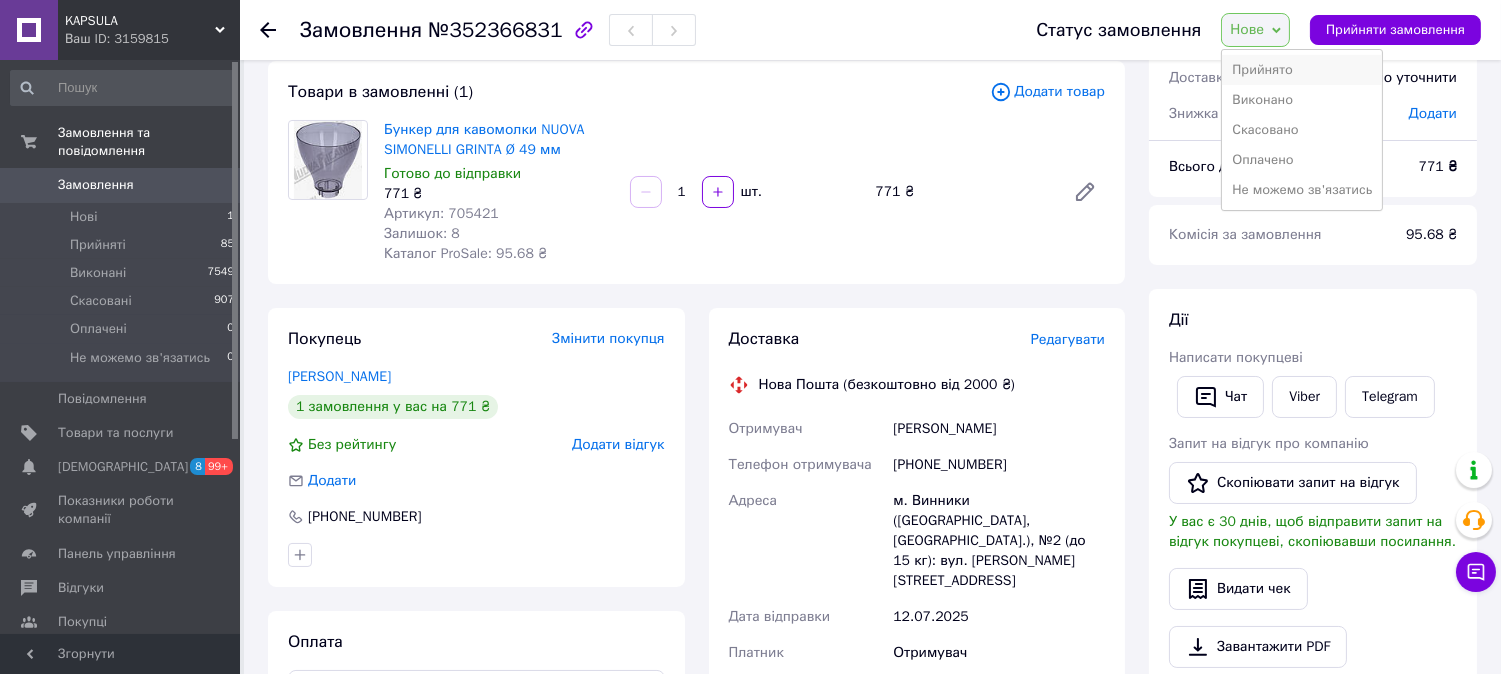 click on "Прийнято" at bounding box center (1302, 70) 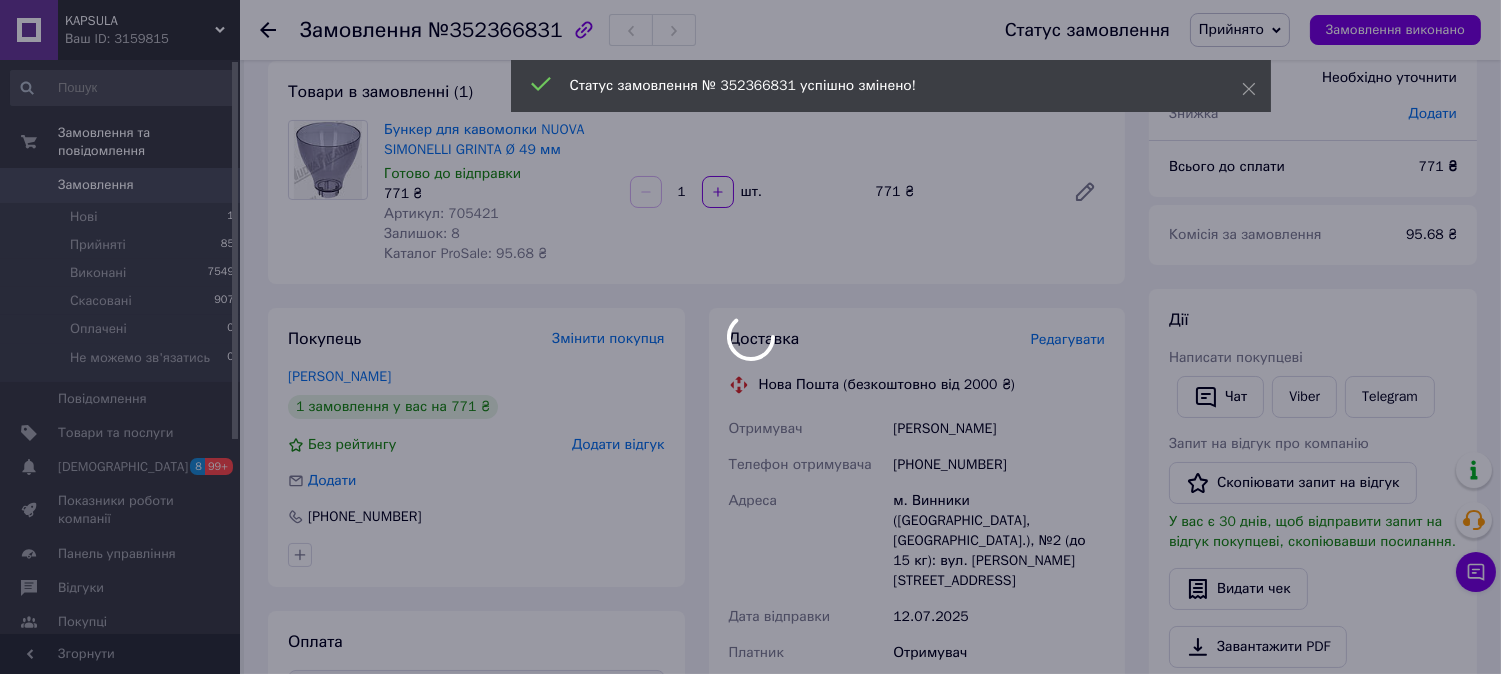 click on "KAPSULA Ваш ID: 3159815 Сайт KAPSULA Кабінет покупця Перевірити стан системи Сторінка на порталі Довідка Вийти Замовлення та повідомлення Замовлення 0 Нові 1 Прийняті 85 Виконані 7549 Скасовані 907 Оплачені 0 Не можемо зв'язатись 0 Повідомлення 0 Товари та послуги Сповіщення 8 99+ Показники роботи компанії Панель управління Відгуки Покупці Каталог ProSale Аналітика Інструменти веб-майстра та SEO Управління сайтом Гаманець компанії Маркет Налаштування Тарифи та рахунки Prom топ Згорнути
Замовлення №352366831 Прийнято 771 ₴ 1" at bounding box center [750, 592] 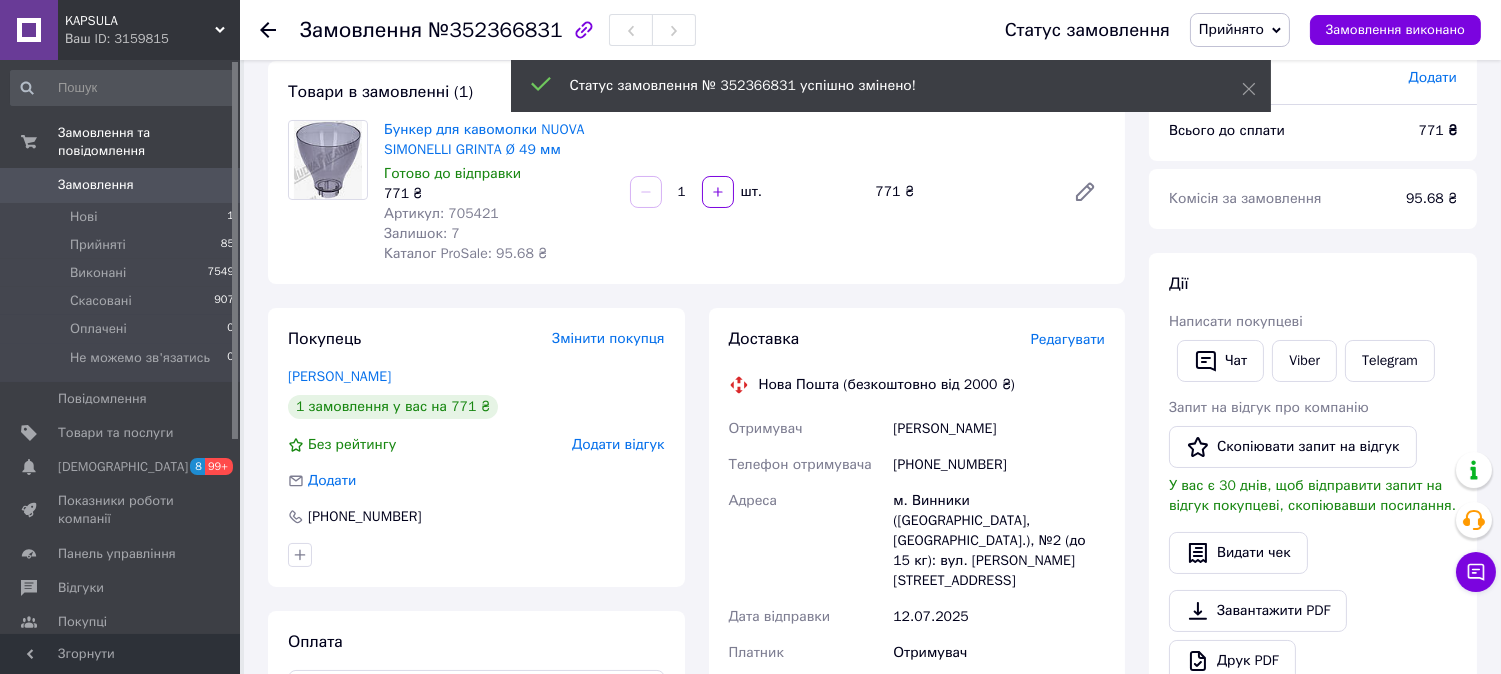 click on "[PHONE_NUMBER]" at bounding box center [999, 465] 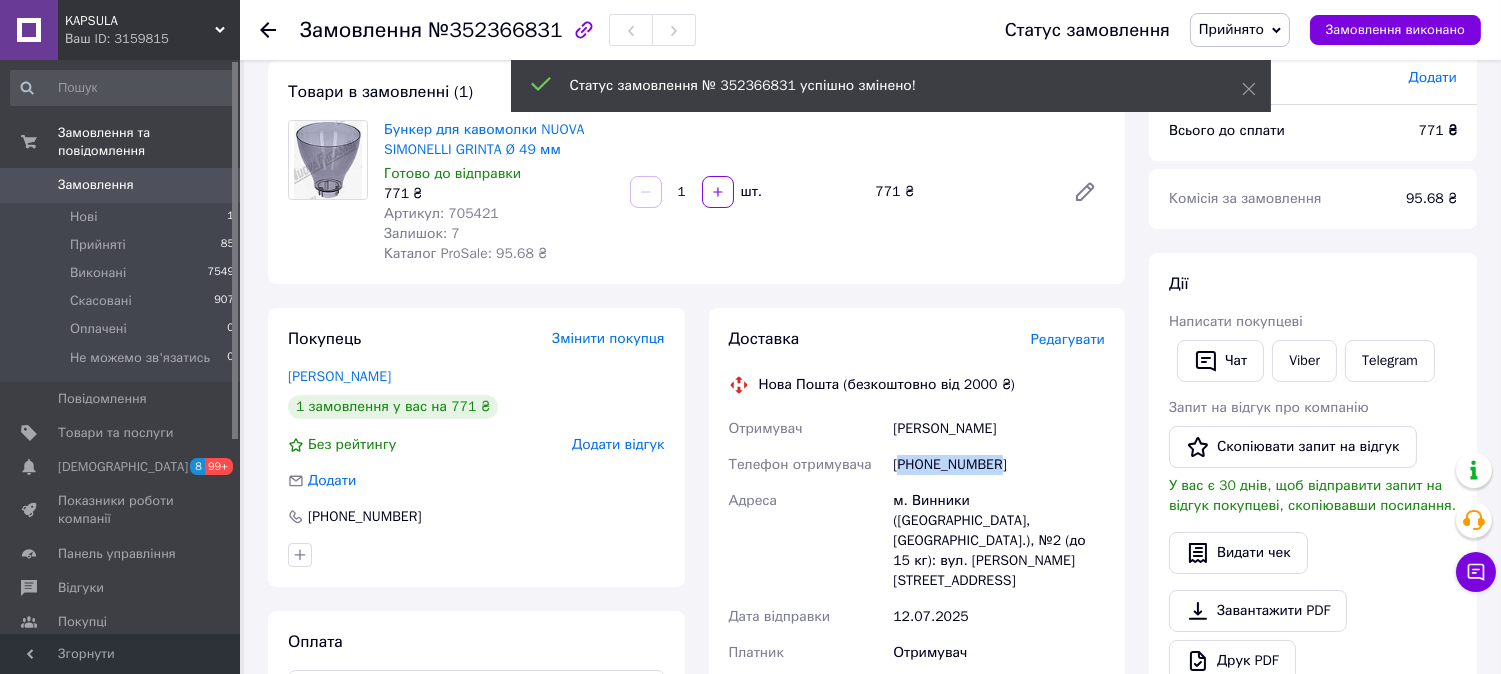 click on "[PHONE_NUMBER]" at bounding box center (999, 465) 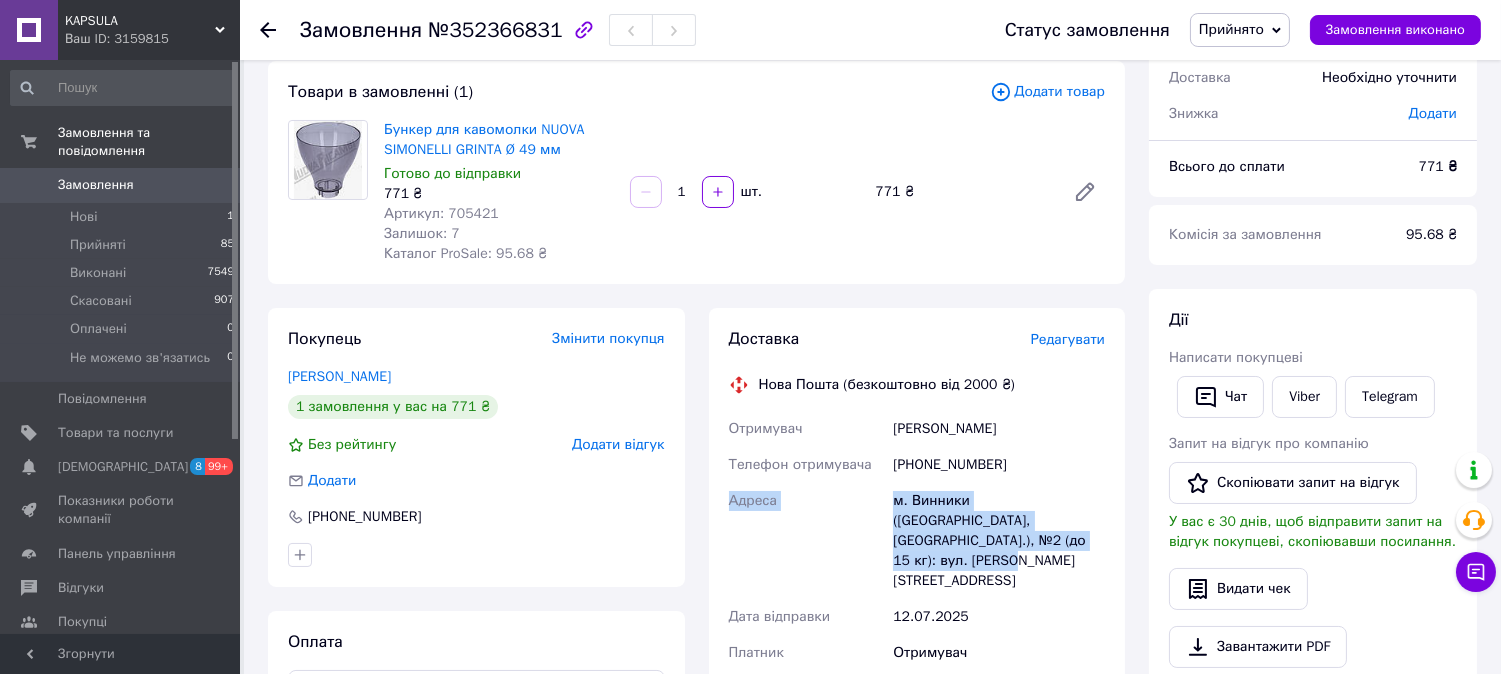 drag, startPoint x: 811, startPoint y: 512, endPoint x: 1030, endPoint y: 543, distance: 221.18318 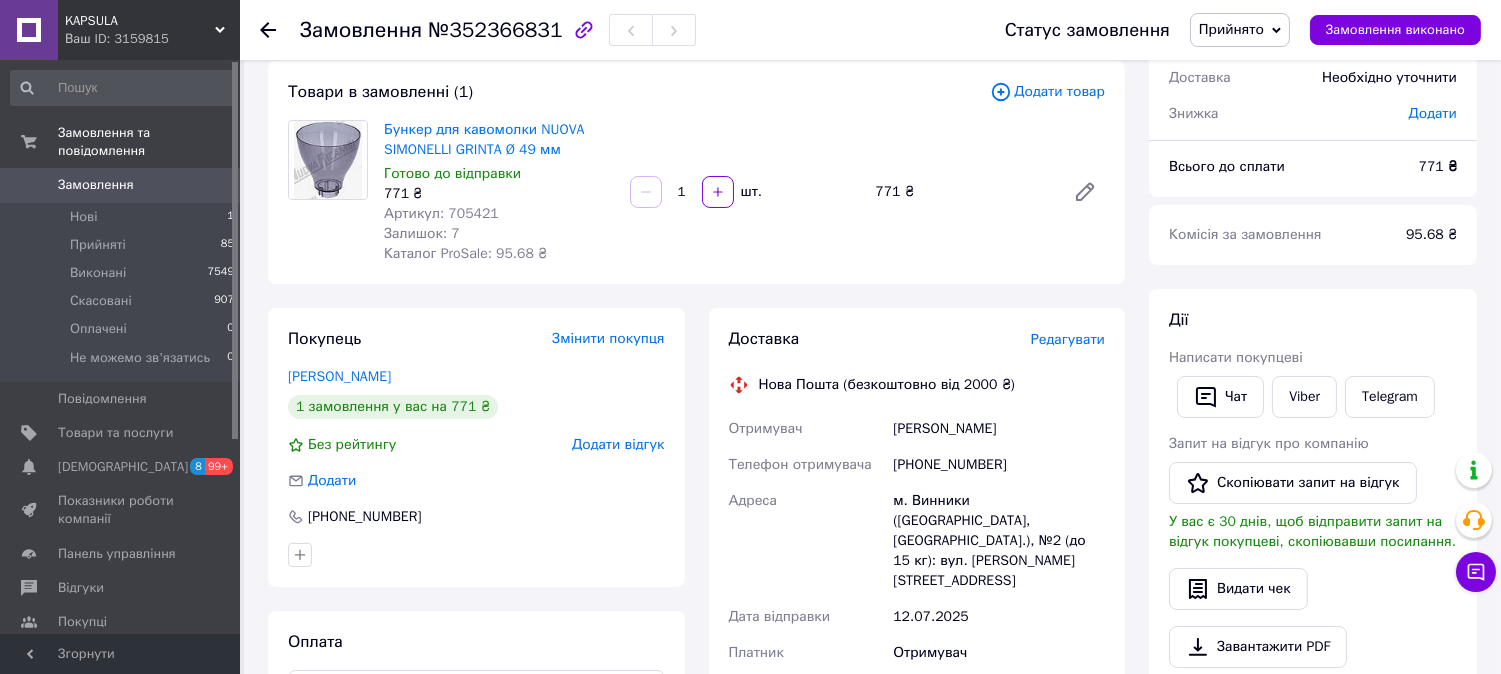 click on "Доставка Редагувати Нова Пошта (безкоштовно від 2000 ₴) Отримувач Кушнір Павло Телефон отримувача +380976253911 Адреса м. Винники (Львівська обл., Львівський р-н.), №2 (до 15 кг): вул. Івасюка, 42В Дата відправки 12.07.2025 Платник Отримувач Оціночна вартість 771 ₴ Сума післяплати 771 ₴ Комісія за післяплату 35.42 ₴ Платник комісії післяплати Отримувач Передати номер або Згенерувати ЕН Платник Отримувач Відправник Прізвище отримувача Кушнір Ім'я отримувача Павло По батькові отримувача Телефон отримувача +380976253911 Тип доставки У відділенні Кур'єром В поштоматі Місто Вантаж <" at bounding box center (917, 678) 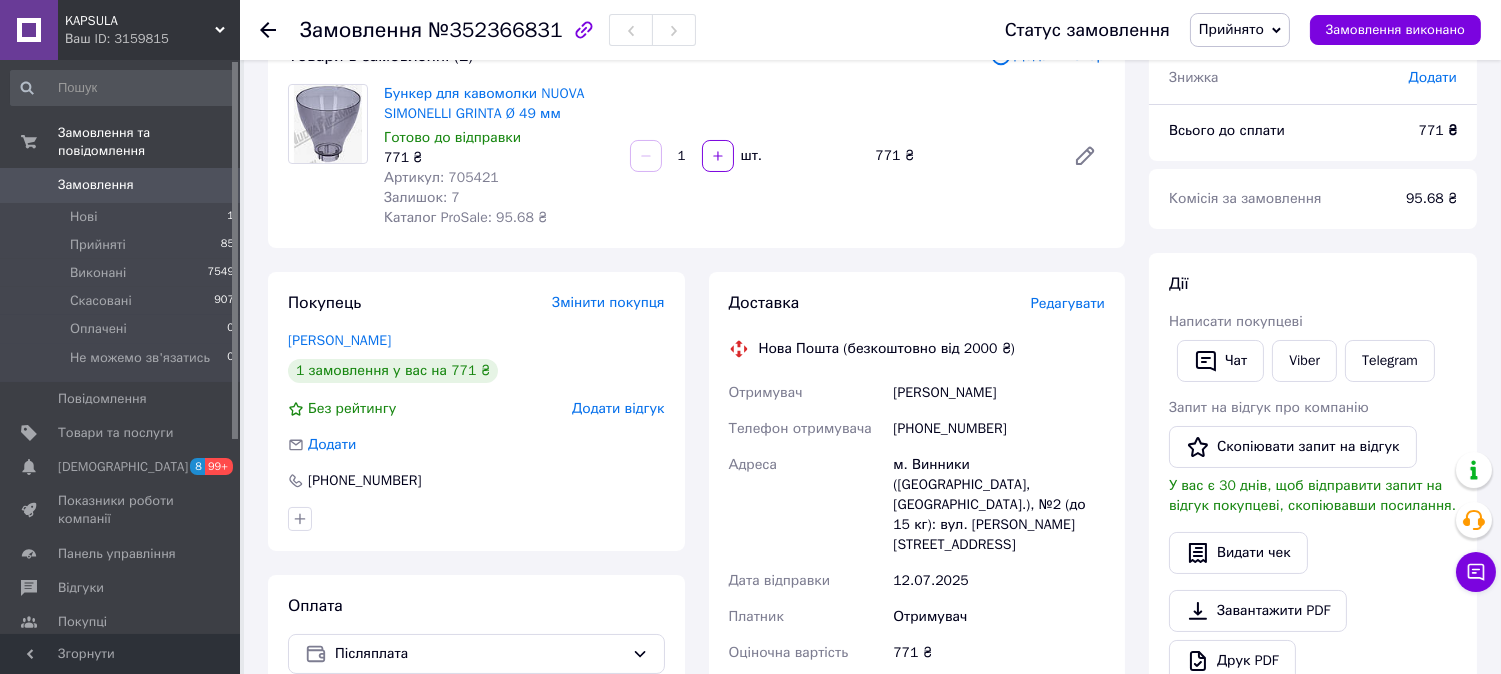scroll, scrollTop: 268, scrollLeft: 0, axis: vertical 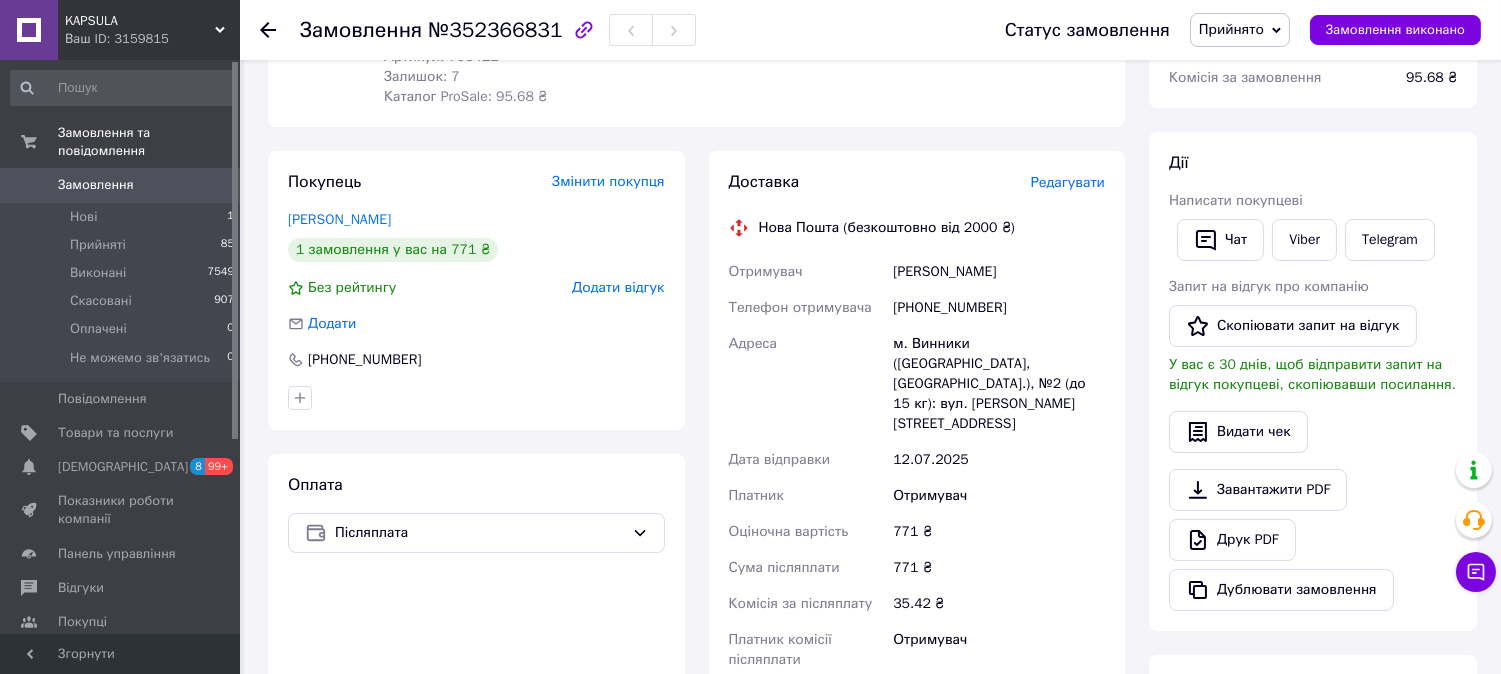 click on "Платник комісії післяплати" at bounding box center (807, 650) 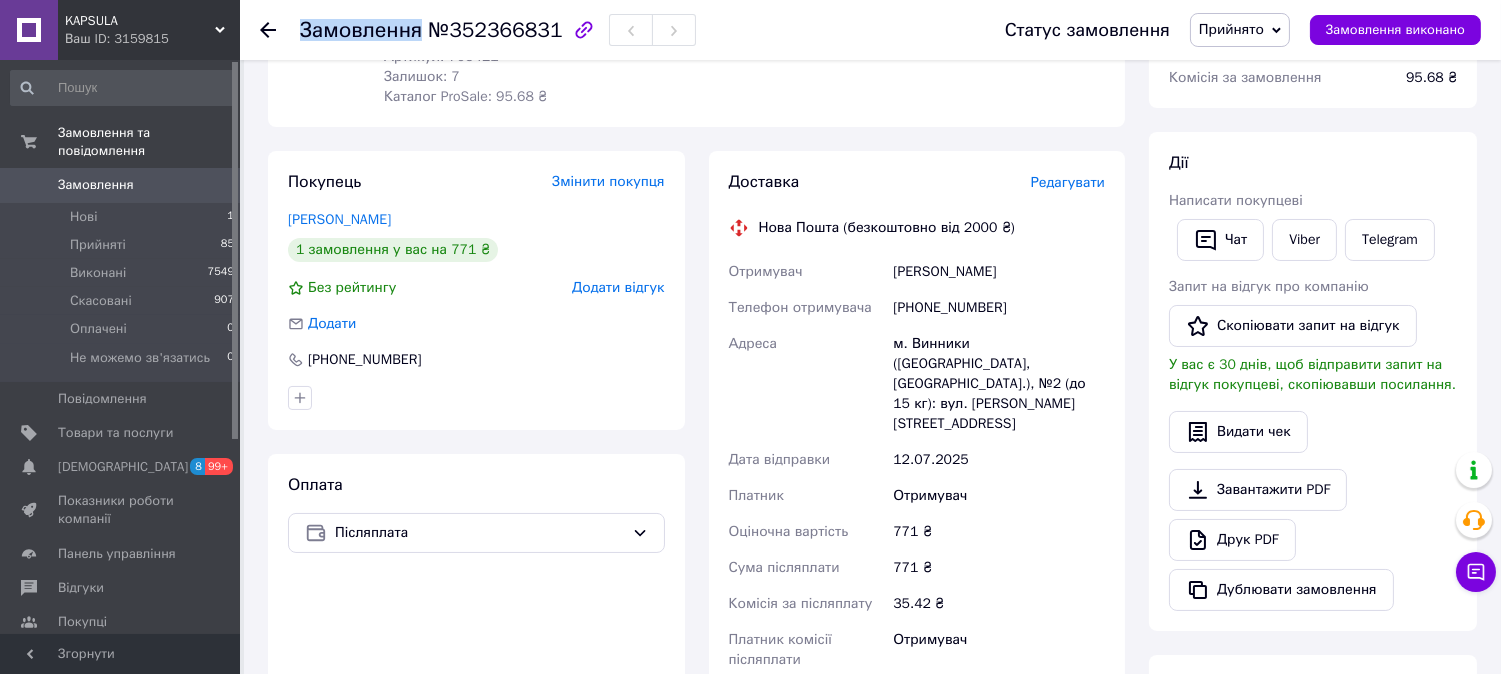 click at bounding box center [280, 30] 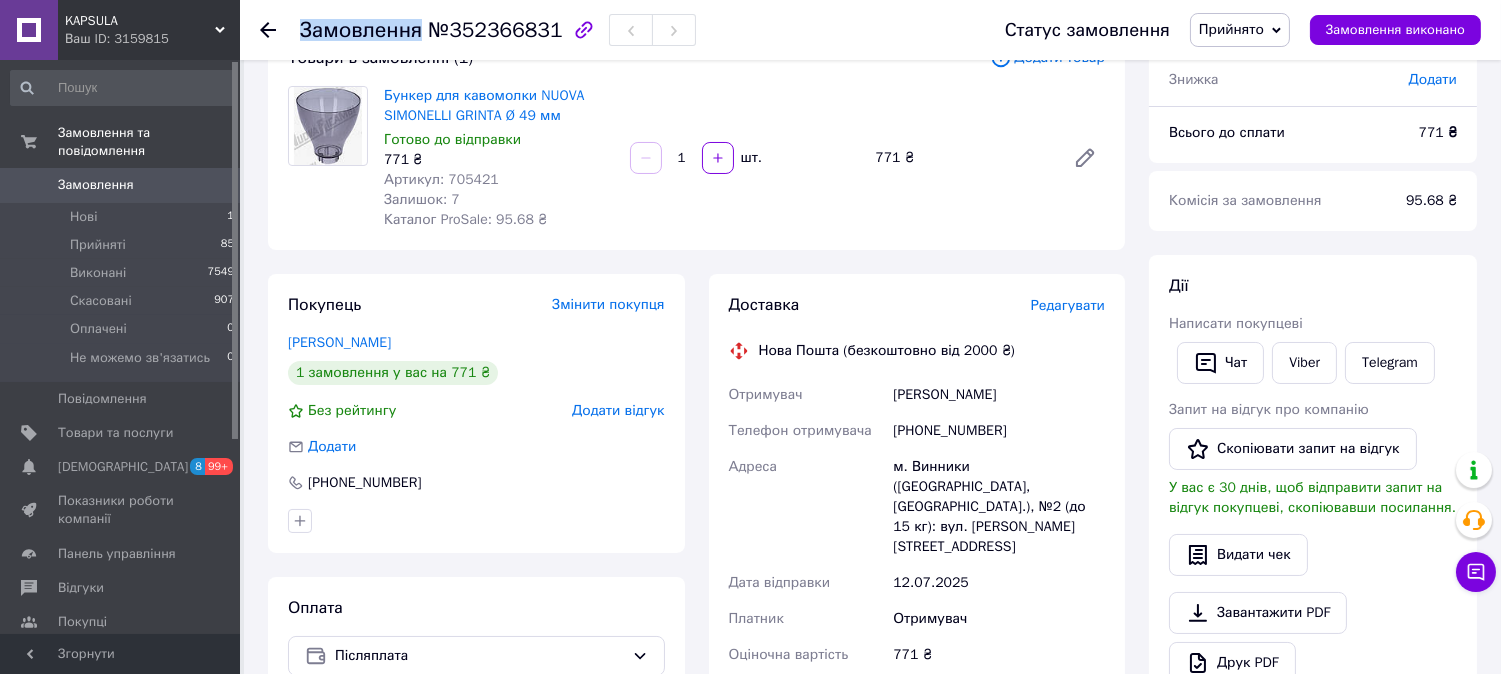 scroll, scrollTop: 0, scrollLeft: 0, axis: both 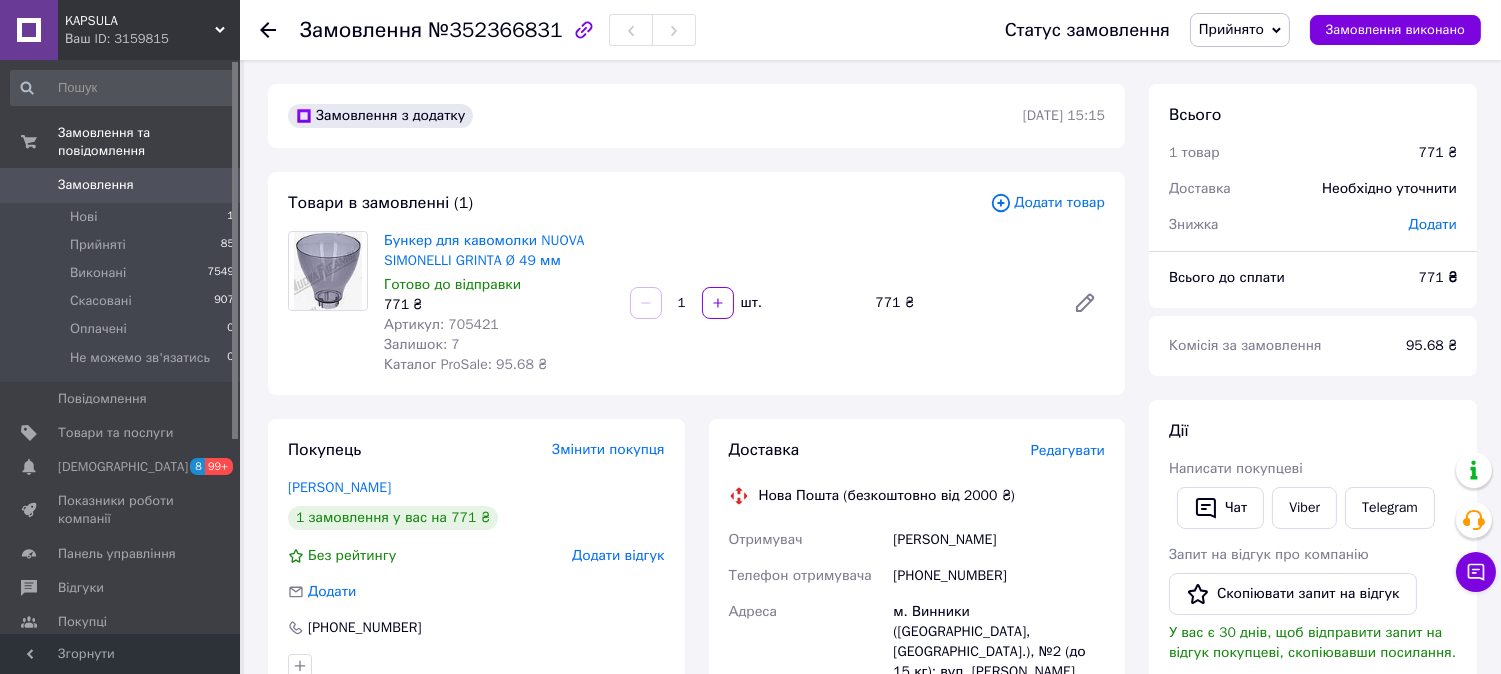 drag, startPoint x: 771, startPoint y: 194, endPoint x: 626, endPoint y: 134, distance: 156.92355 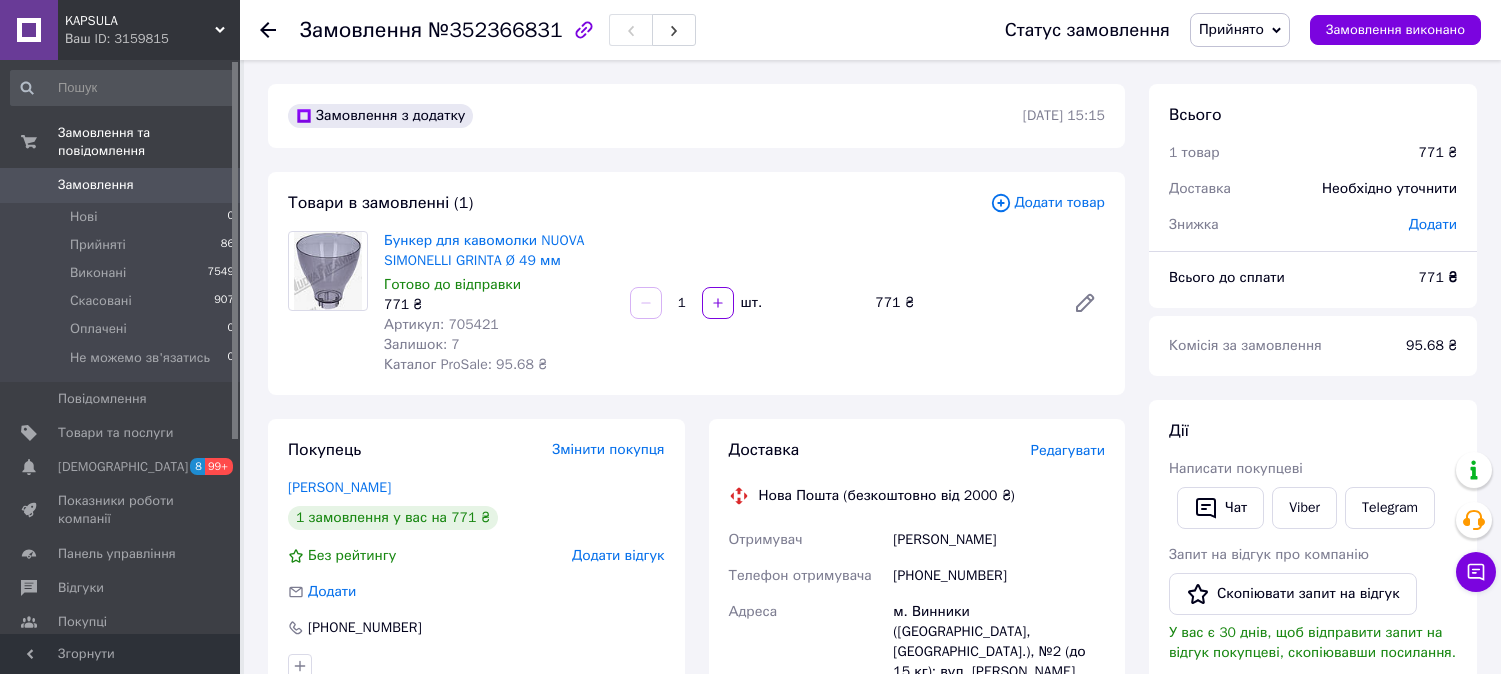 scroll, scrollTop: 0, scrollLeft: 0, axis: both 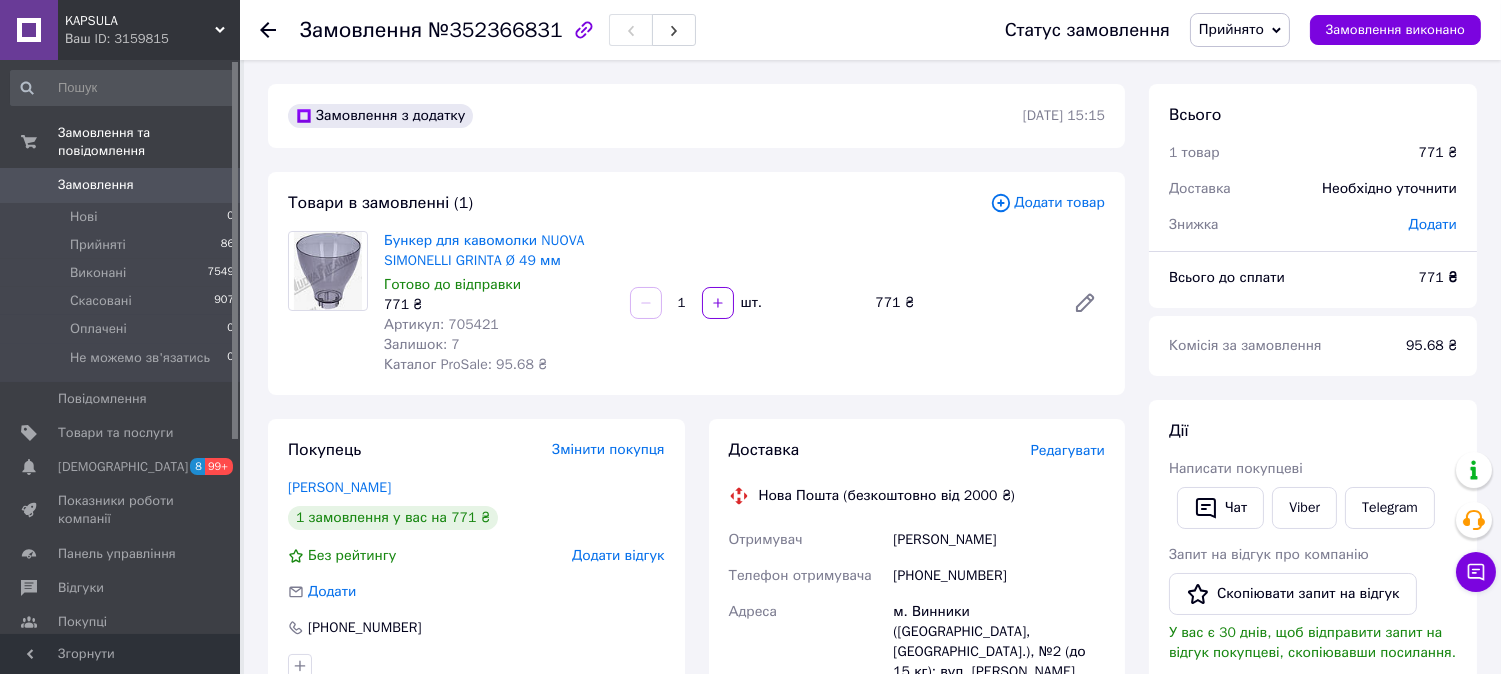 click on "Товари в замовленні (1) Додати товар [PERSON_NAME] для кавомолки NUOVA SIMONELLI GRINTA Ø 49 мм Готово до відправки 771 ₴ Артикул: 705421 Залишок: 7 Каталог ProSale: 95.68 ₴  1   шт. 771 ₴" at bounding box center [696, 283] 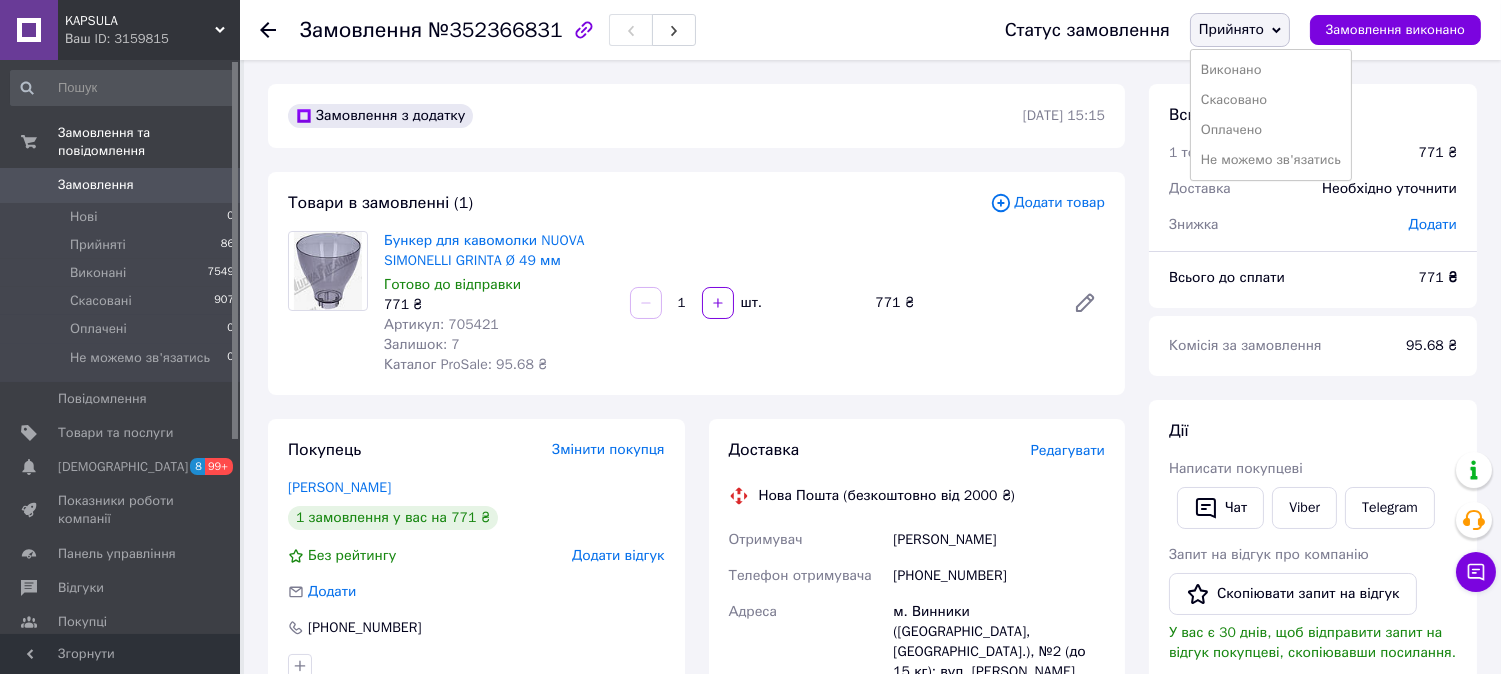 click on "Замовлення №352366831" at bounding box center (632, 30) 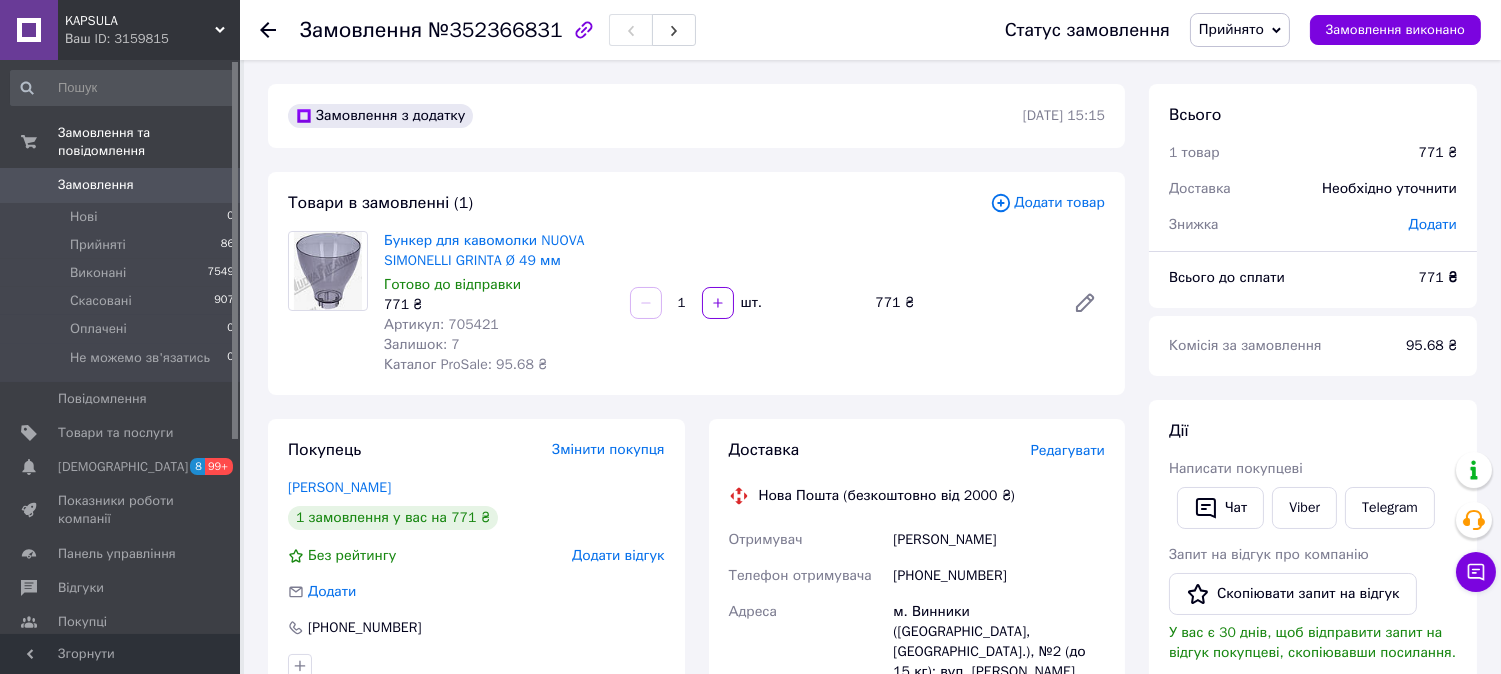 click at bounding box center (268, 30) 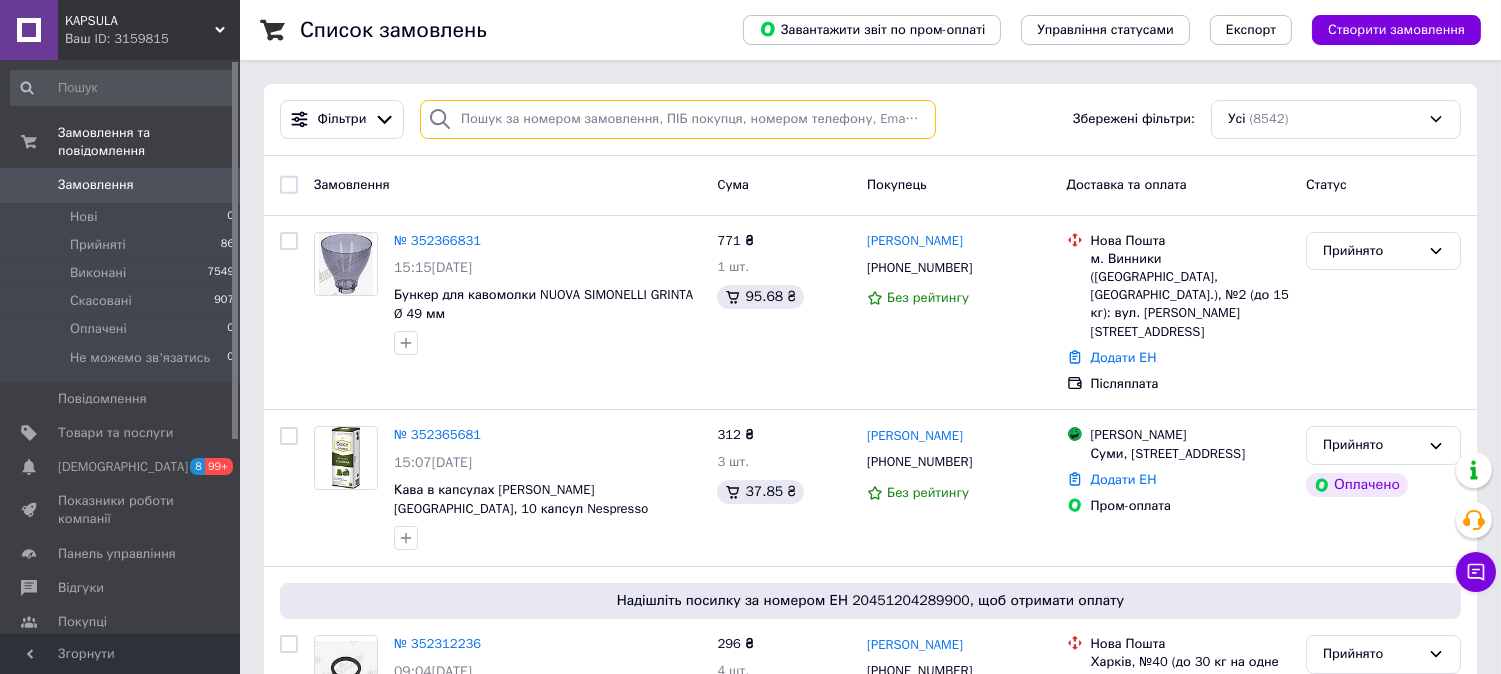 click at bounding box center [678, 119] 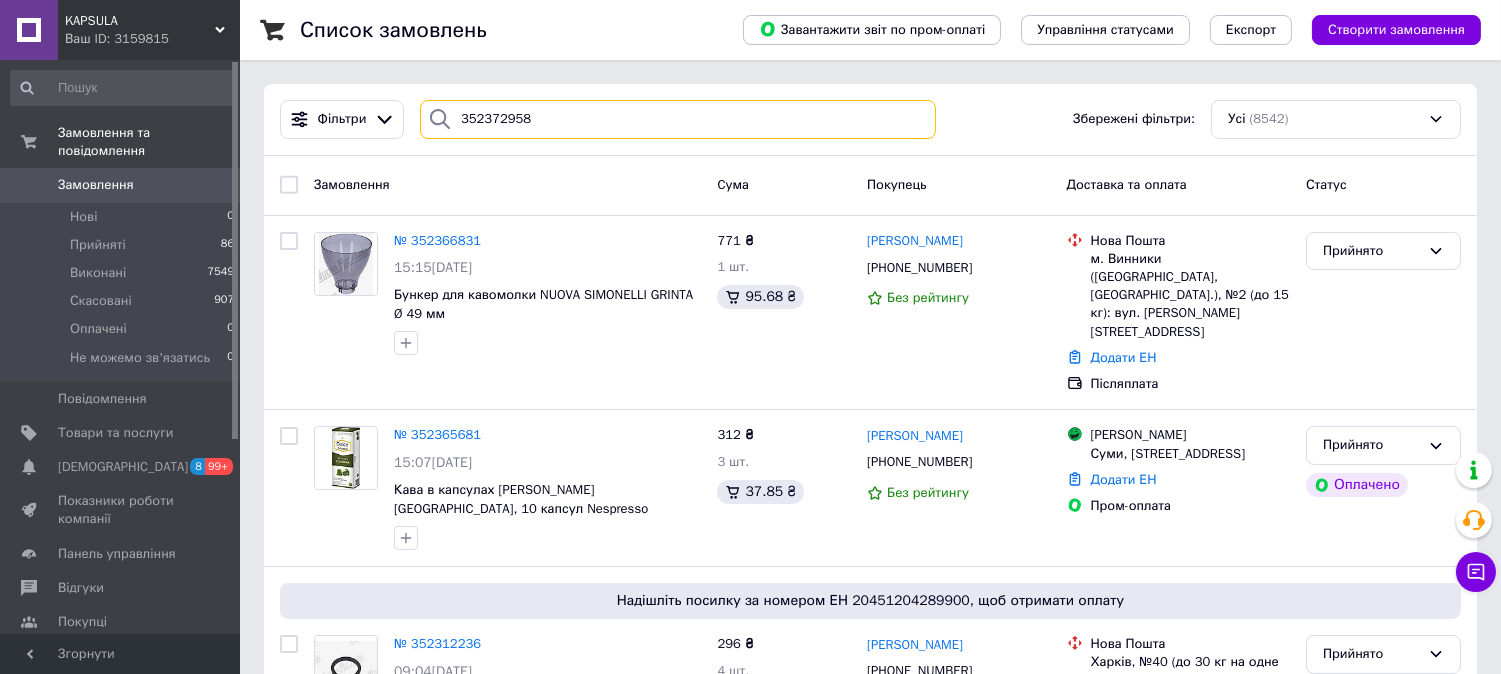 type on "352372958" 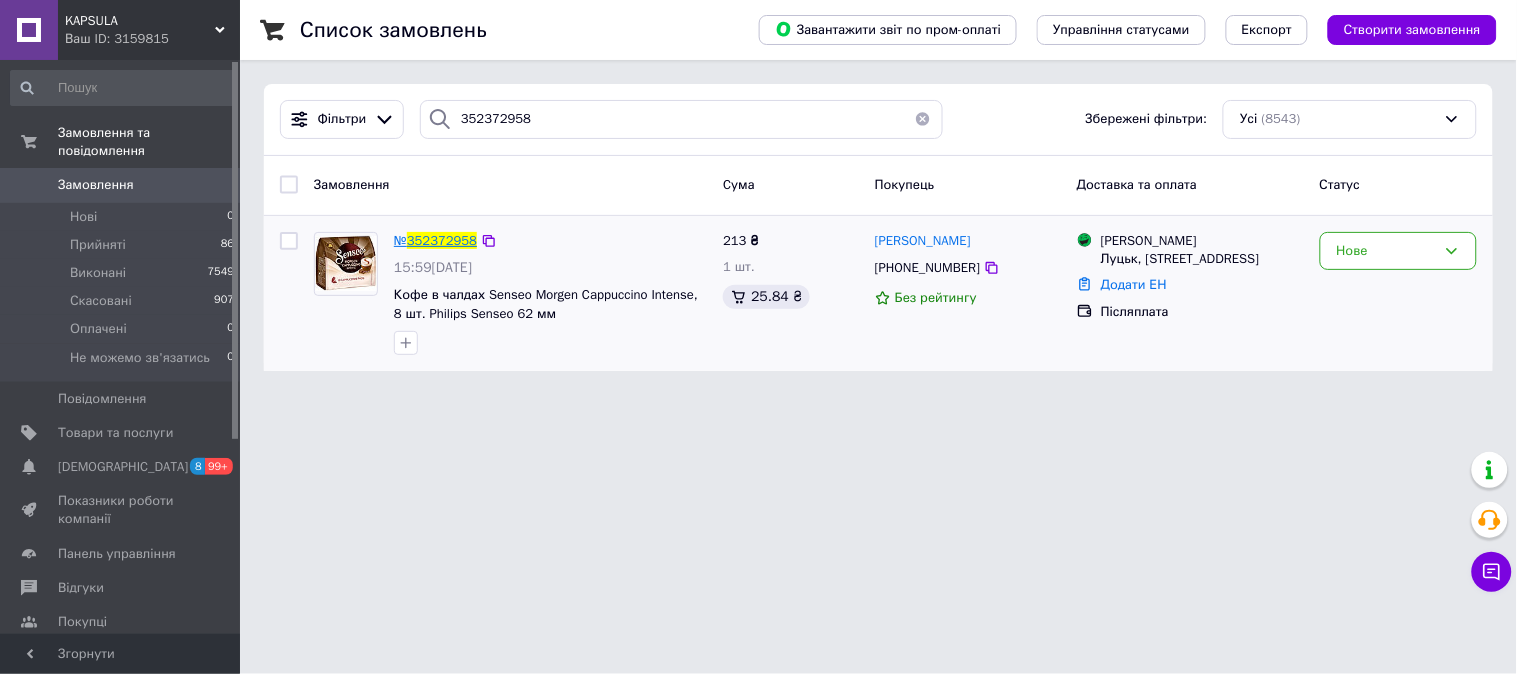 click on "352372958" at bounding box center [442, 240] 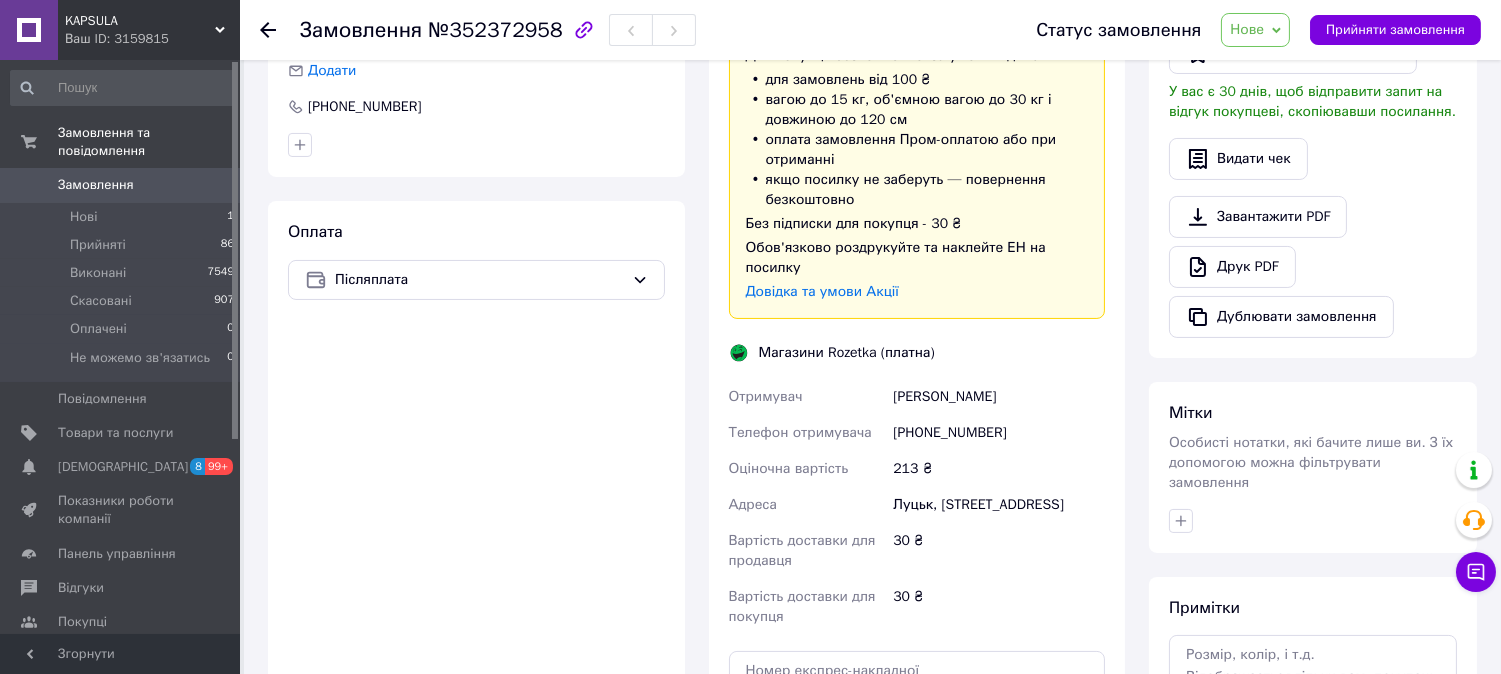 scroll, scrollTop: 555, scrollLeft: 0, axis: vertical 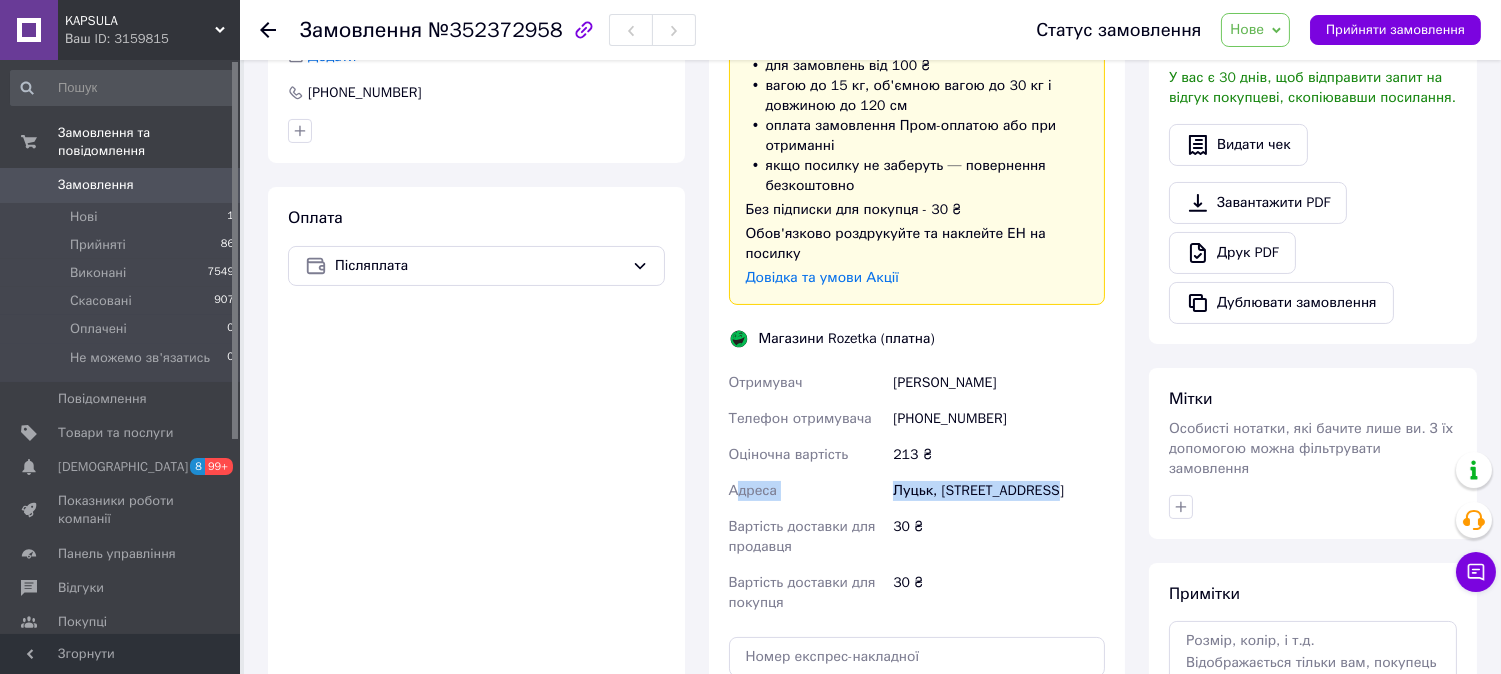 drag, startPoint x: 735, startPoint y: 473, endPoint x: 1052, endPoint y: 466, distance: 317.07727 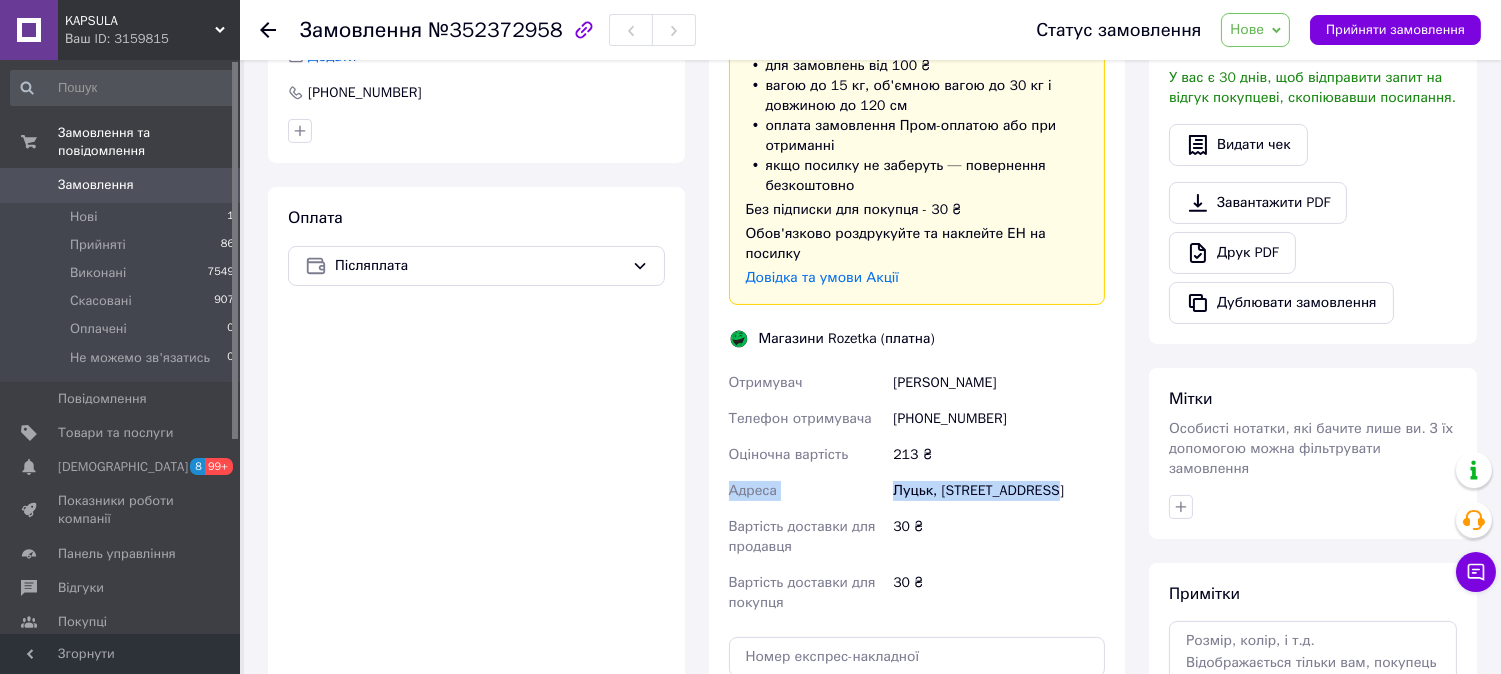drag, startPoint x: 721, startPoint y: 467, endPoint x: 1058, endPoint y: 468, distance: 337.0015 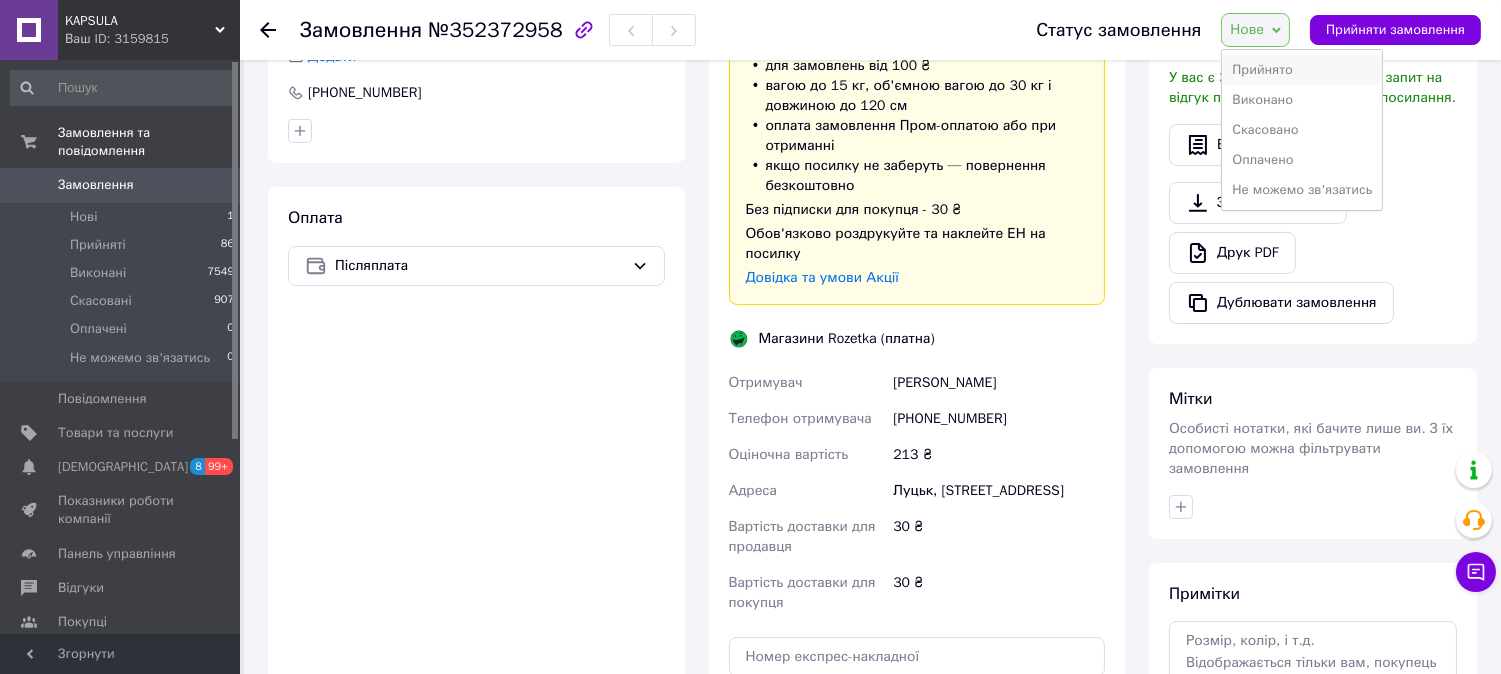 click on "Прийнято" at bounding box center (1302, 70) 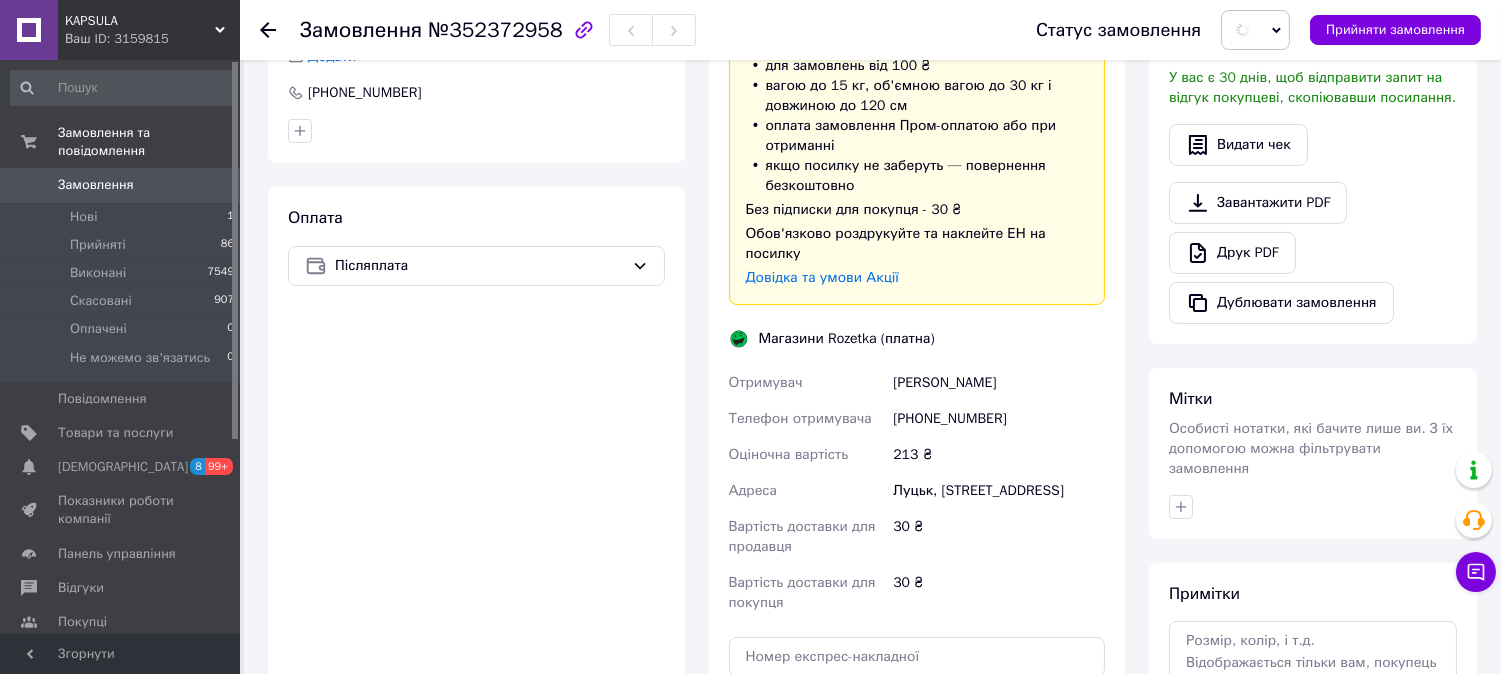 click on "[PHONE_NUMBER]" at bounding box center (999, 419) 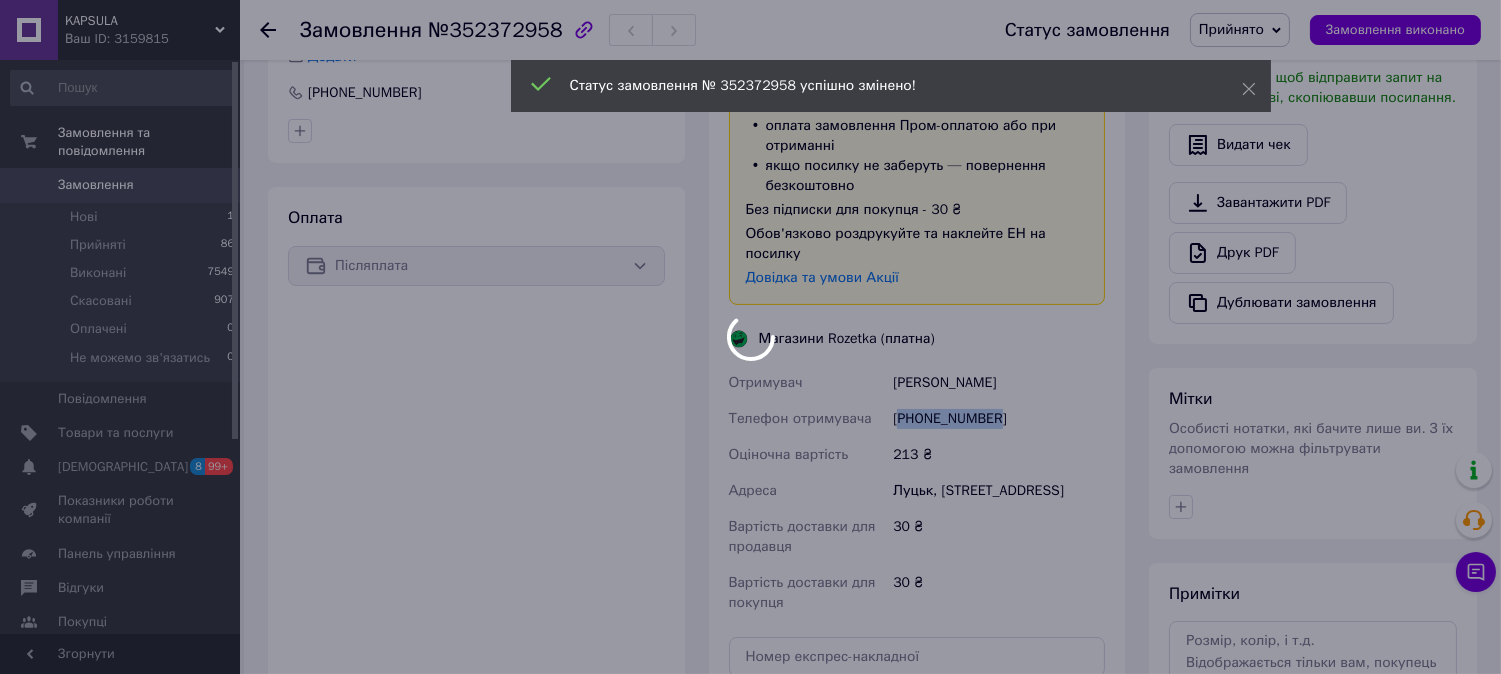 click on "[PHONE_NUMBER]" at bounding box center (999, 419) 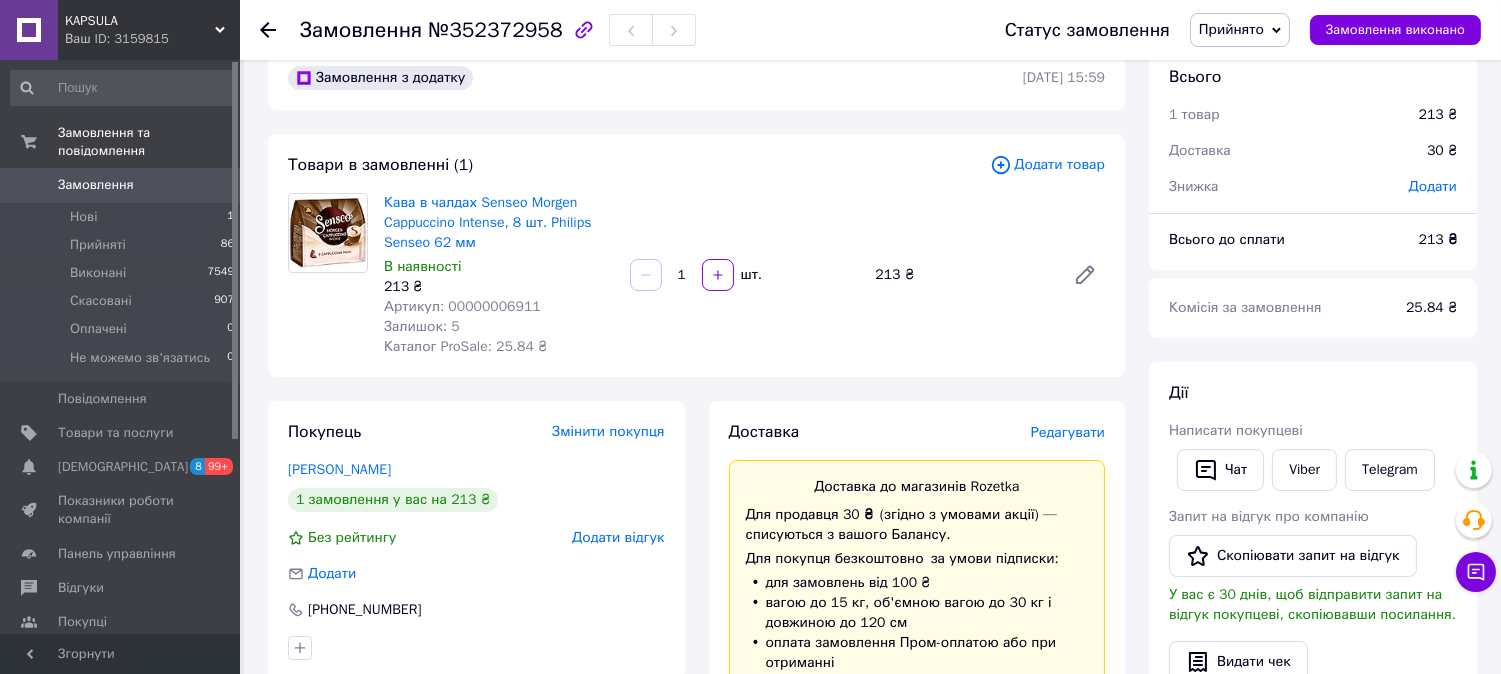 scroll, scrollTop: 0, scrollLeft: 0, axis: both 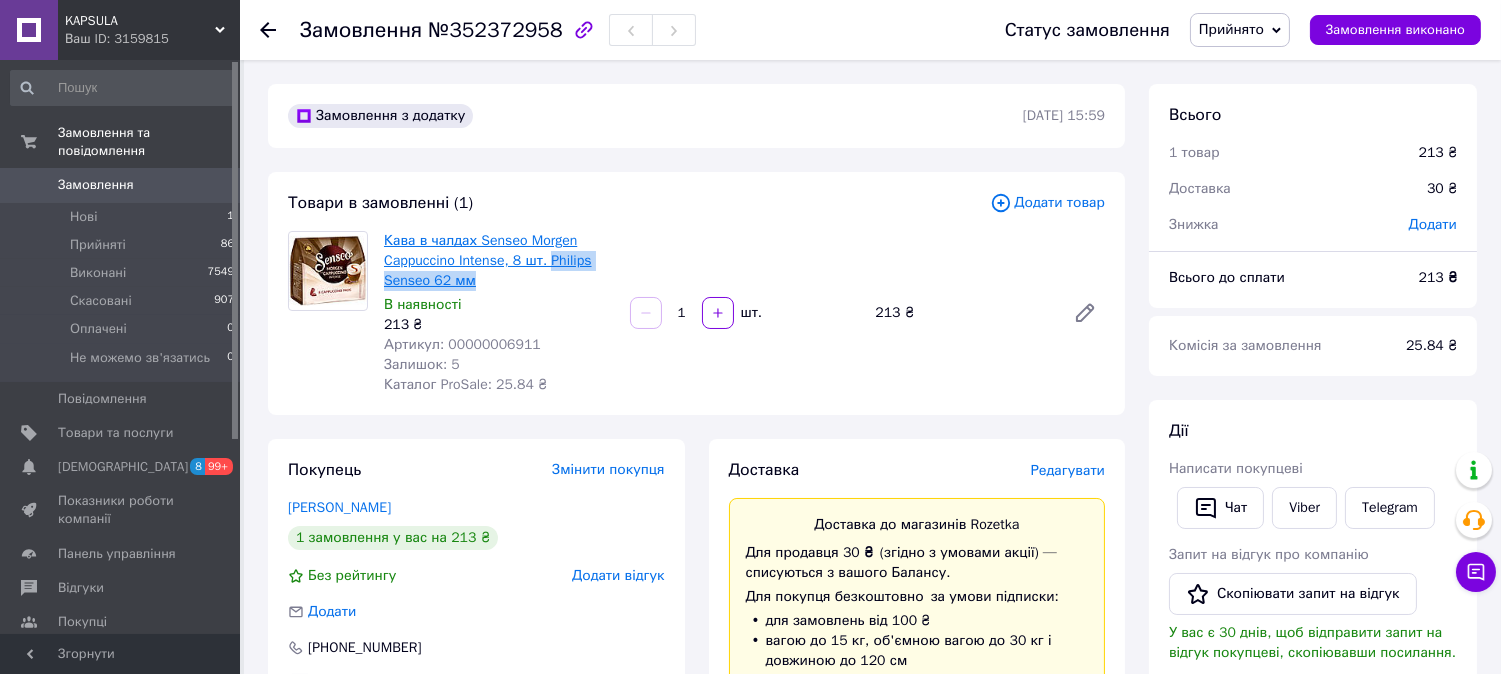 drag, startPoint x: 513, startPoint y: 287, endPoint x: 550, endPoint y: 257, distance: 47.63402 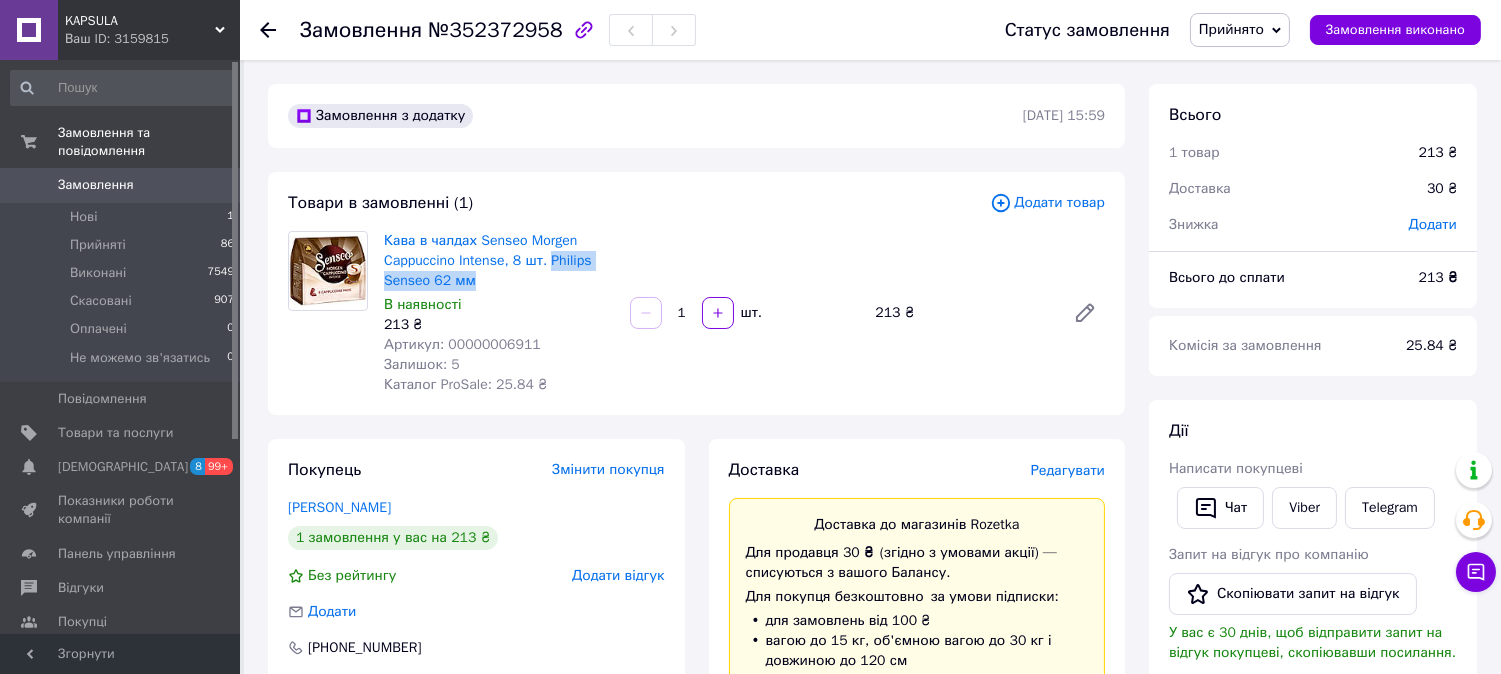 copy on "Philips Senseo 62 мм" 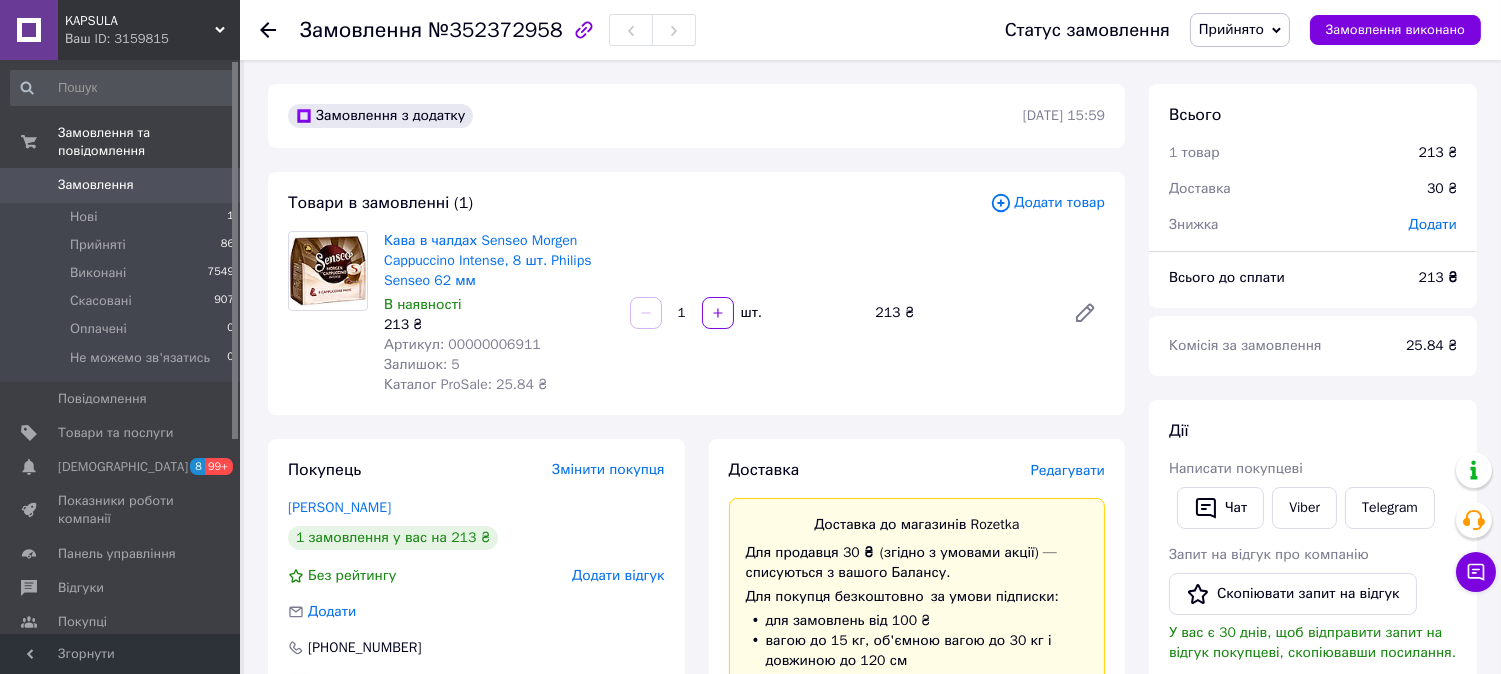 click on "12.07.2025 | 15:59" at bounding box center (1064, 116) 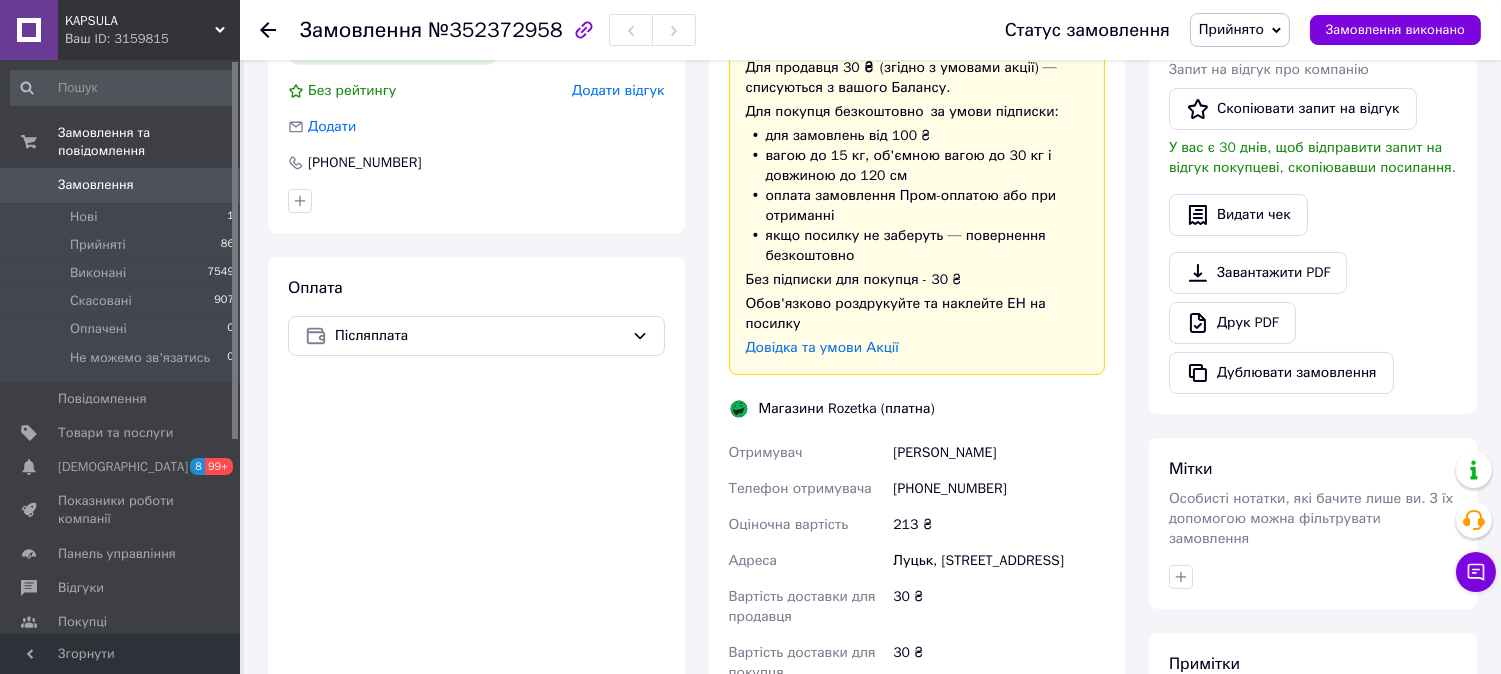 scroll, scrollTop: 777, scrollLeft: 0, axis: vertical 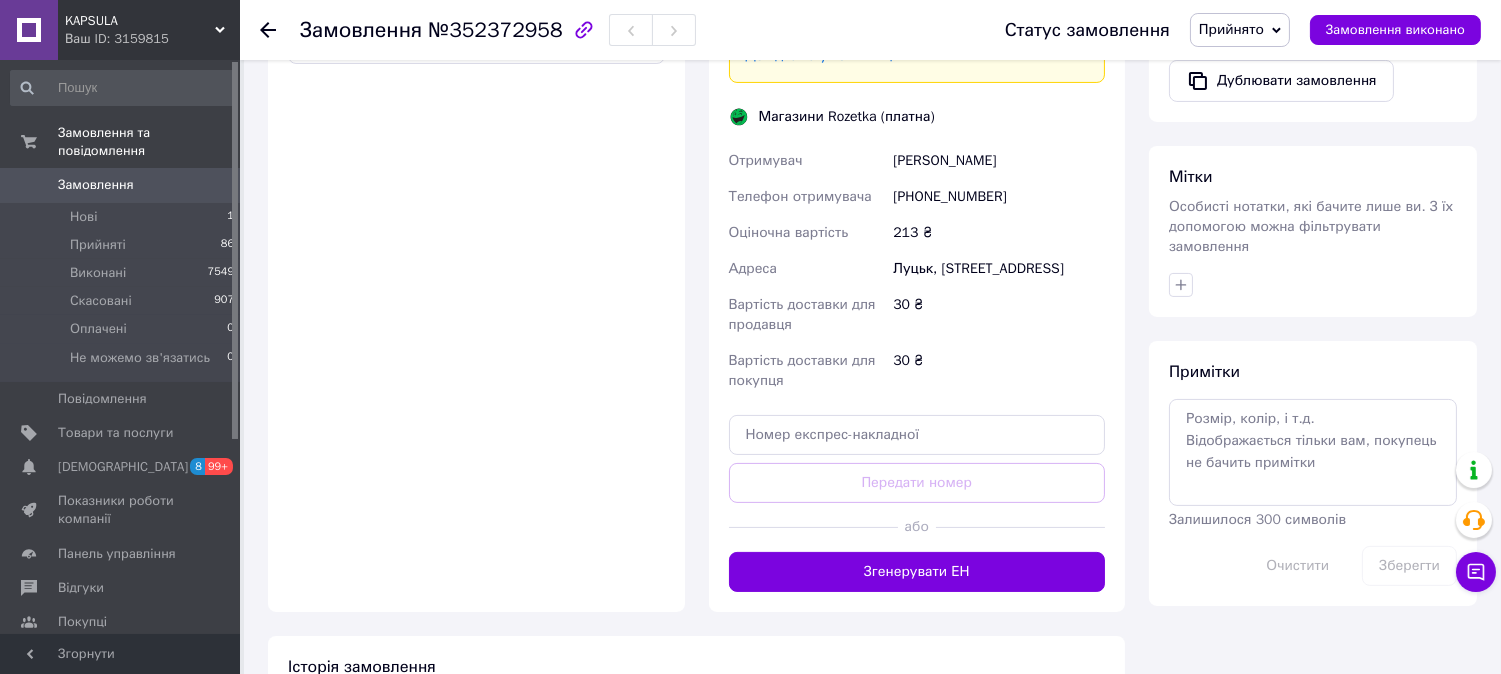 drag, startPoint x: 493, startPoint y: 375, endPoint x: 621, endPoint y: 370, distance: 128.09763 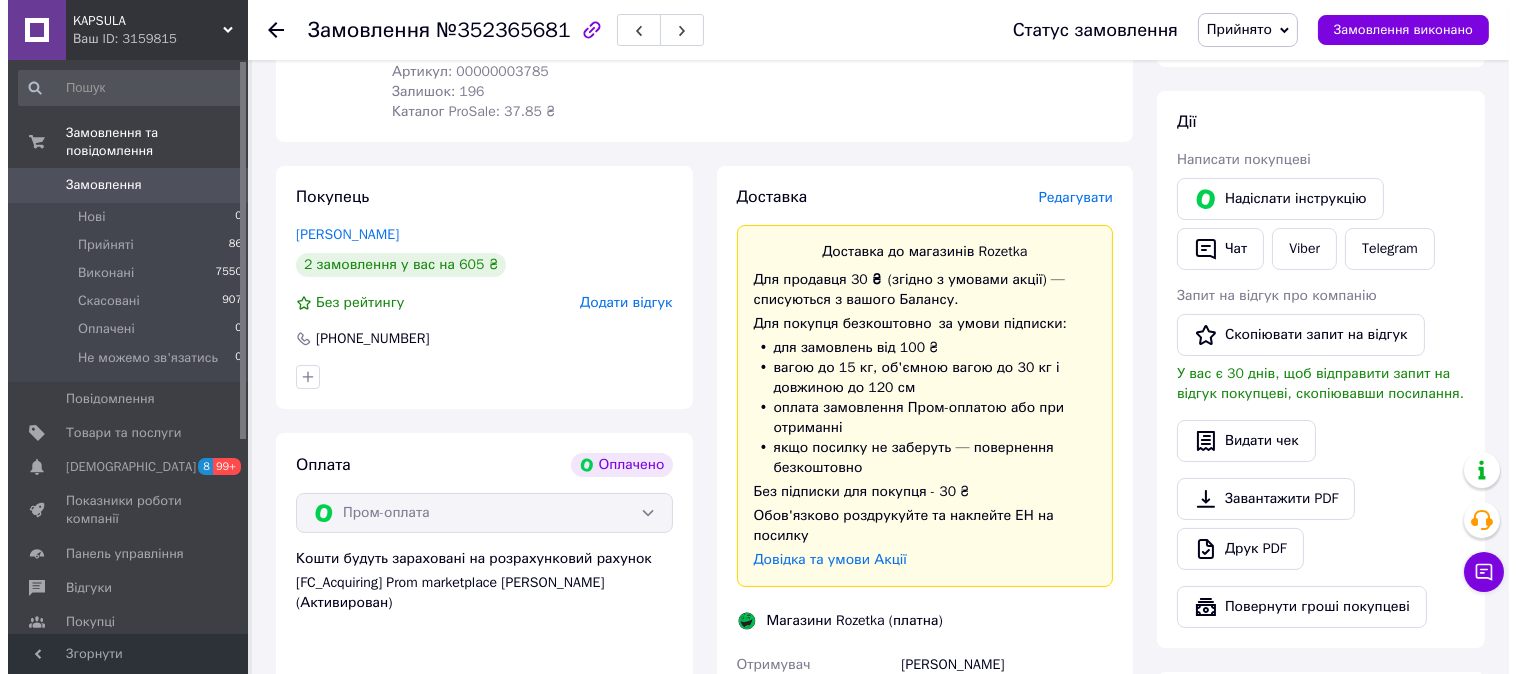 scroll, scrollTop: 333, scrollLeft: 0, axis: vertical 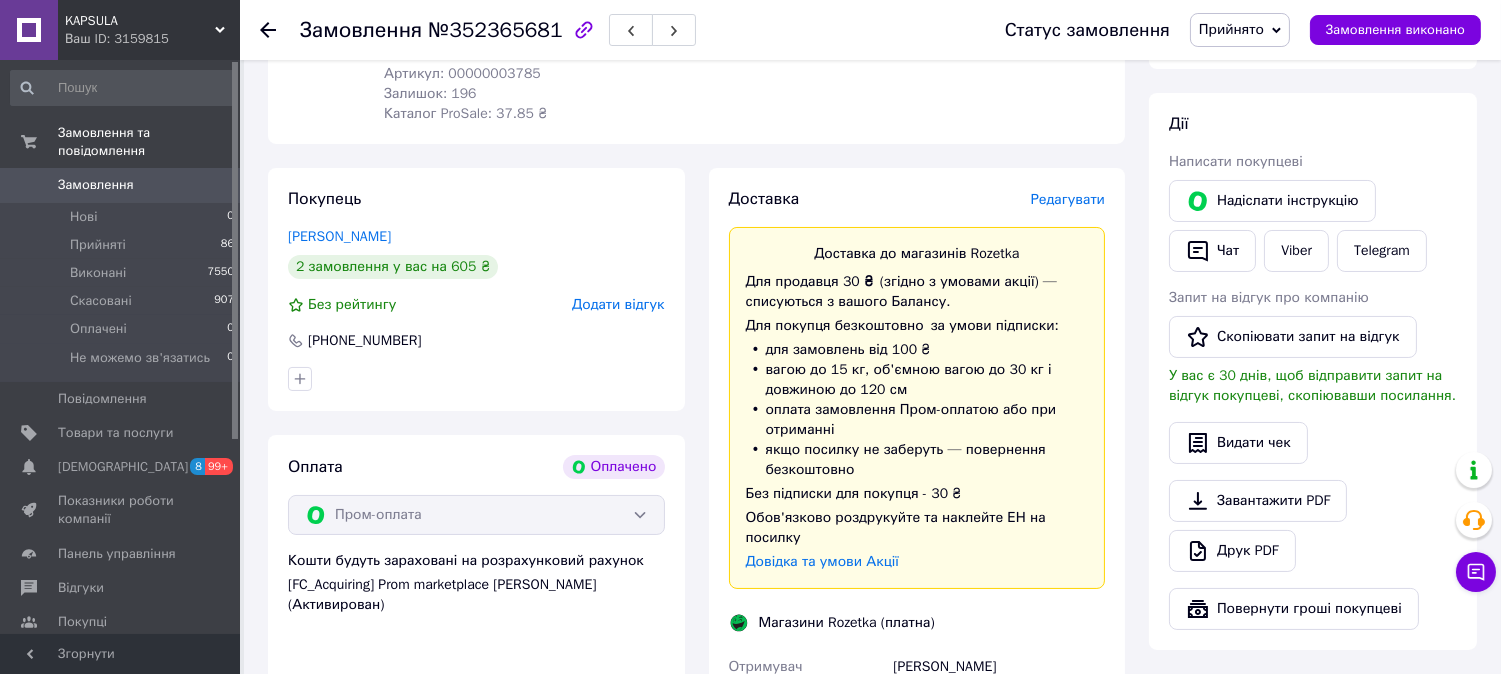 click on "Доставка" at bounding box center (880, 199) 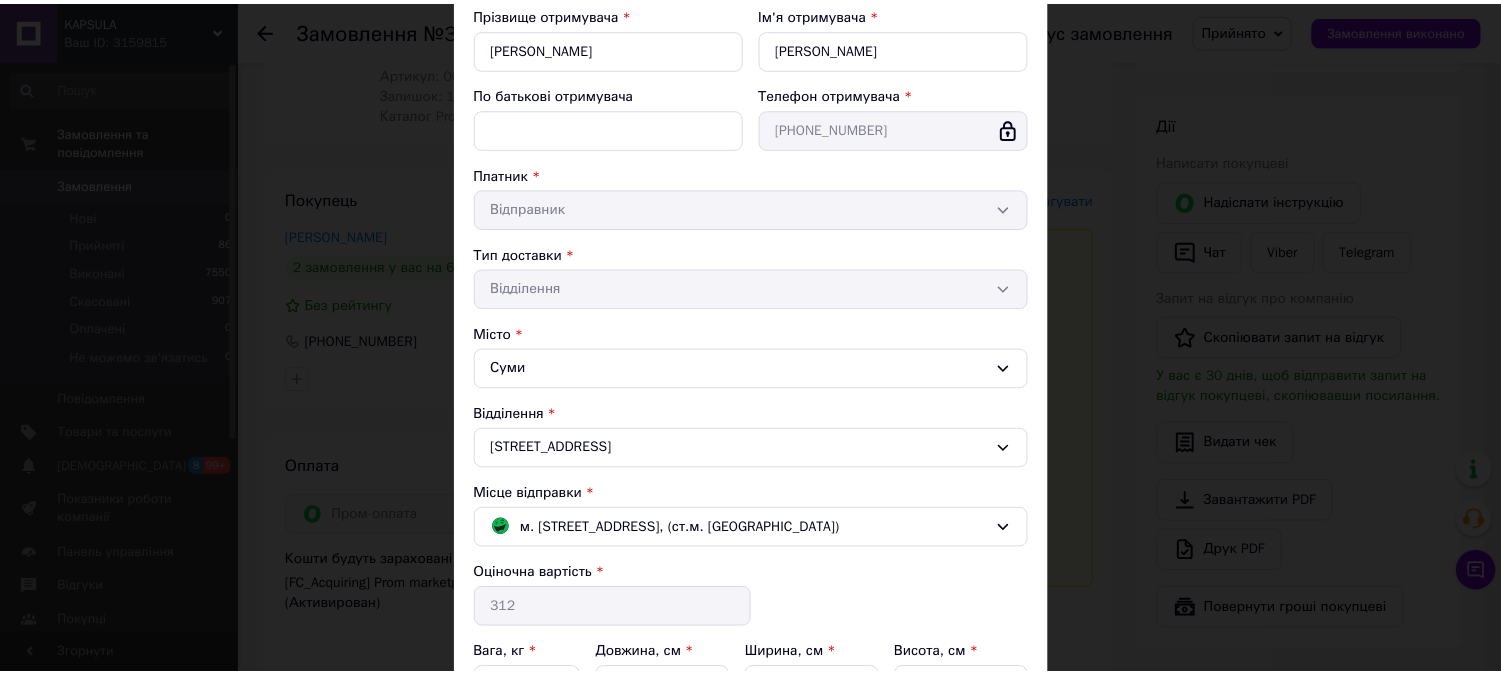 scroll, scrollTop: 567, scrollLeft: 0, axis: vertical 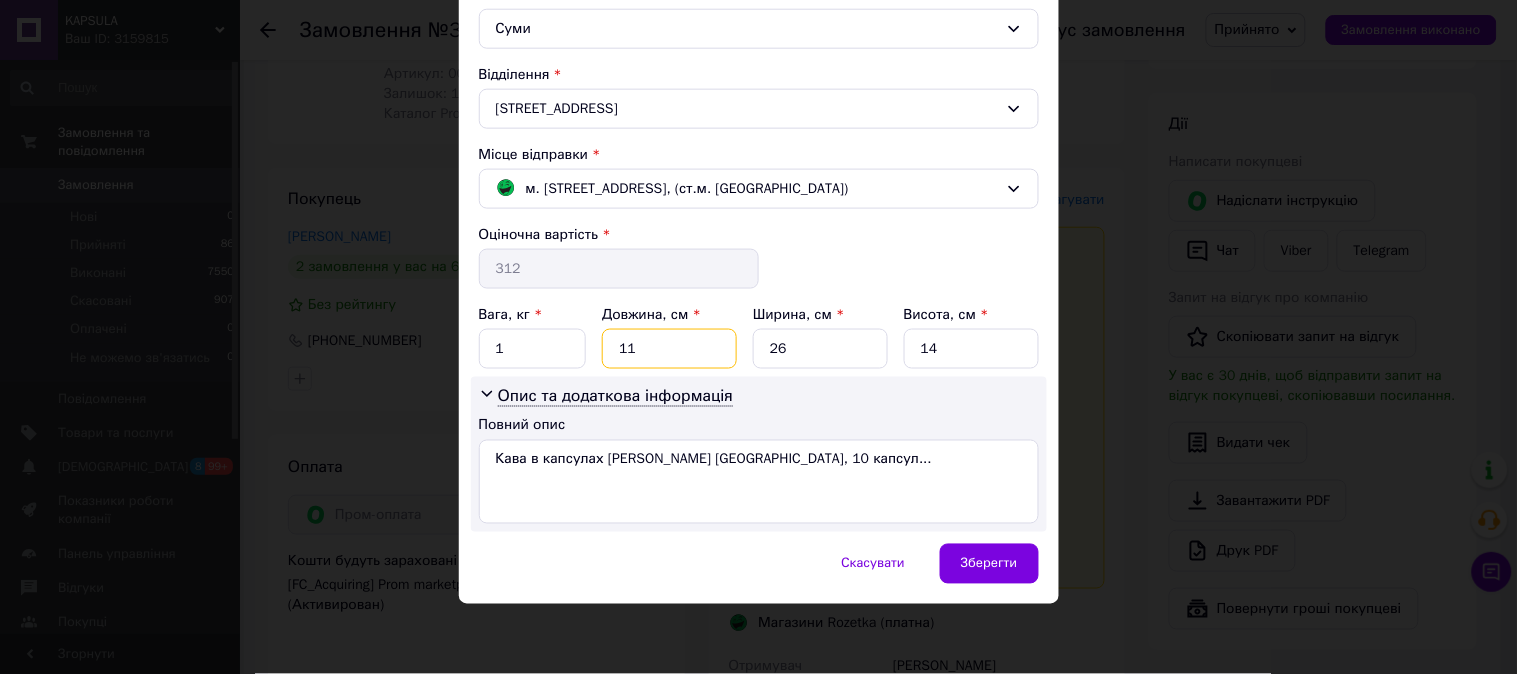 click on "11" at bounding box center [669, 349] 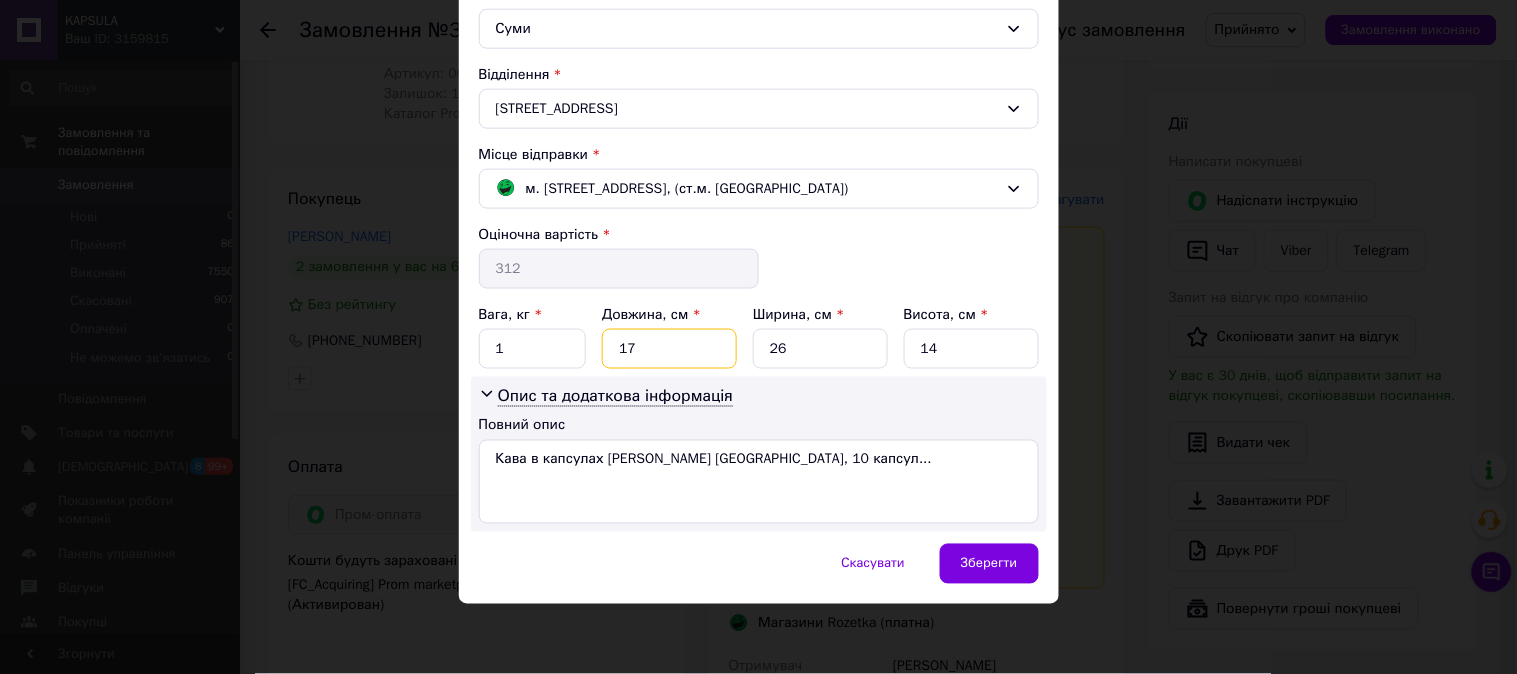 type on "17" 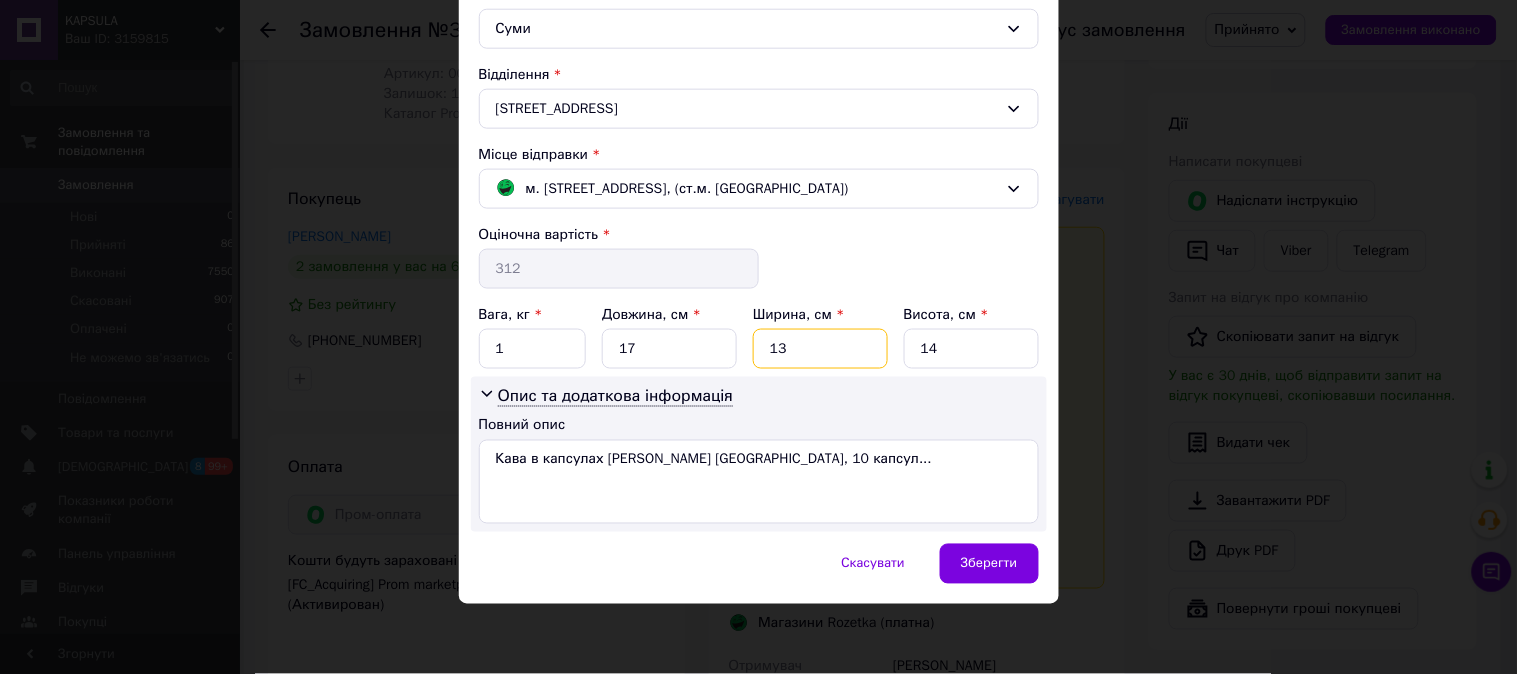 type on "13" 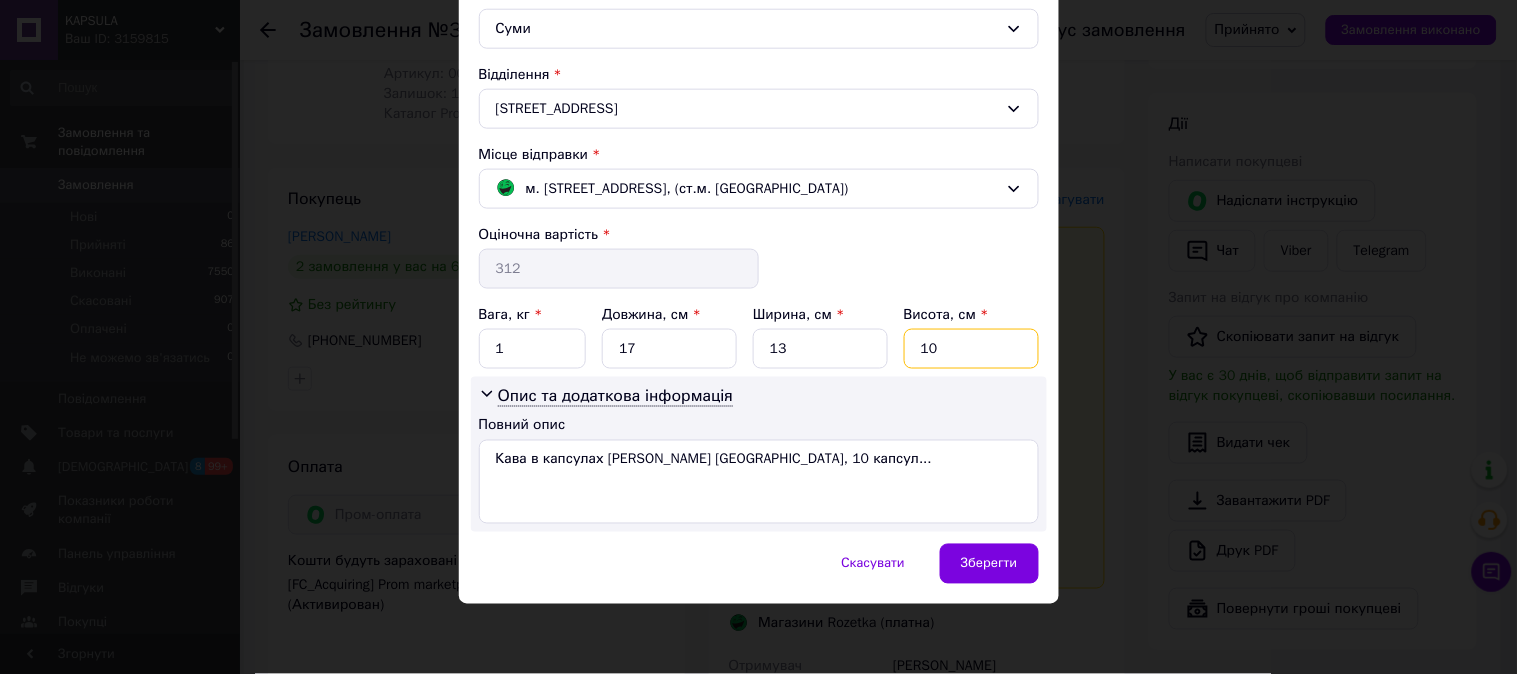 type on "10" 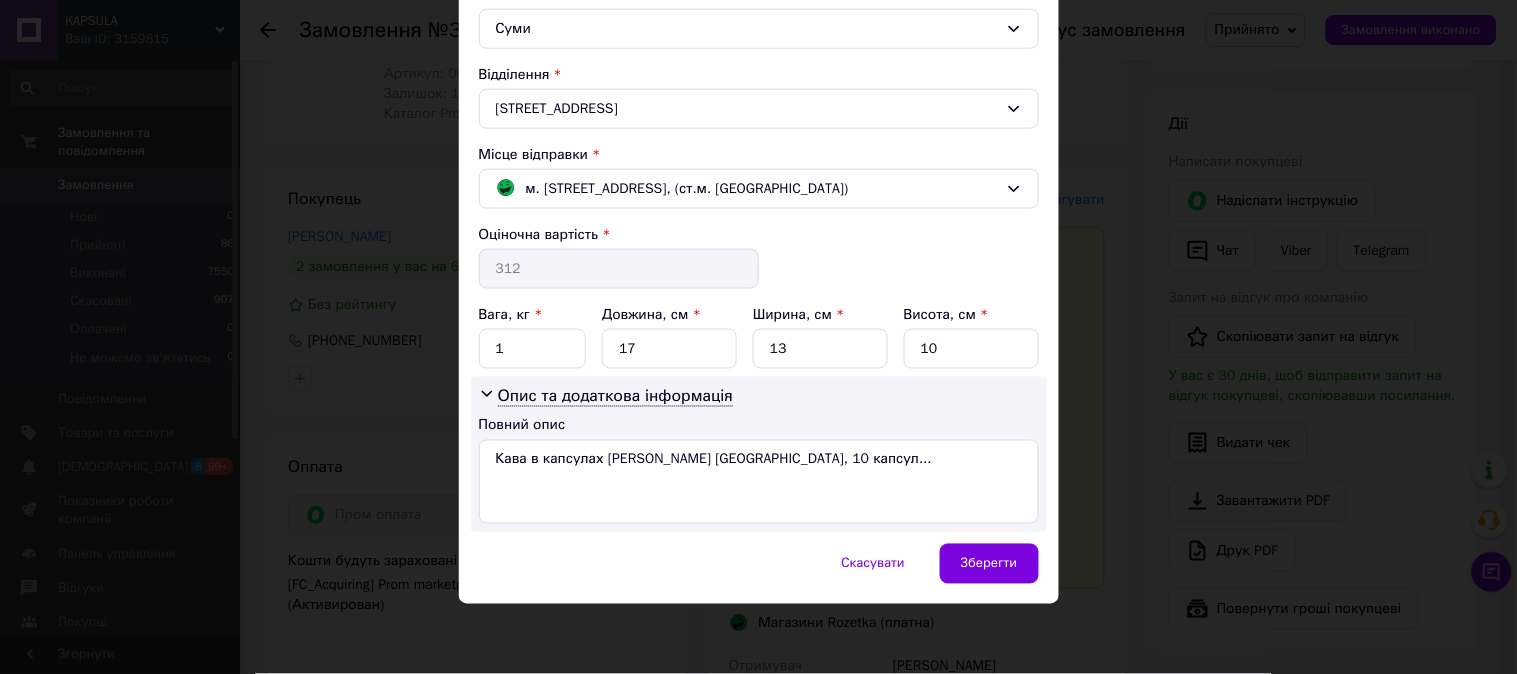 click on "Вага, кг   * 1 Довжина, см   * 17 Ширина, см   * 13 Висота, см   * 10" at bounding box center [759, 337] 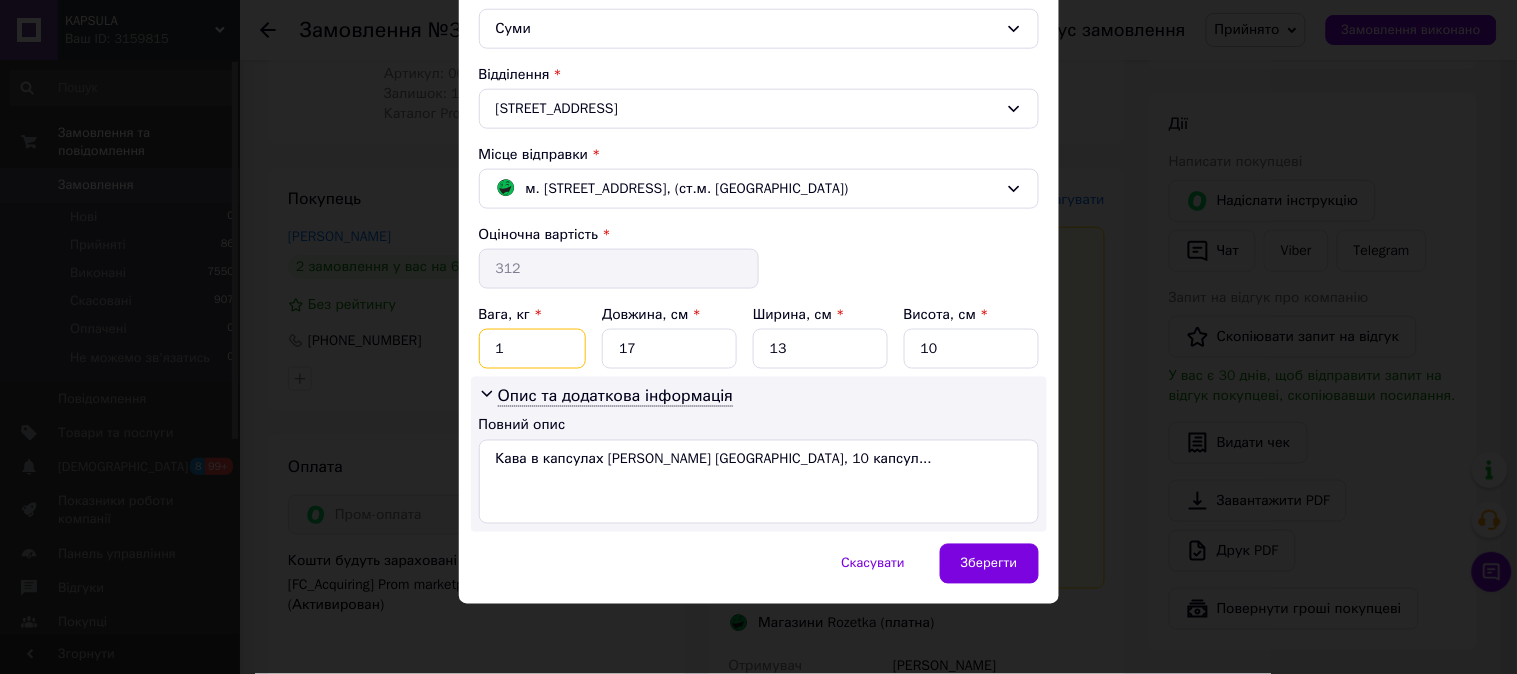 click on "1" at bounding box center [533, 349] 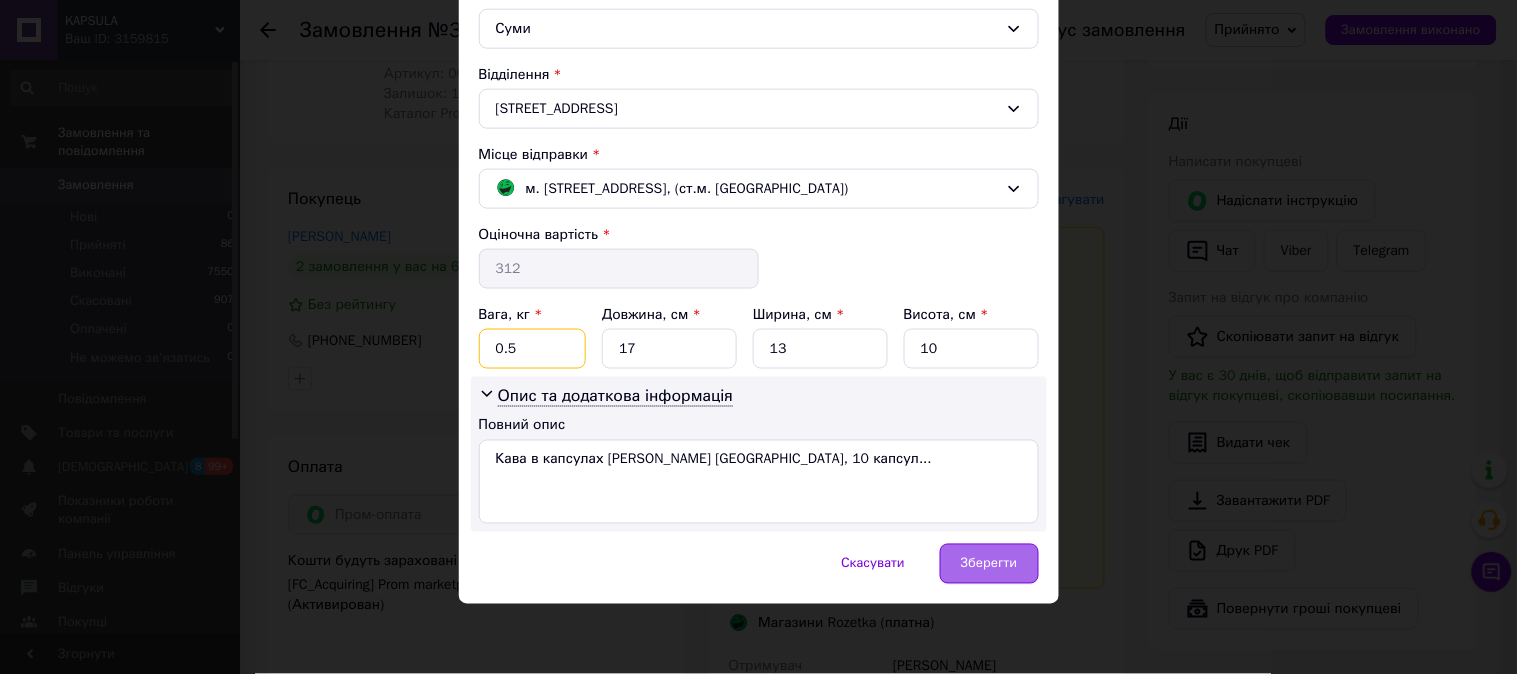 type on "0.5" 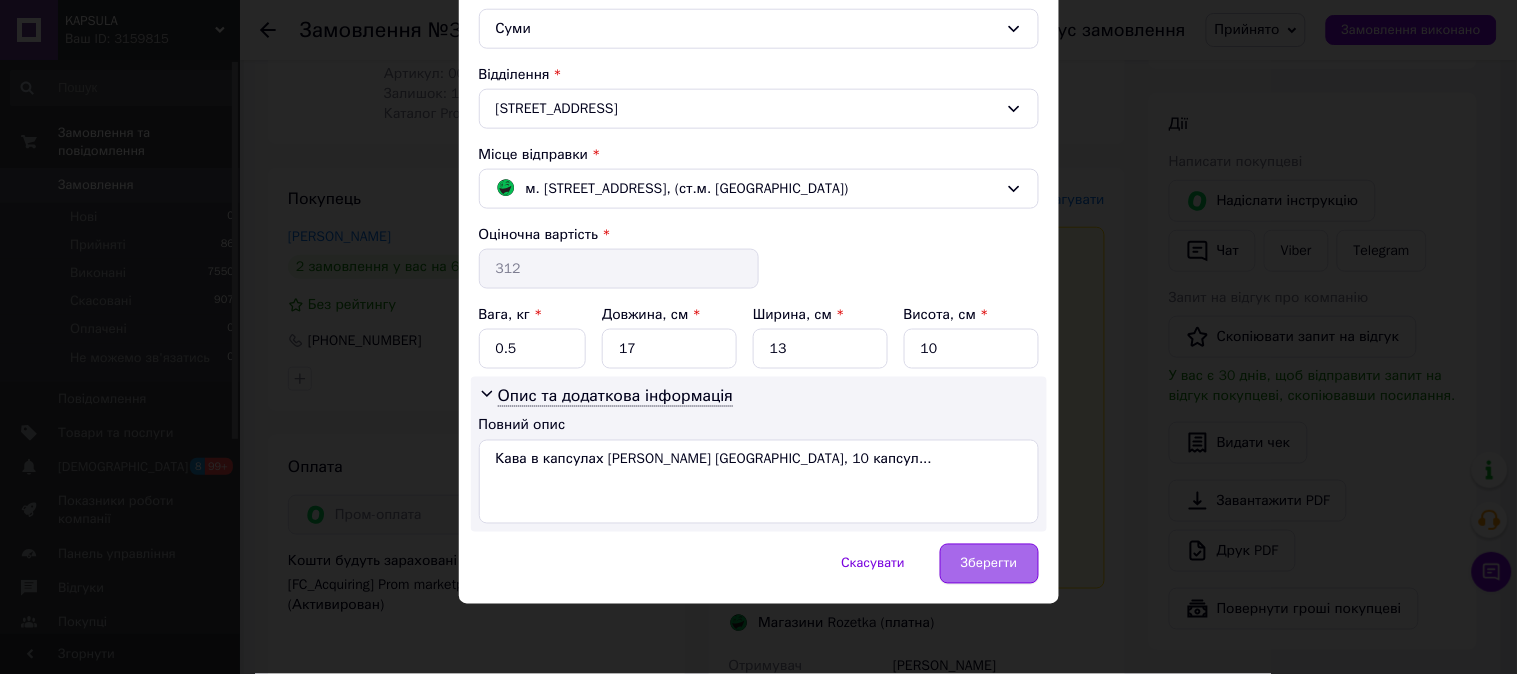 click on "Зберегти" at bounding box center [989, 564] 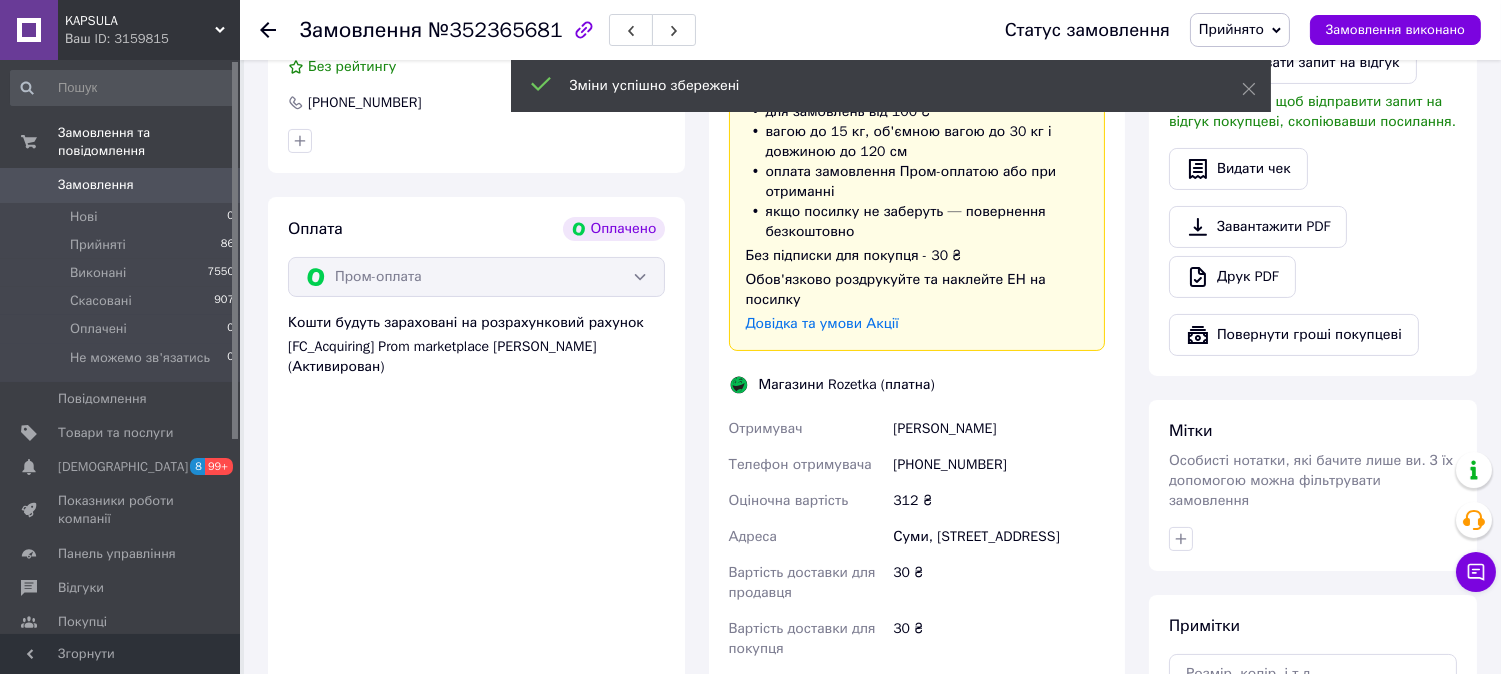scroll, scrollTop: 888, scrollLeft: 0, axis: vertical 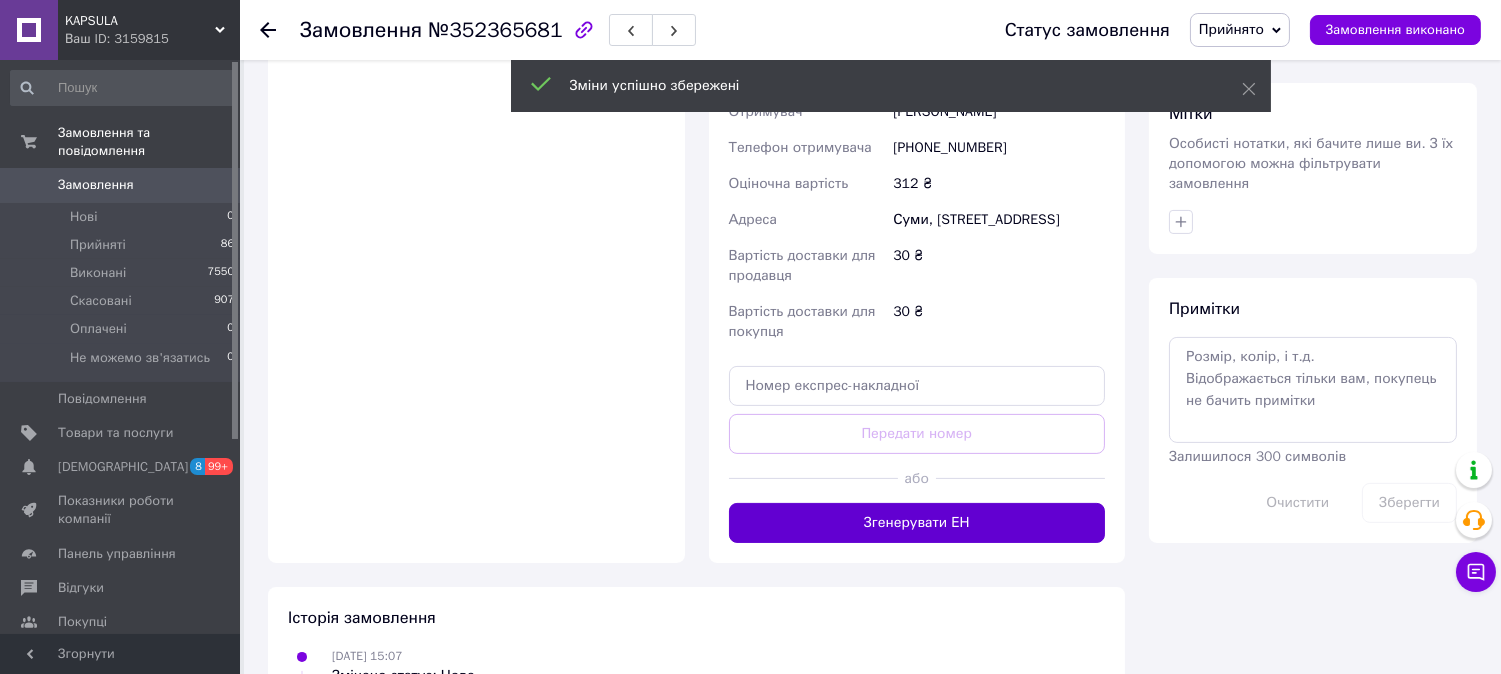 click on "Згенерувати ЕН" at bounding box center [917, 523] 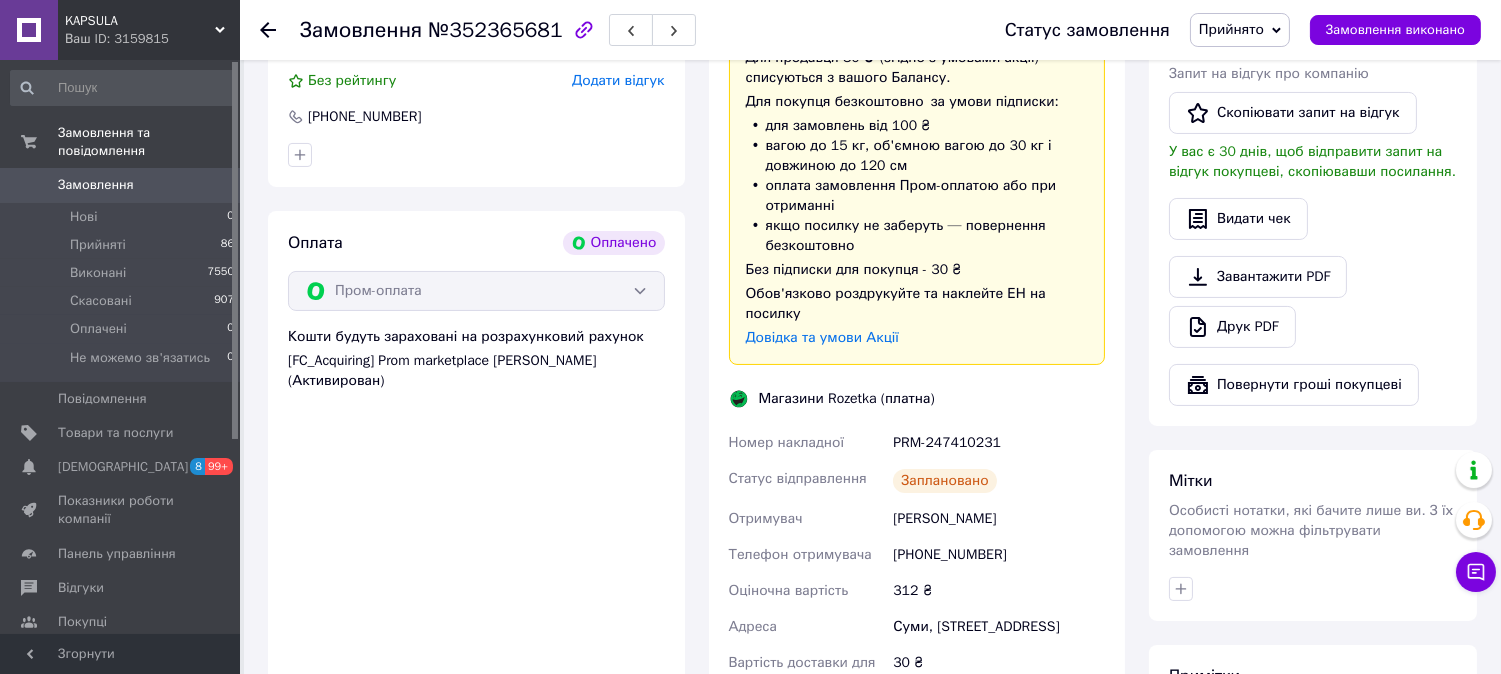 scroll, scrollTop: 555, scrollLeft: 0, axis: vertical 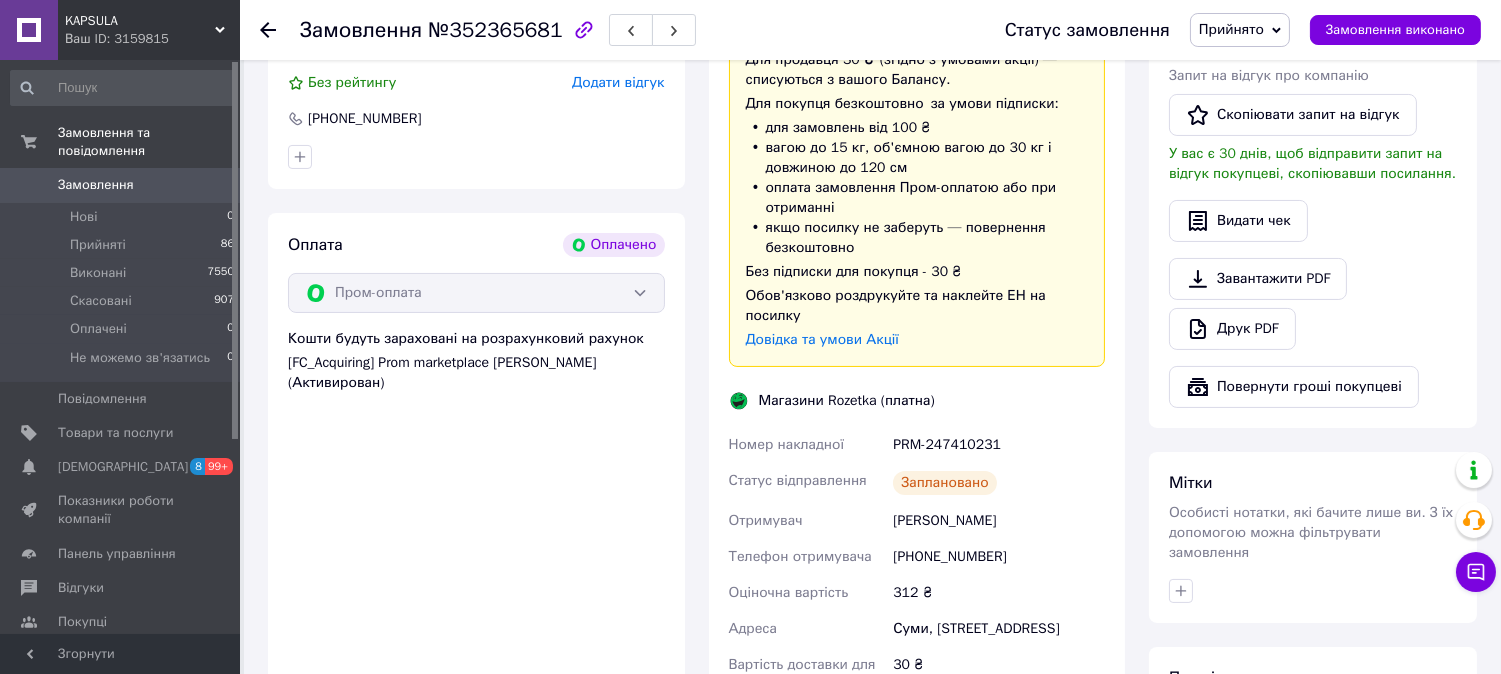 click on "PRM-247410231" at bounding box center [999, 445] 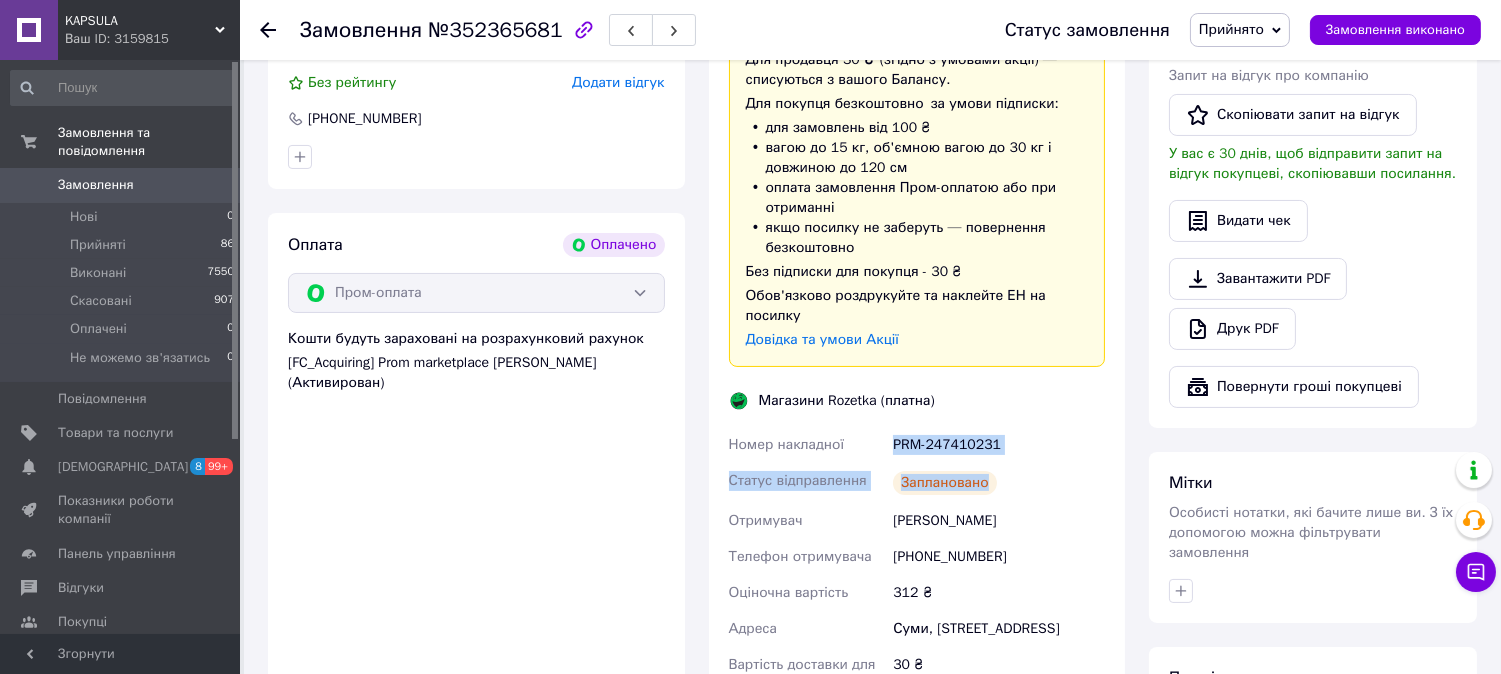drag, startPoint x: 878, startPoint y: 403, endPoint x: 1052, endPoint y: 426, distance: 175.51353 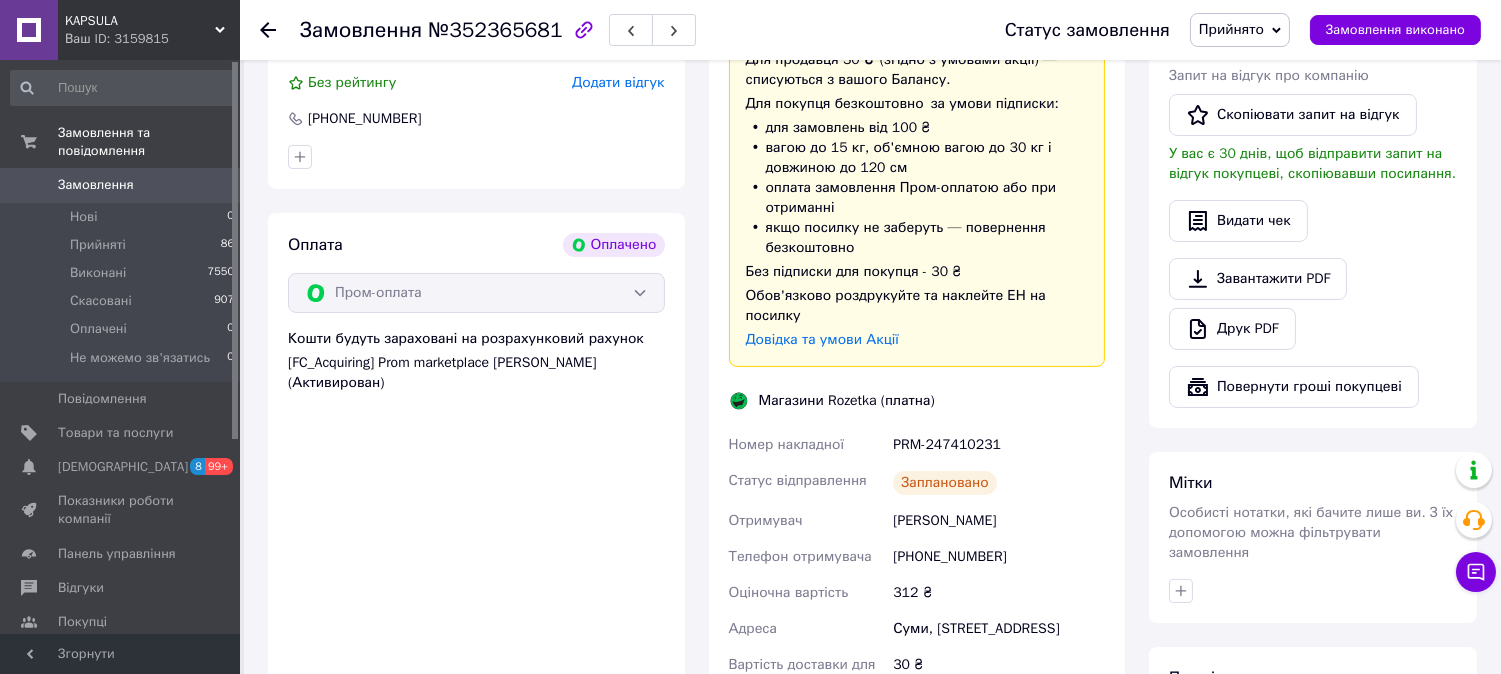 click on "Заплановано" at bounding box center [999, 483] 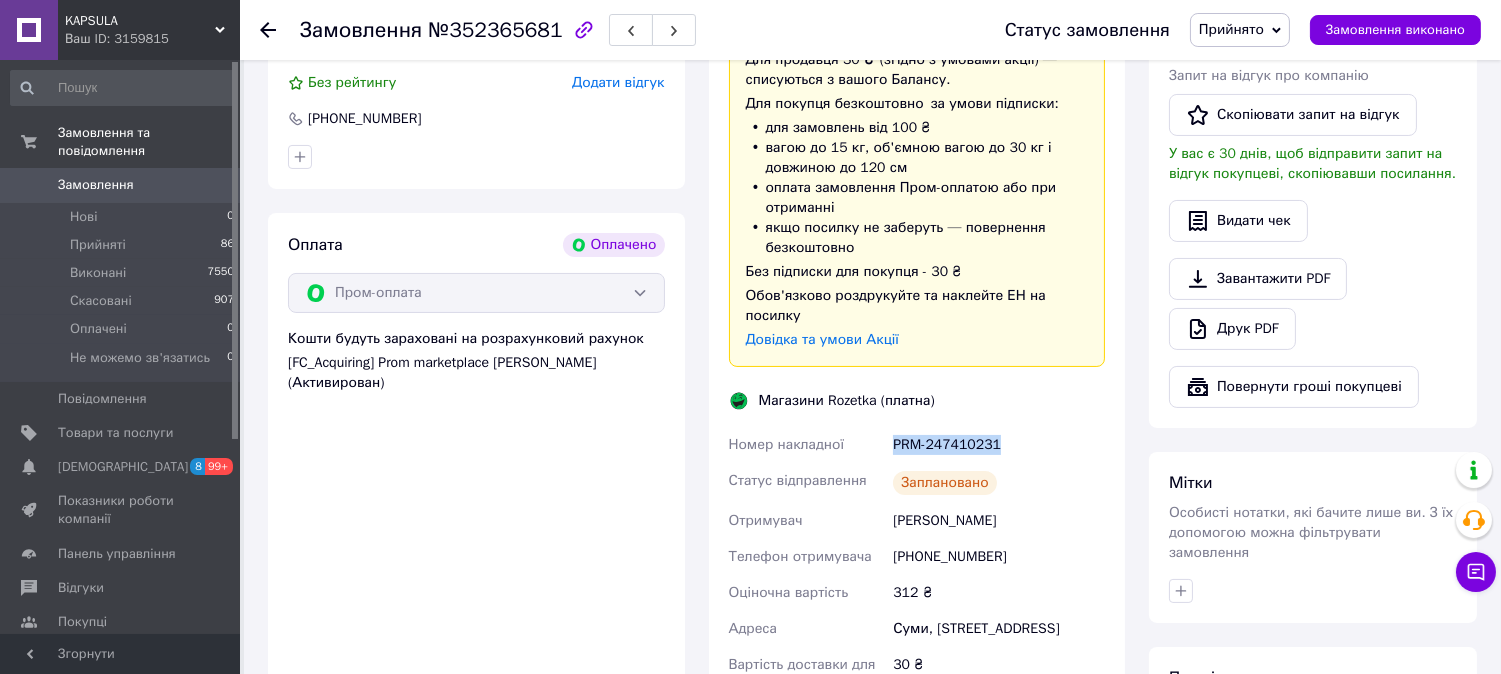 drag, startPoint x: 983, startPoint y: 401, endPoint x: 1014, endPoint y: 403, distance: 31.06445 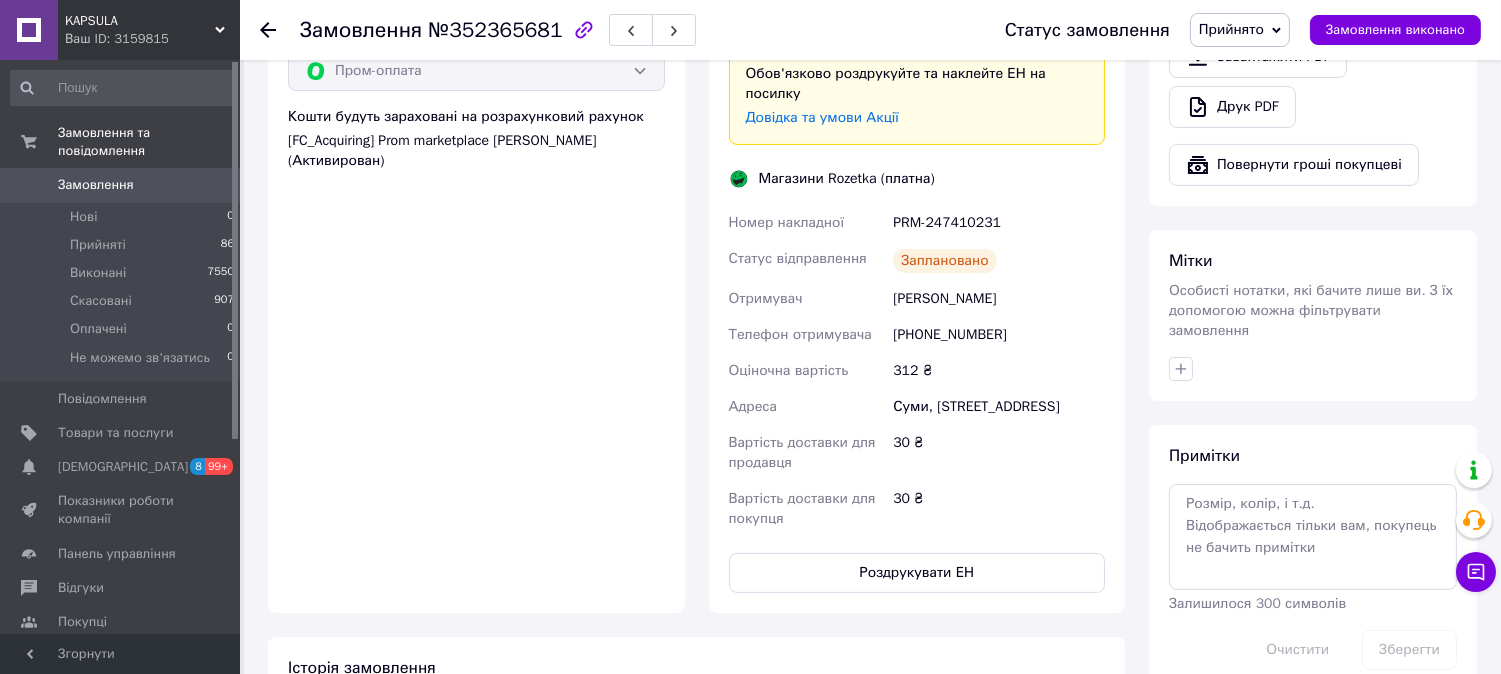 click on "30 ₴" at bounding box center (999, 509) 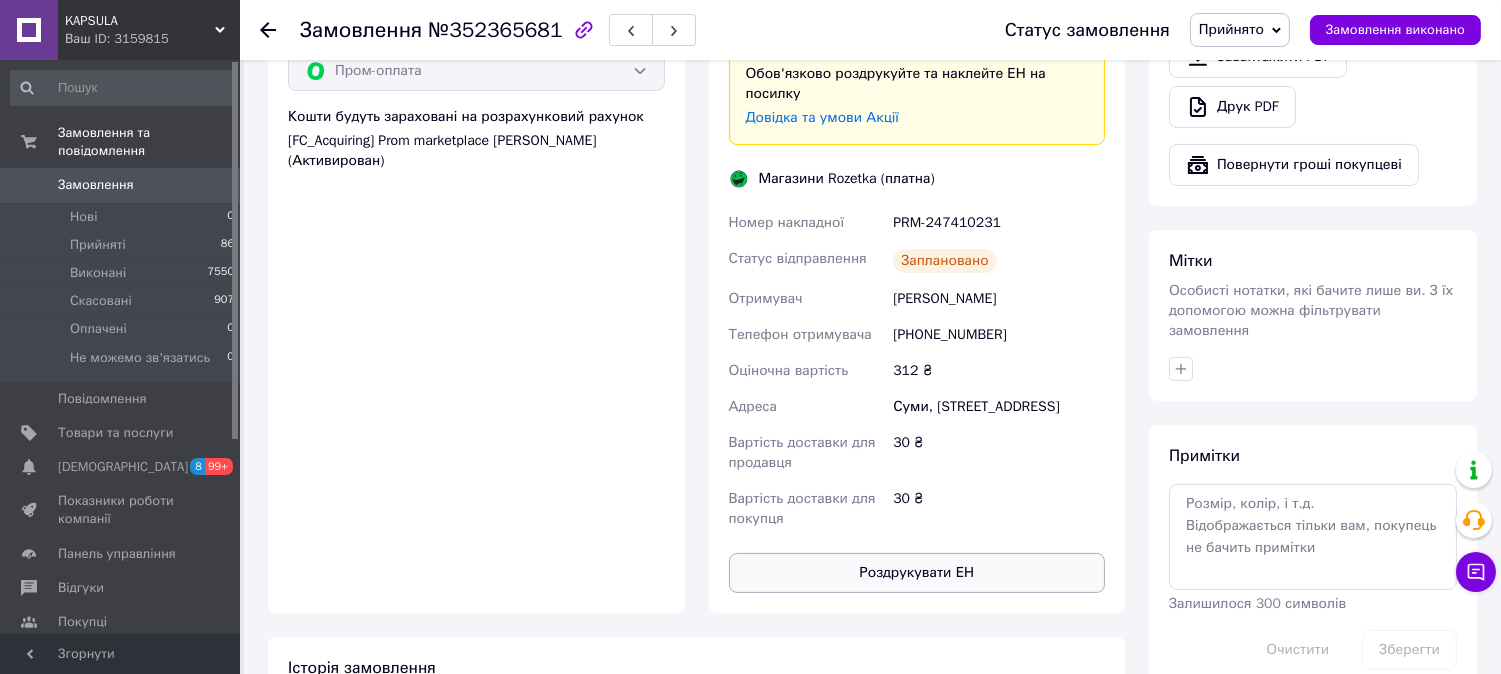 click on "Роздрукувати ЕН" at bounding box center [917, 573] 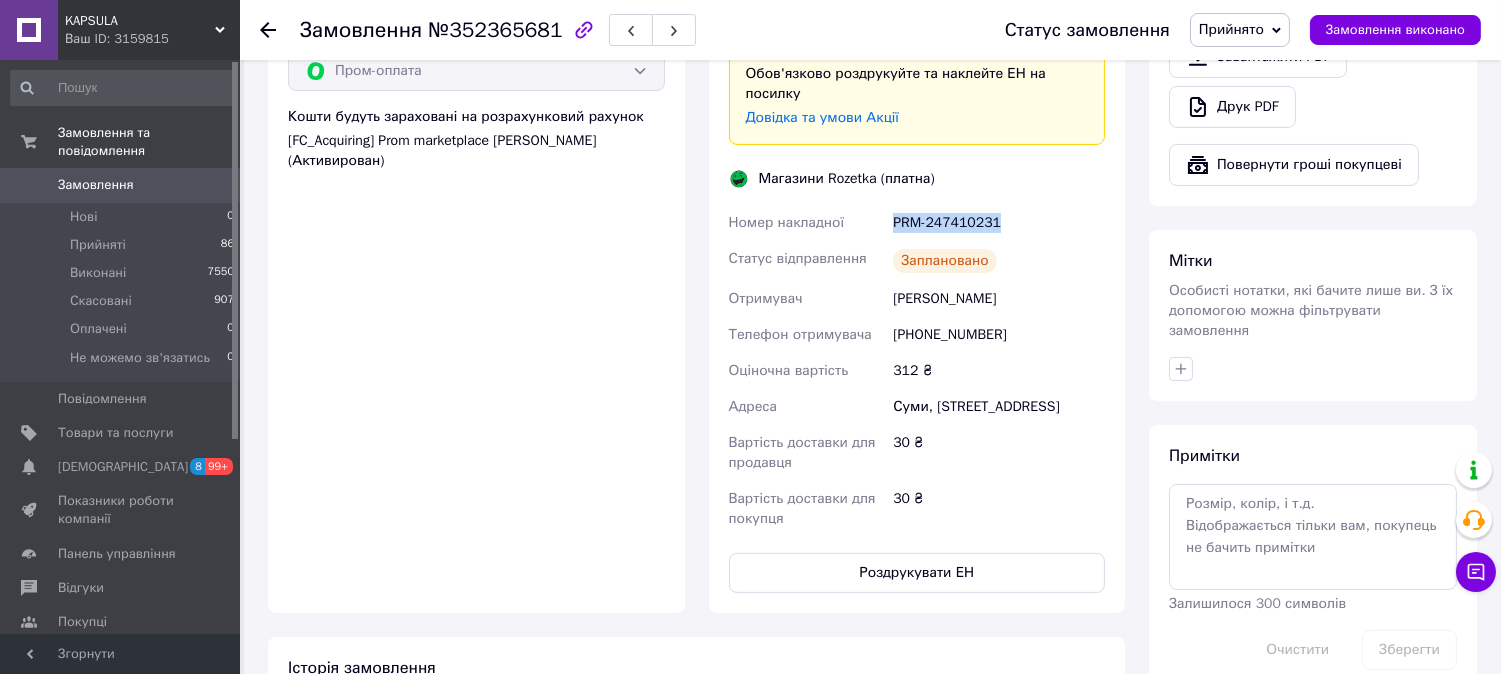 drag, startPoint x: 978, startPoint y: 165, endPoint x: 1075, endPoint y: 167, distance: 97.020615 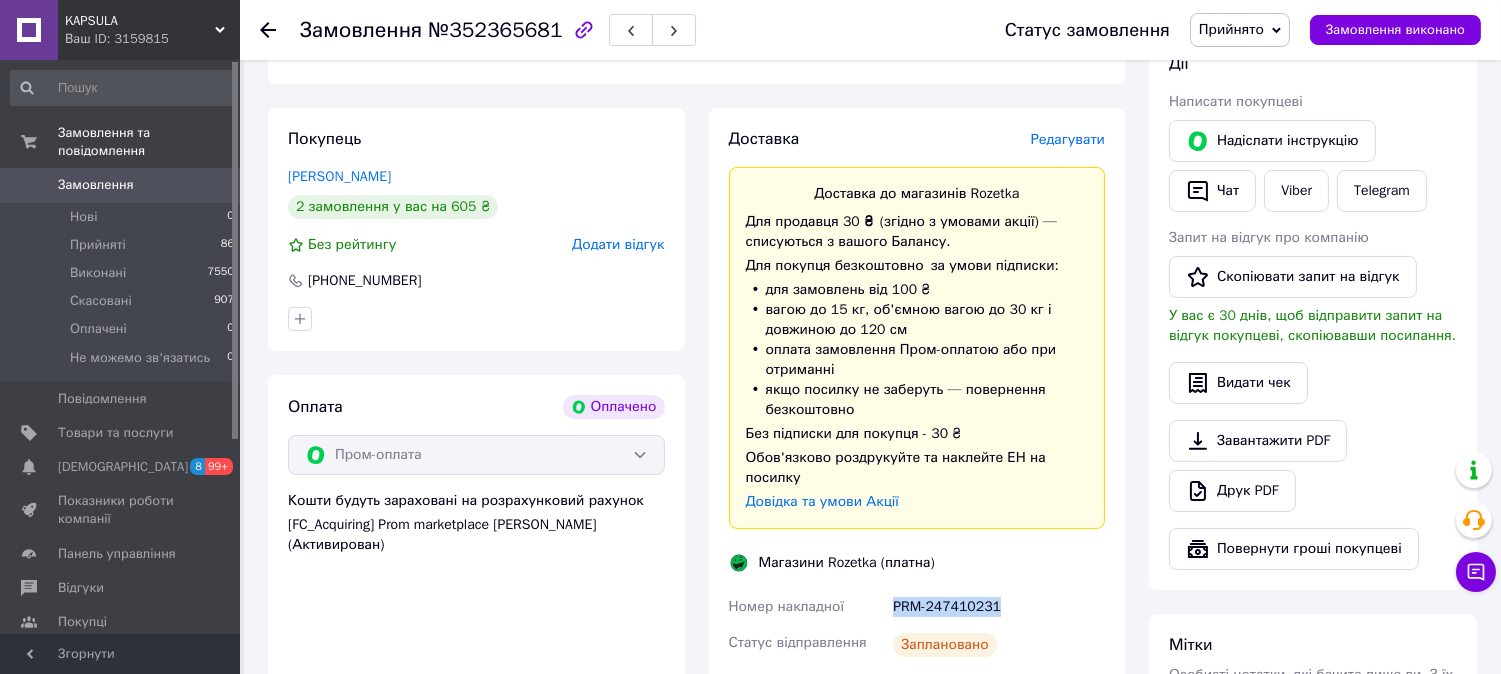 scroll, scrollTop: 333, scrollLeft: 0, axis: vertical 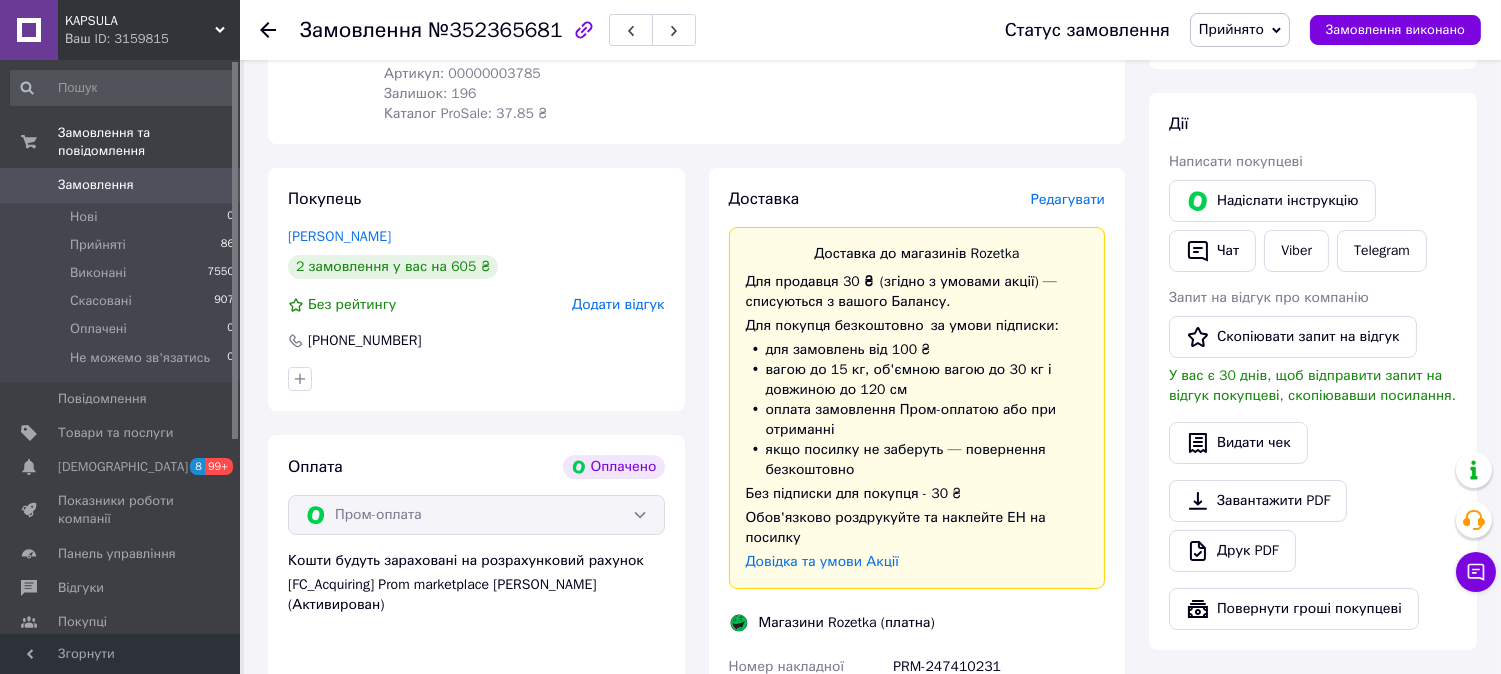 click 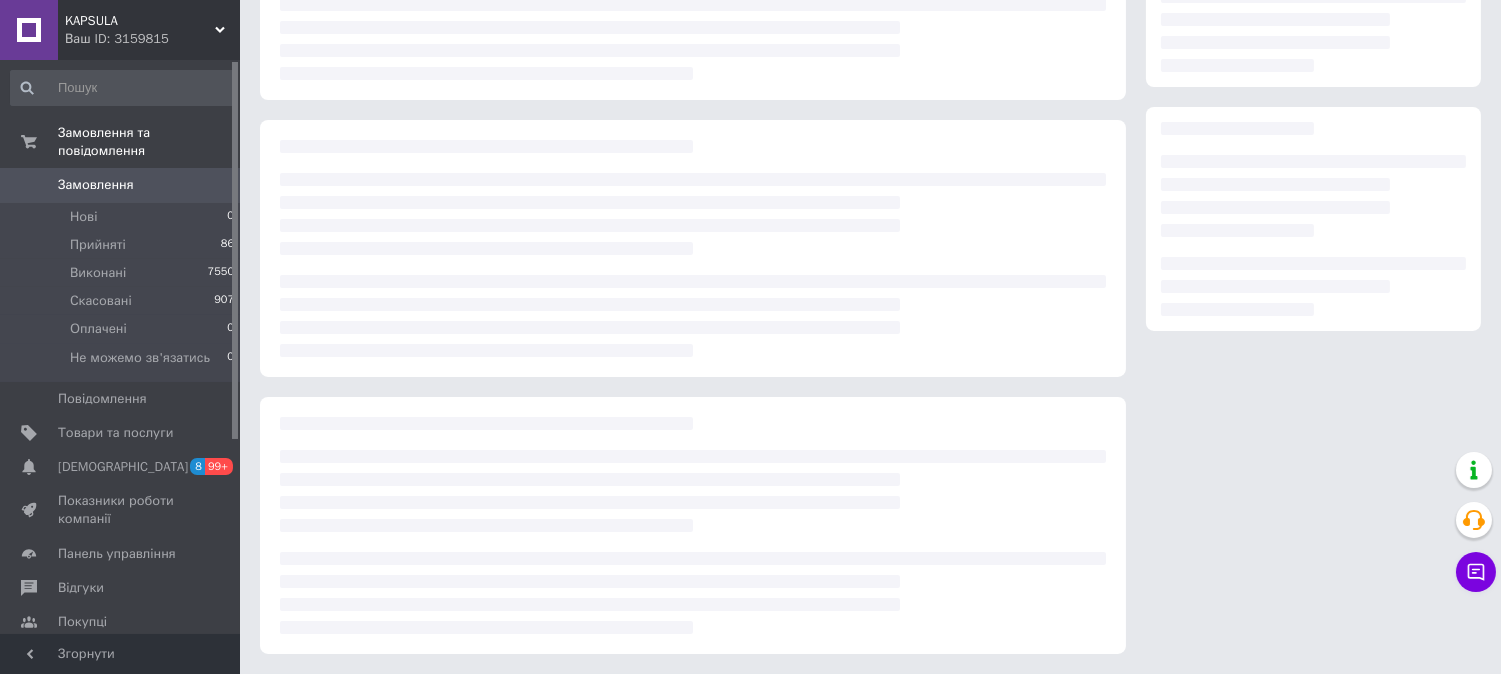 scroll, scrollTop: 240, scrollLeft: 0, axis: vertical 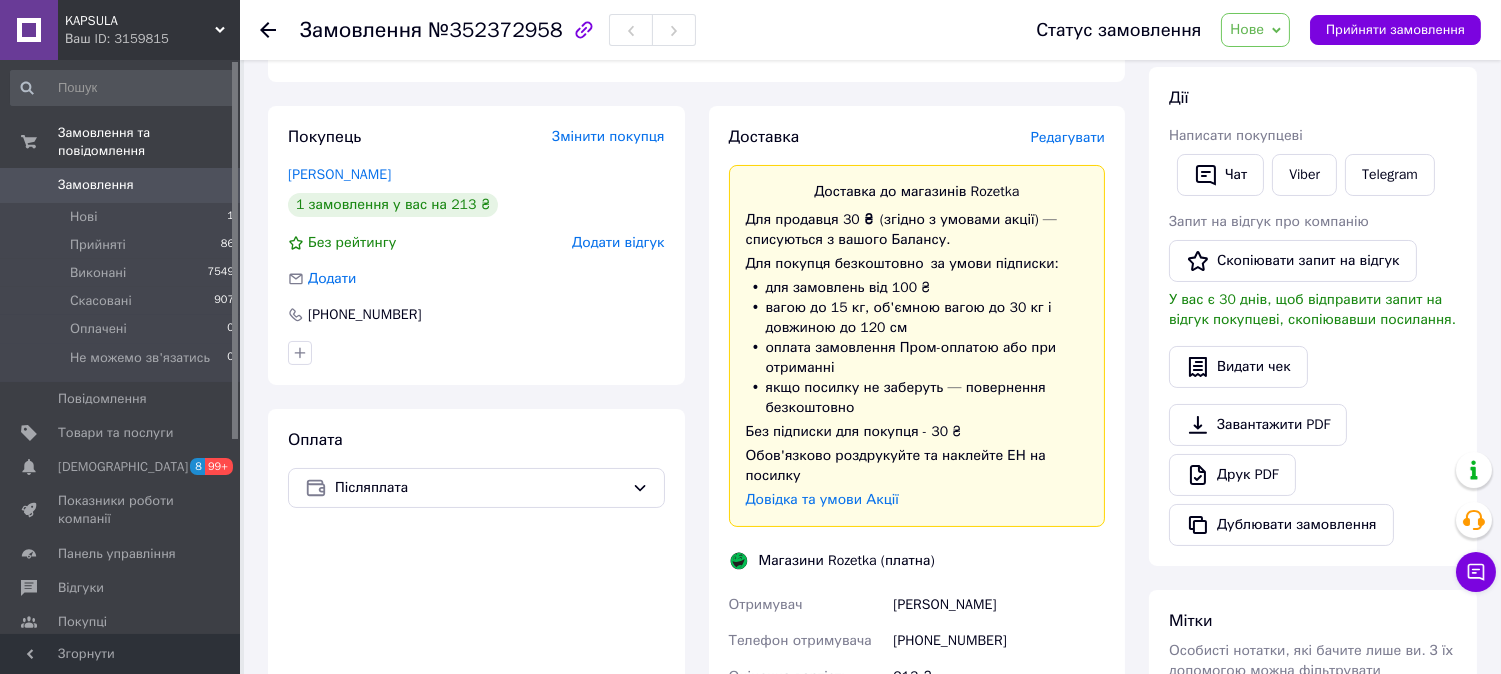 click on "Редагувати" at bounding box center (1068, 137) 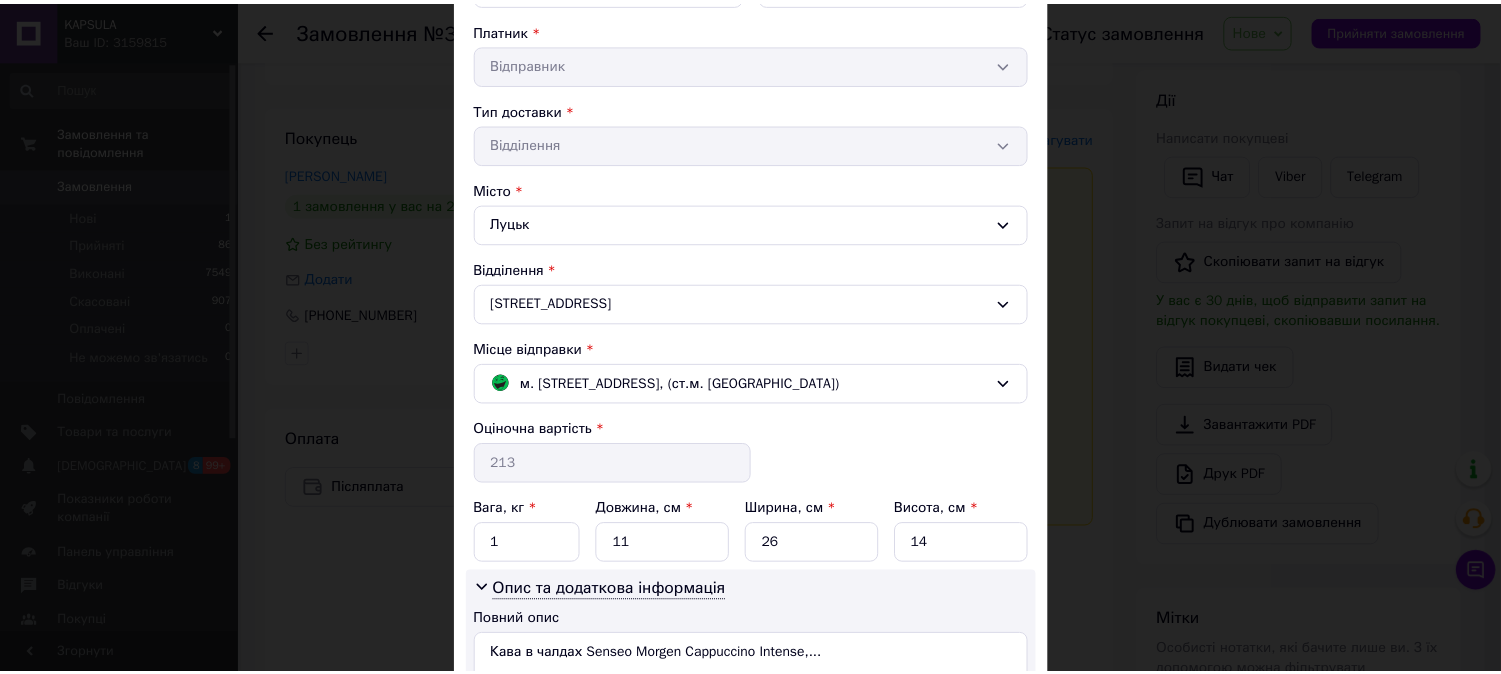 scroll, scrollTop: 123, scrollLeft: 0, axis: vertical 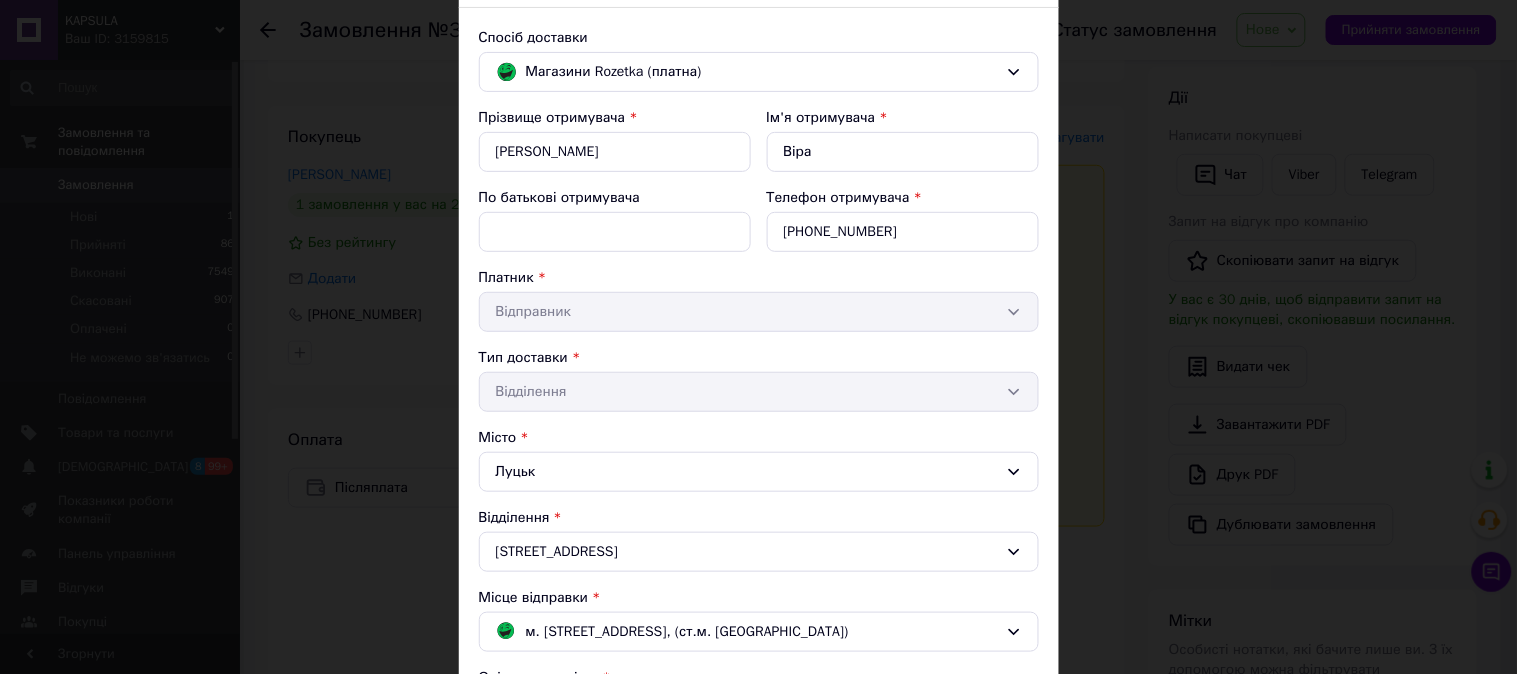 click on "× Редагування доставки Спосіб доставки Магазини Rozetka (платна) Прізвище отримувача   * Абросімова Ім'я отримувача   * Віра По батькові отримувача Телефон отримувача   * +380669561318 Платник   * Відправник Тип доставки   * Відділення Місто Луцьк Відділення Молоді пр-т, 15 Місце відправки   * м. Київ (Київська обл.); Васильківська вул., 2, (ст.м. Голосіївська) Оціночна вартість   * 213 Вага, кг   * 1 Довжина, см   * 11 Ширина, см   * 26 Висота, см   * 14   Опис та додаткова інформація Повний опис Кава в чалдах Senseo Morgen Cappuccino Intense,... Скасувати   Зберегти" at bounding box center (758, 337) 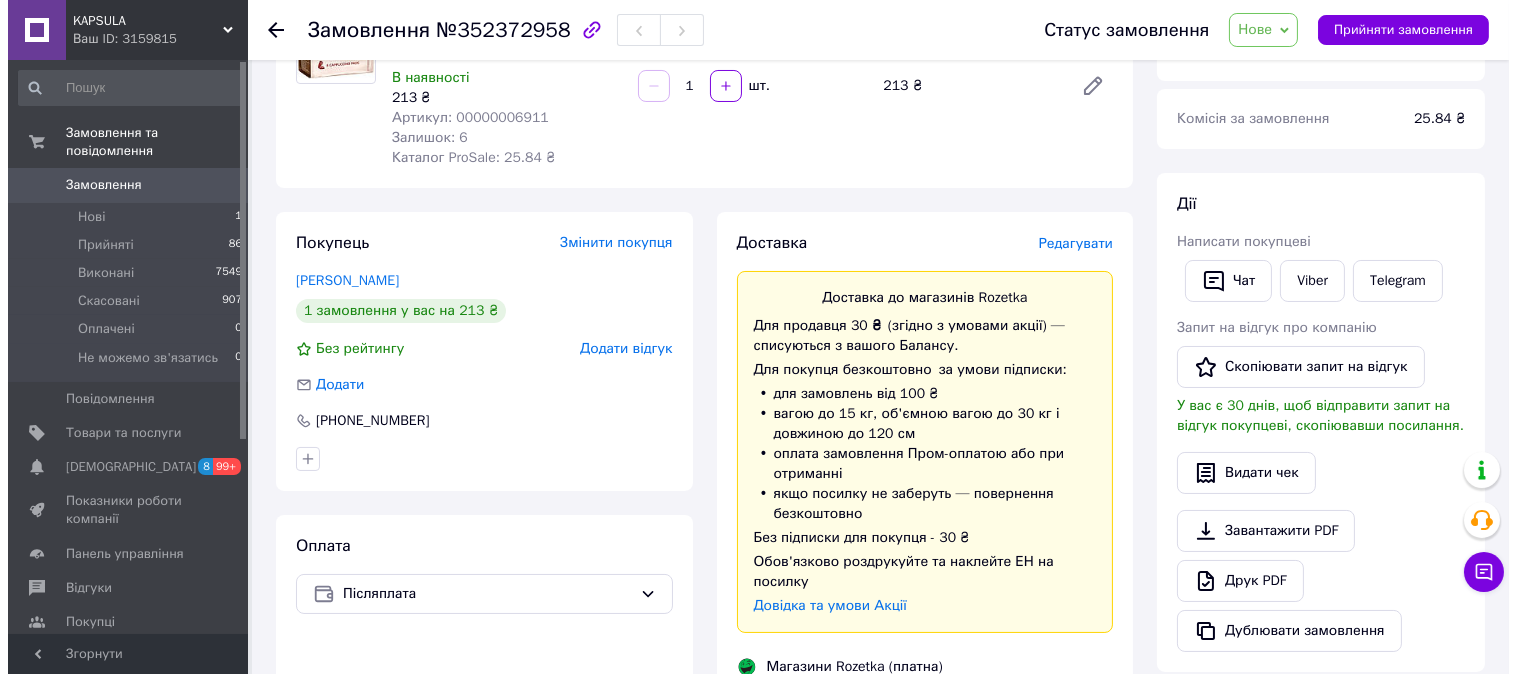scroll, scrollTop: 111, scrollLeft: 0, axis: vertical 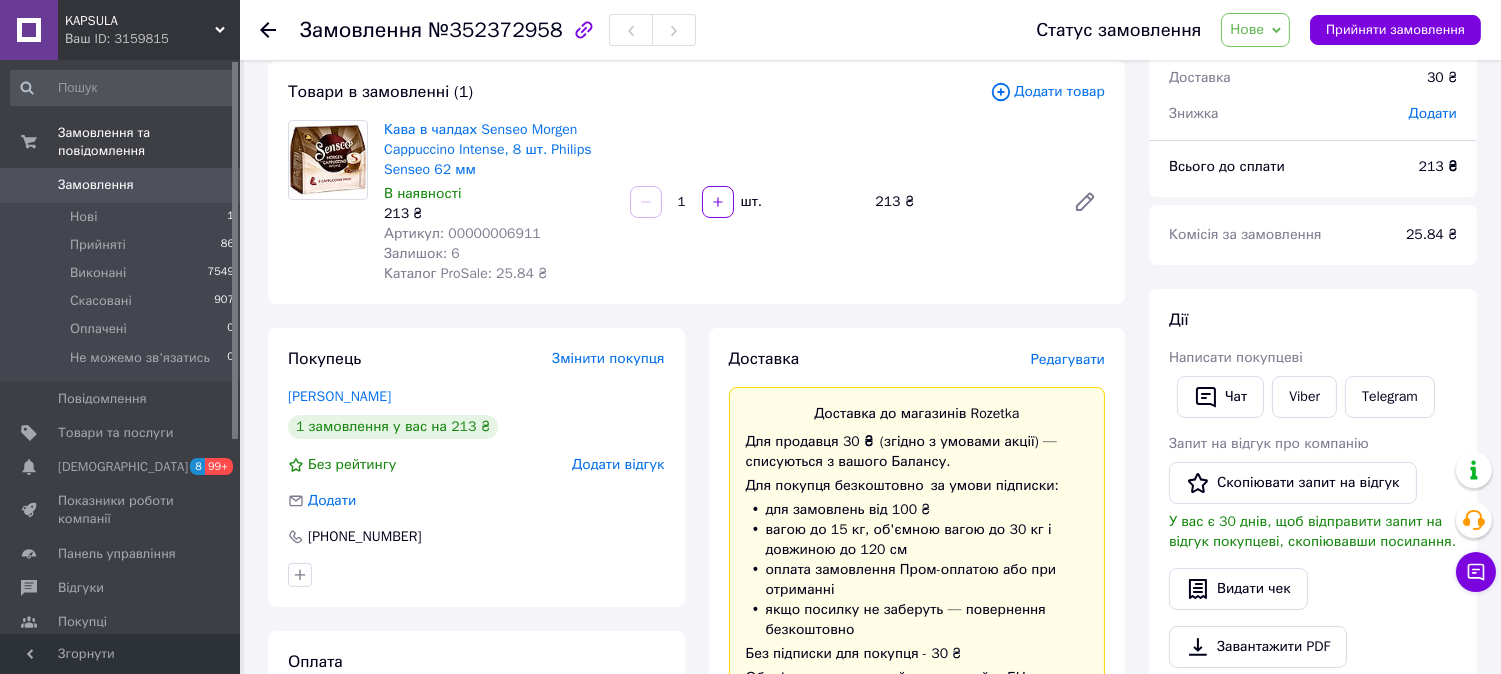 click on "Редагувати" at bounding box center [1068, 359] 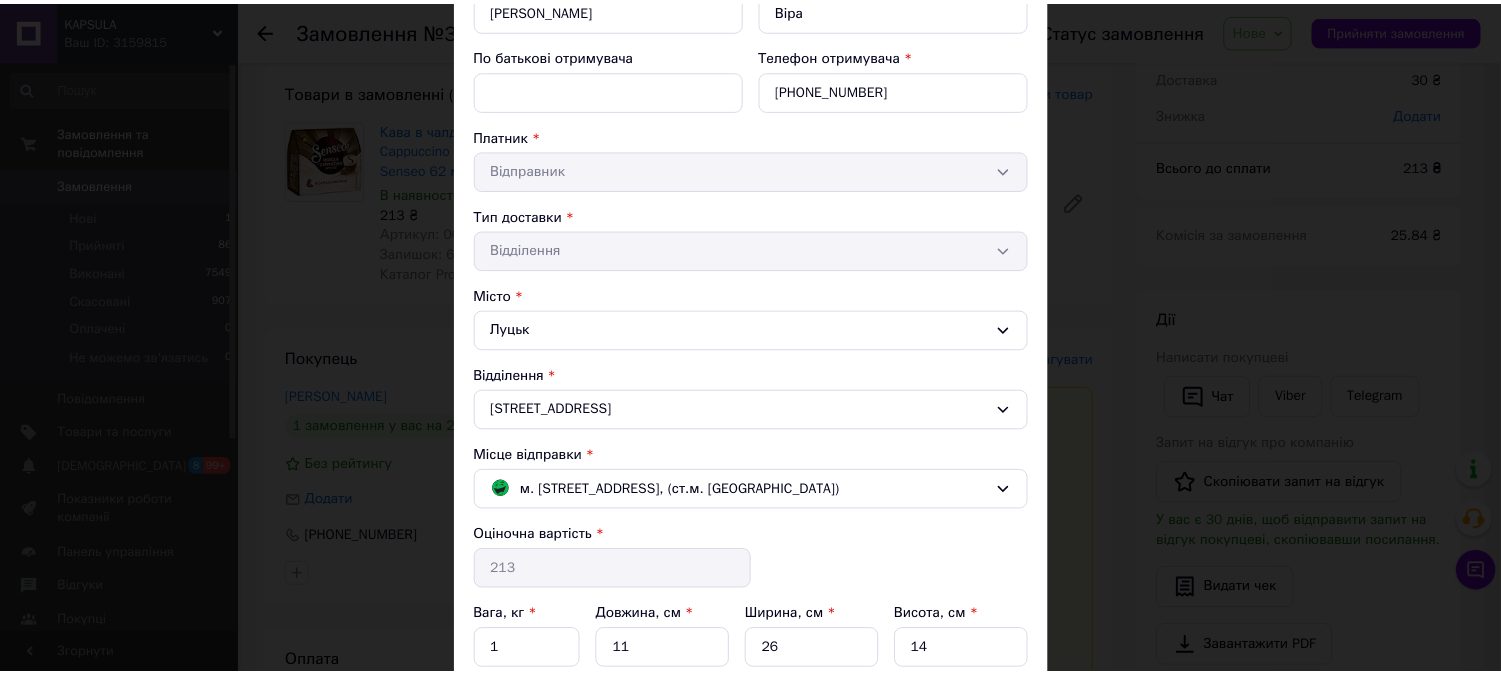 scroll, scrollTop: 567, scrollLeft: 0, axis: vertical 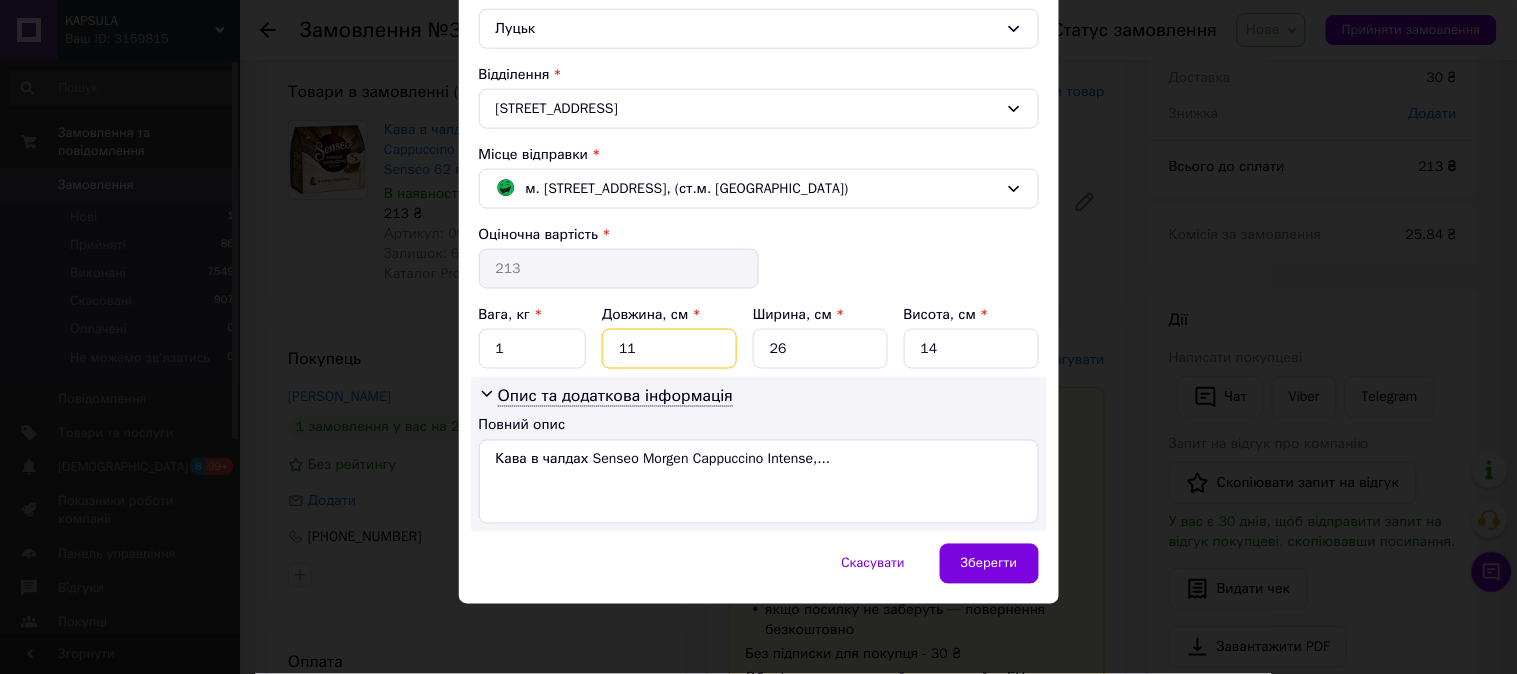 click on "11" at bounding box center [669, 349] 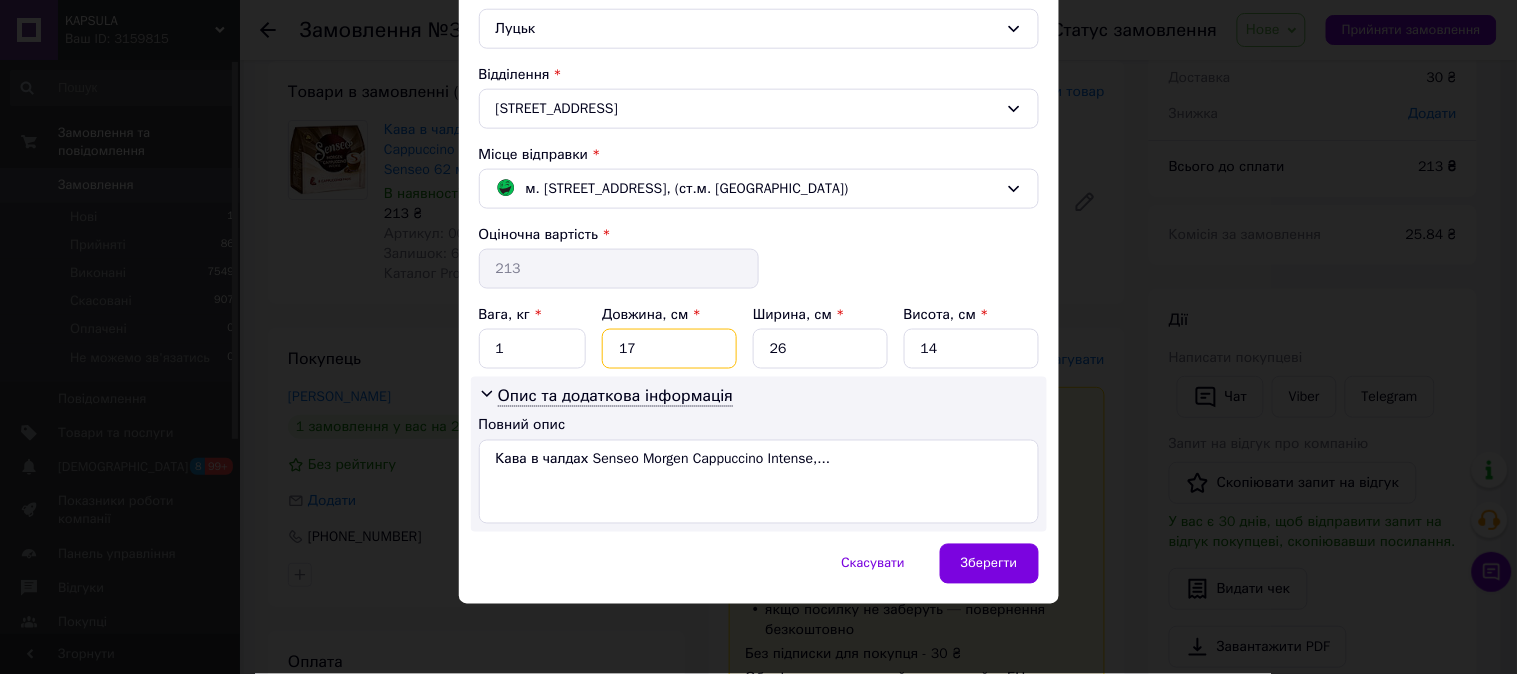 type on "17" 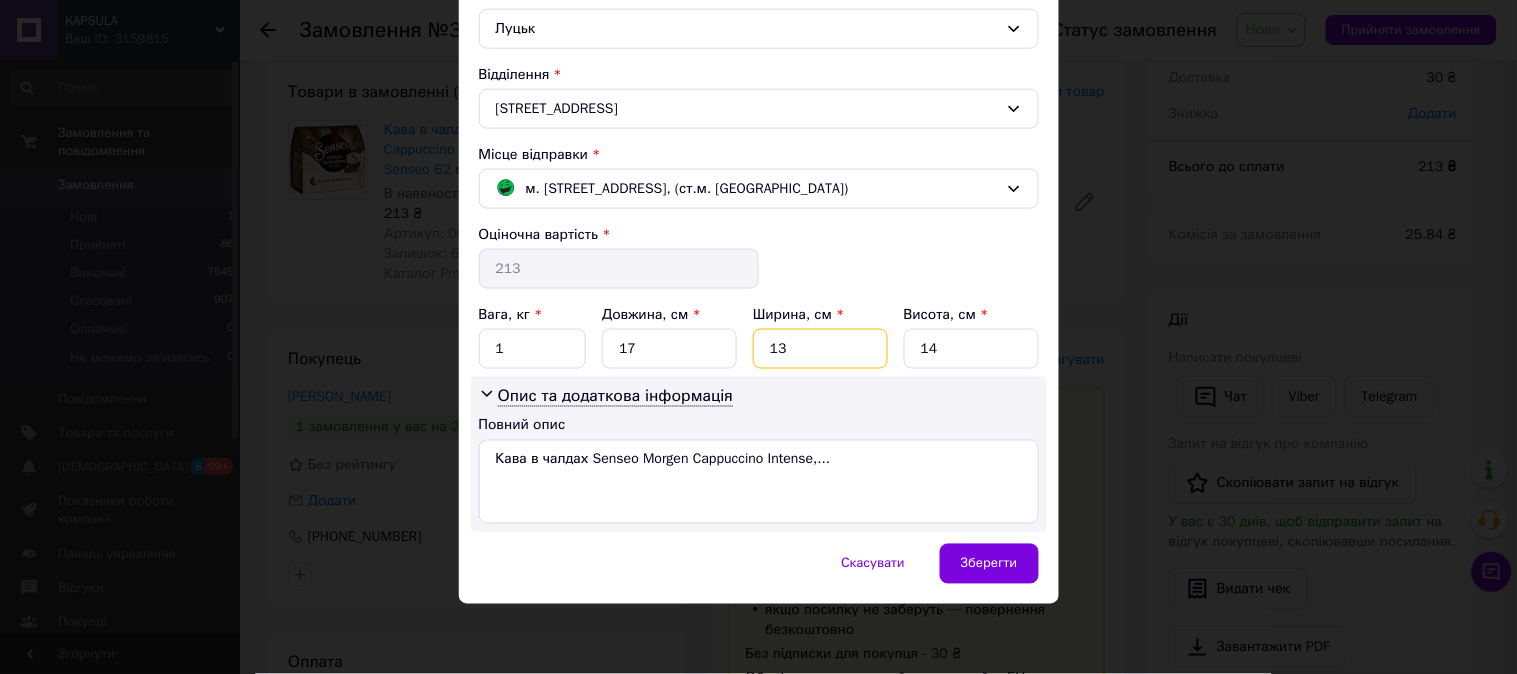 type on "13" 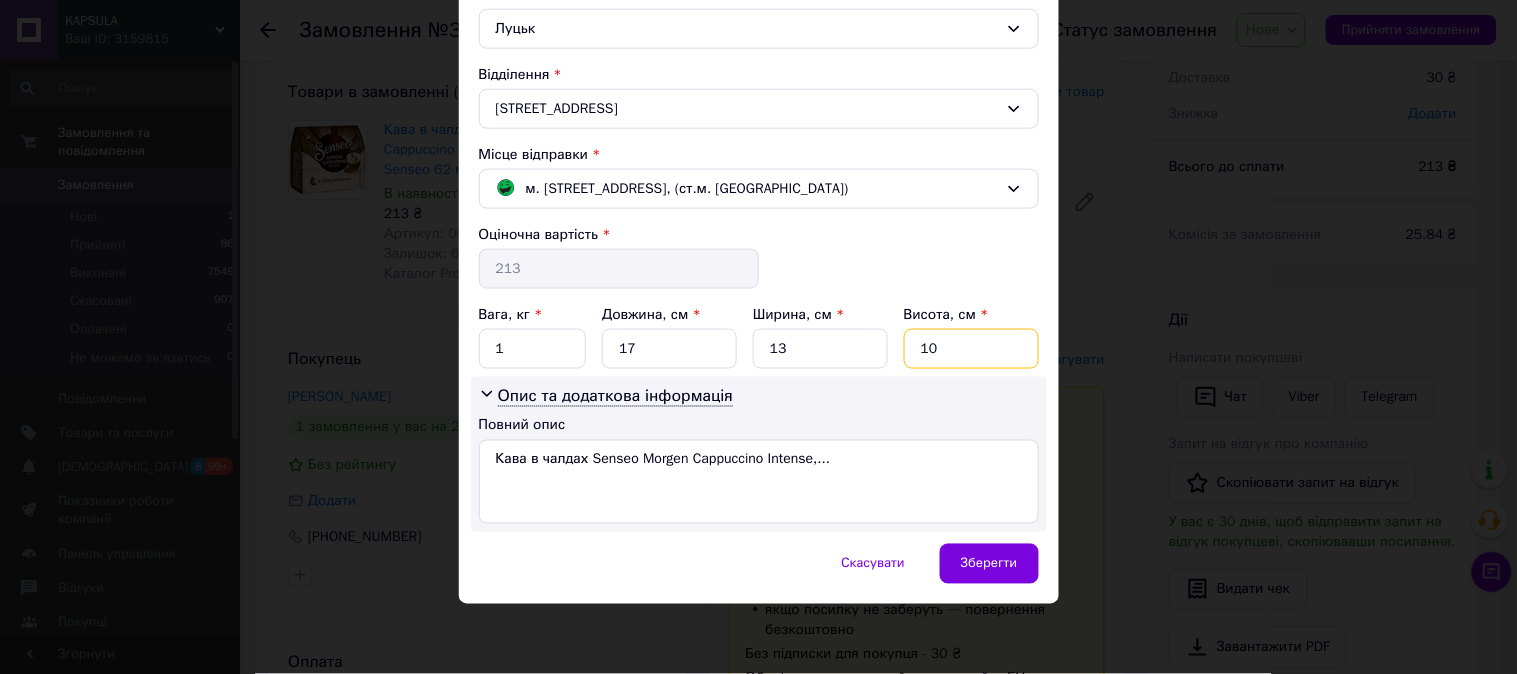 type on "10" 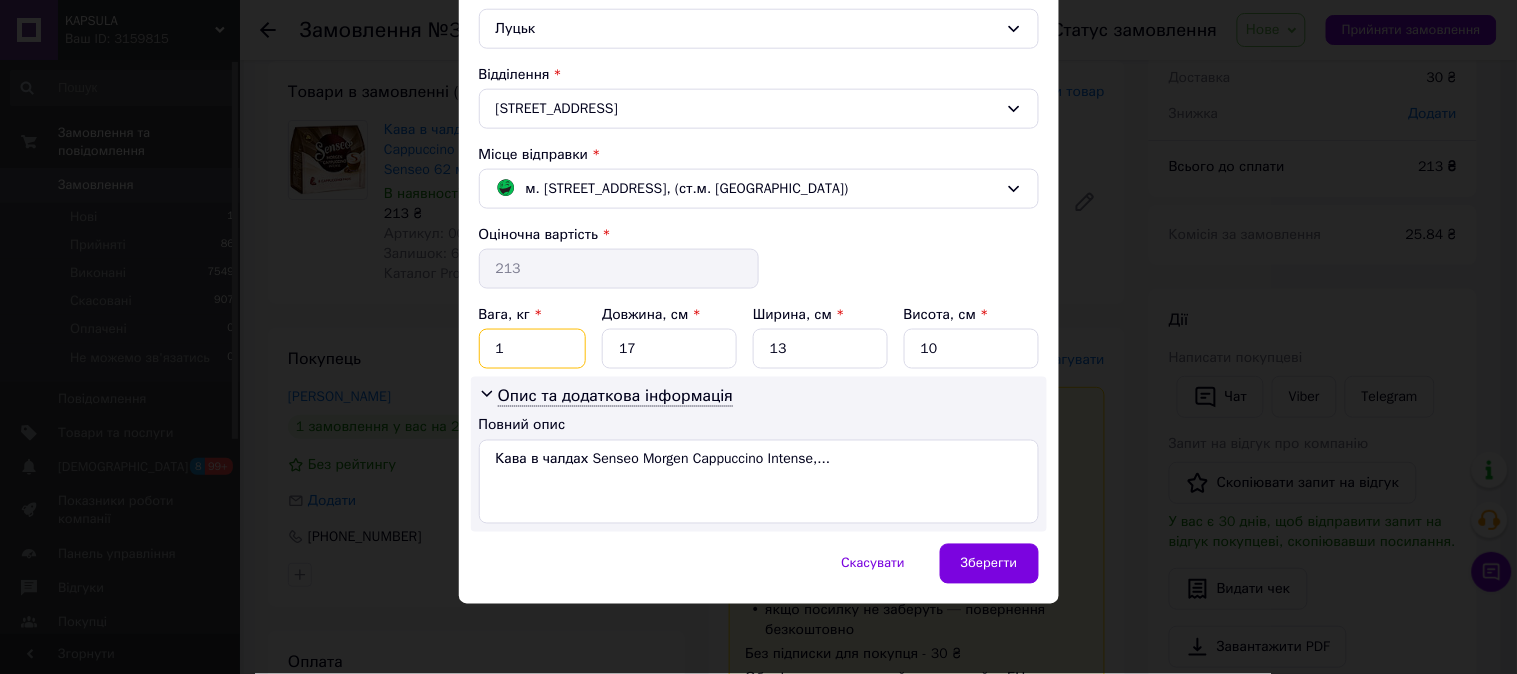 click on "1" at bounding box center (533, 349) 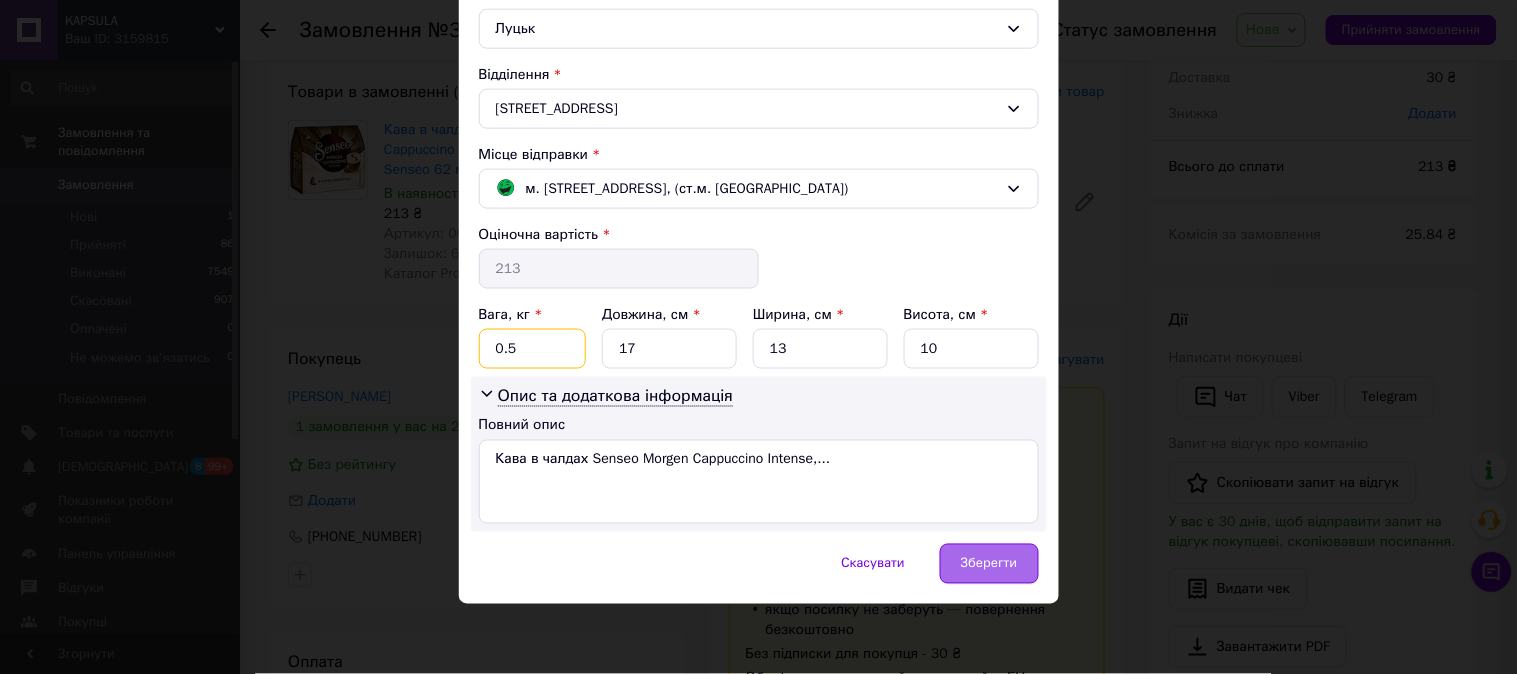 type on "0.5" 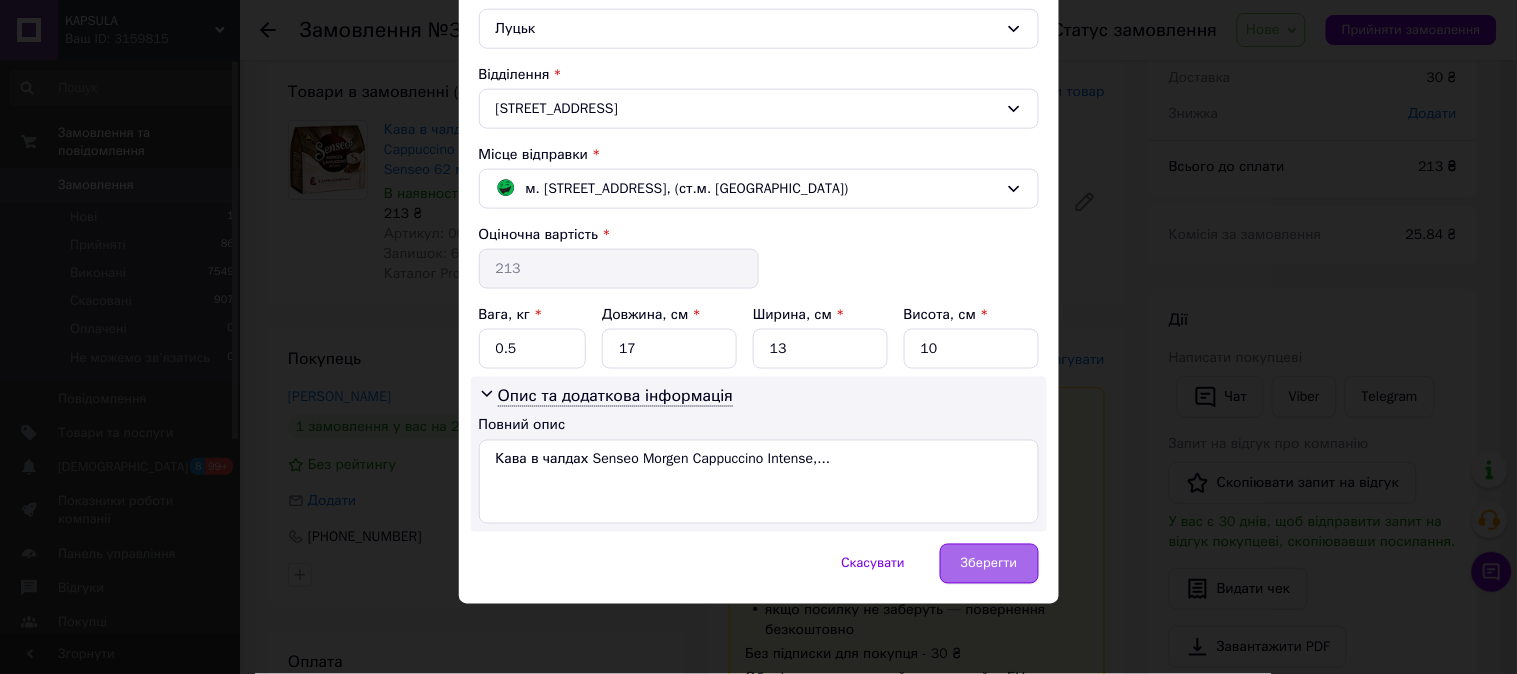 click on "Зберегти" at bounding box center (989, 564) 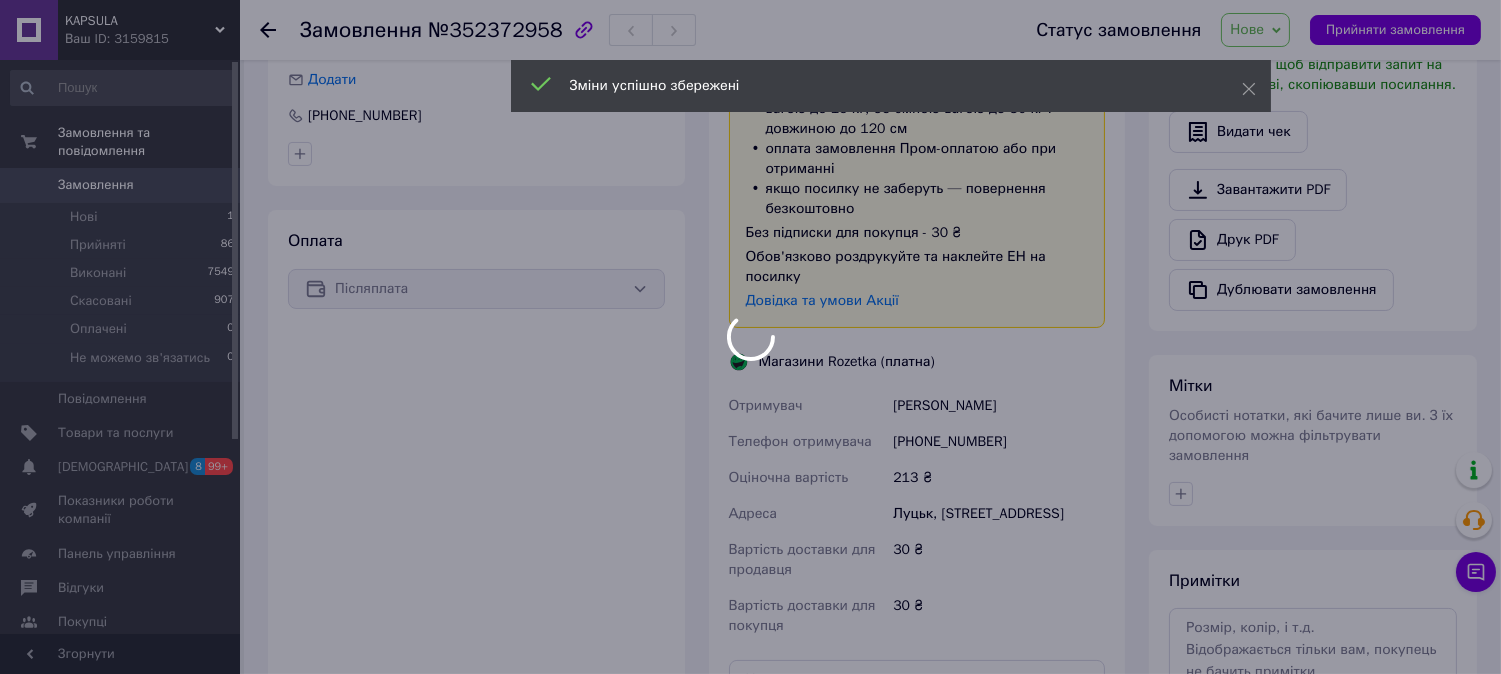 scroll, scrollTop: 862, scrollLeft: 0, axis: vertical 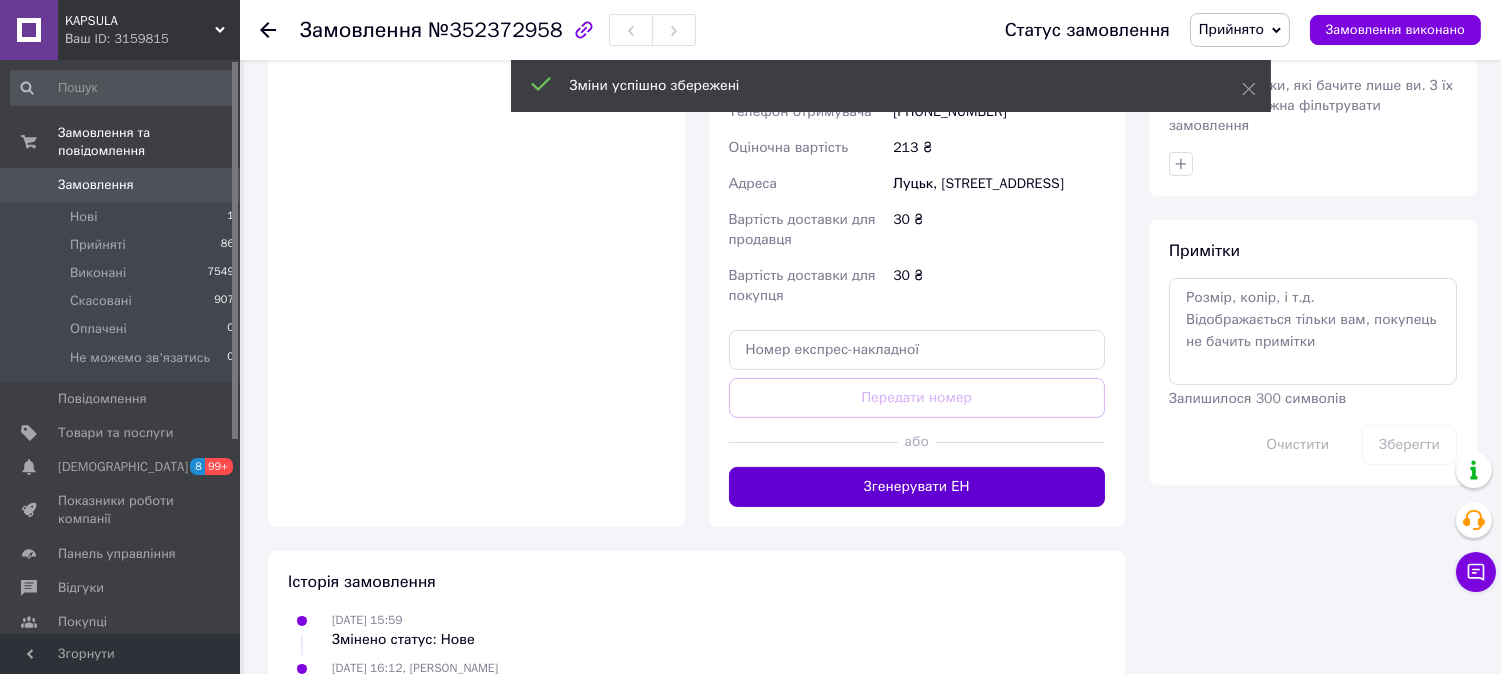 click on "Згенерувати ЕН" at bounding box center [917, 487] 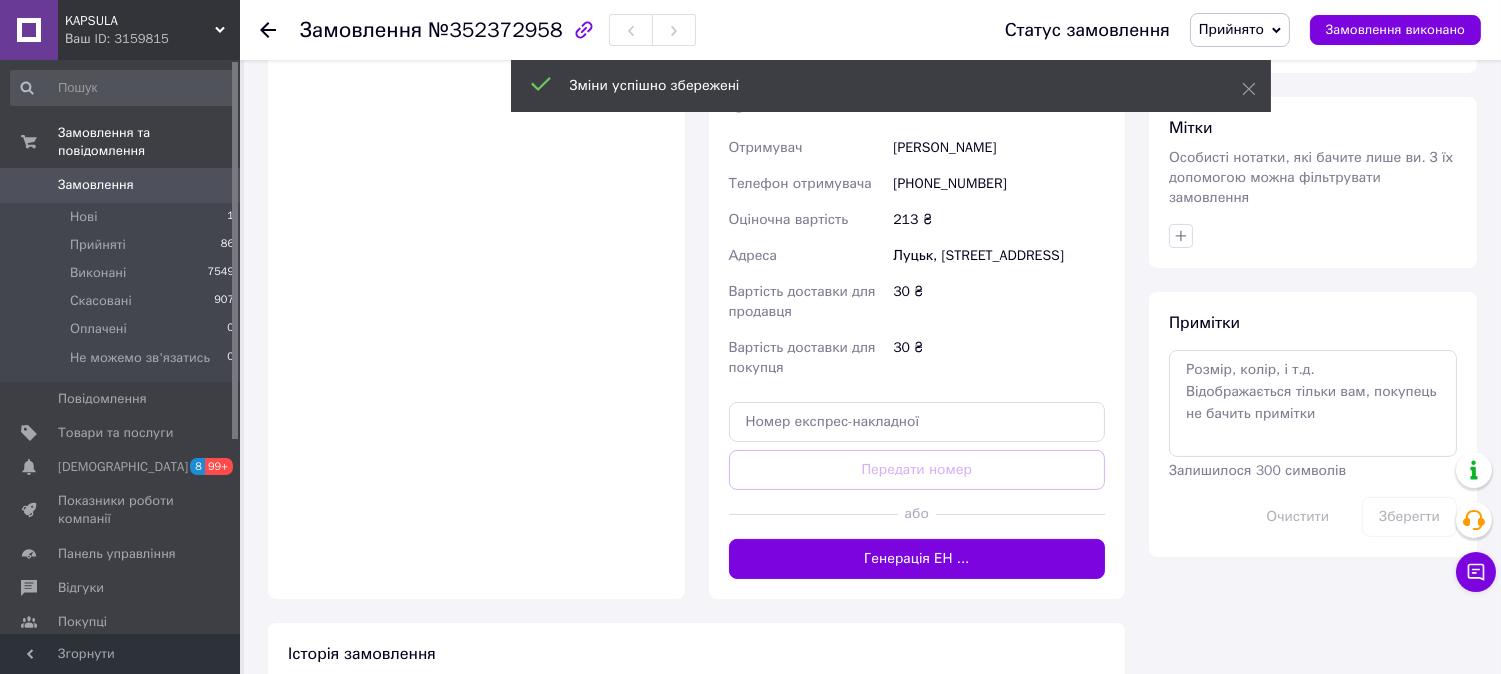 scroll, scrollTop: 751, scrollLeft: 0, axis: vertical 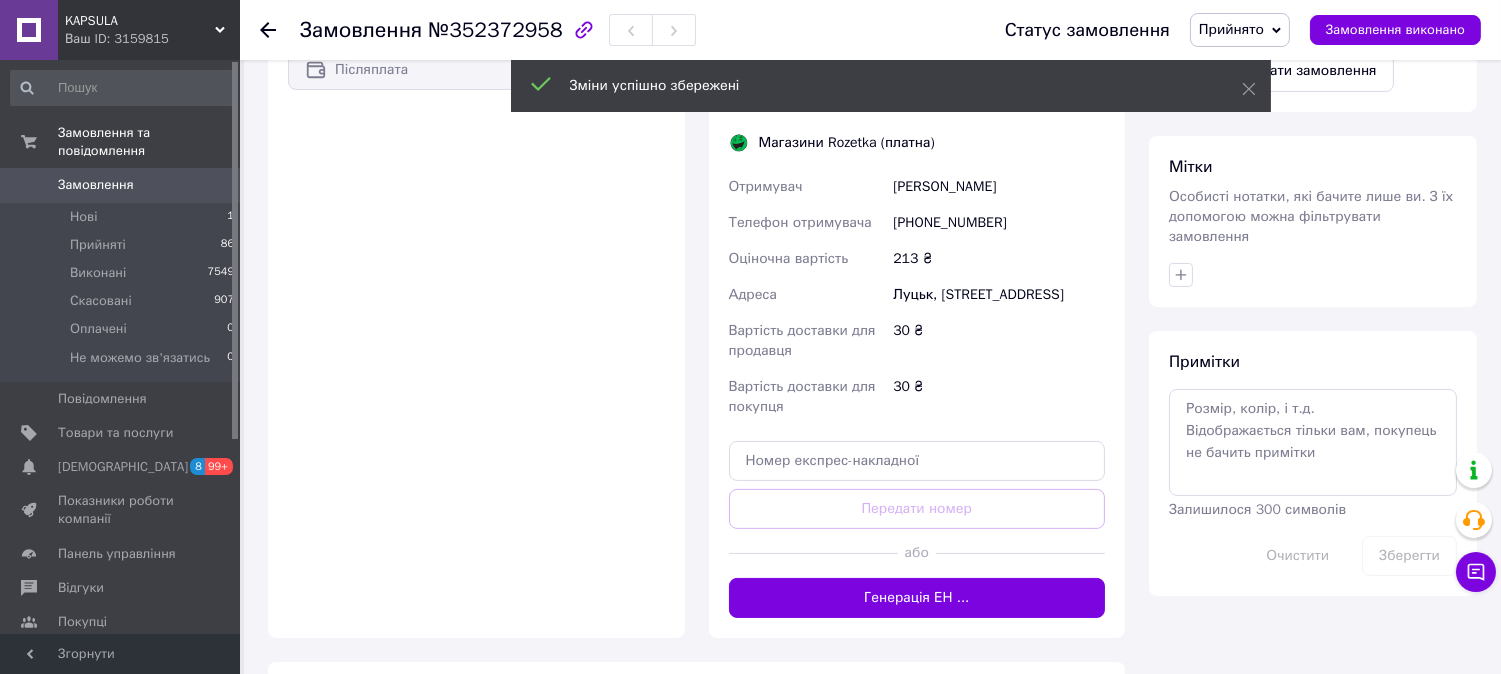 click on "+380669561318" at bounding box center [999, 223] 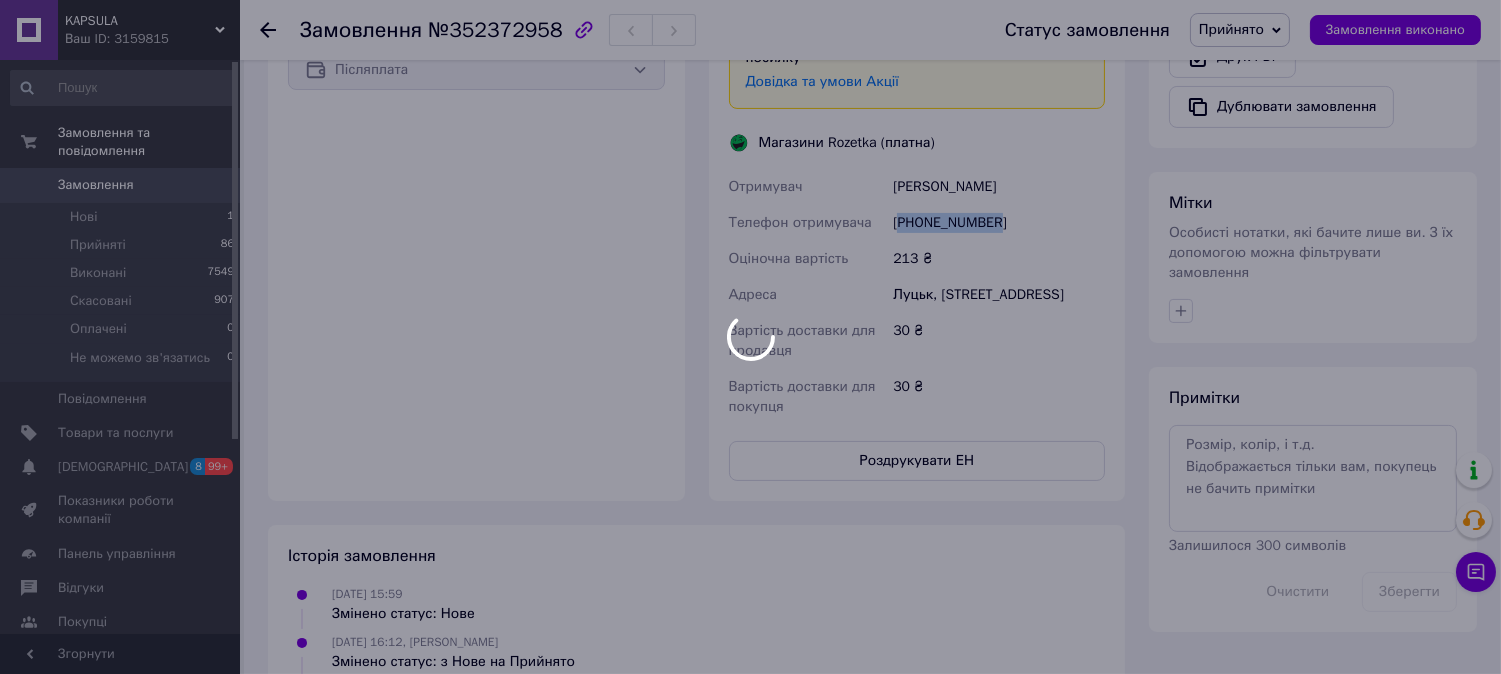 click on "KAPSULA Ваш ID: 3159815 Сайт KAPSULA Кабінет покупця Перевірити стан системи Сторінка на порталі Довідка Вийти Замовлення та повідомлення Замовлення 0 Нові 1 Прийняті 86 Виконані 7549 Скасовані 907 Оплачені 0 Не можемо зв'язатись 0 Повідомлення 0 Товари та послуги Сповіщення 8 99+ Показники роботи компанії Панель управління Відгуки Покупці Каталог ProSale Аналітика Інструменти веб-майстра та SEO Управління сайтом Гаманець компанії Маркет Налаштування Тарифи та рахунки Prom топ Згорнути
Замовлення №352372958 Прийнято 213 ₴ 1" at bounding box center [750, 16] 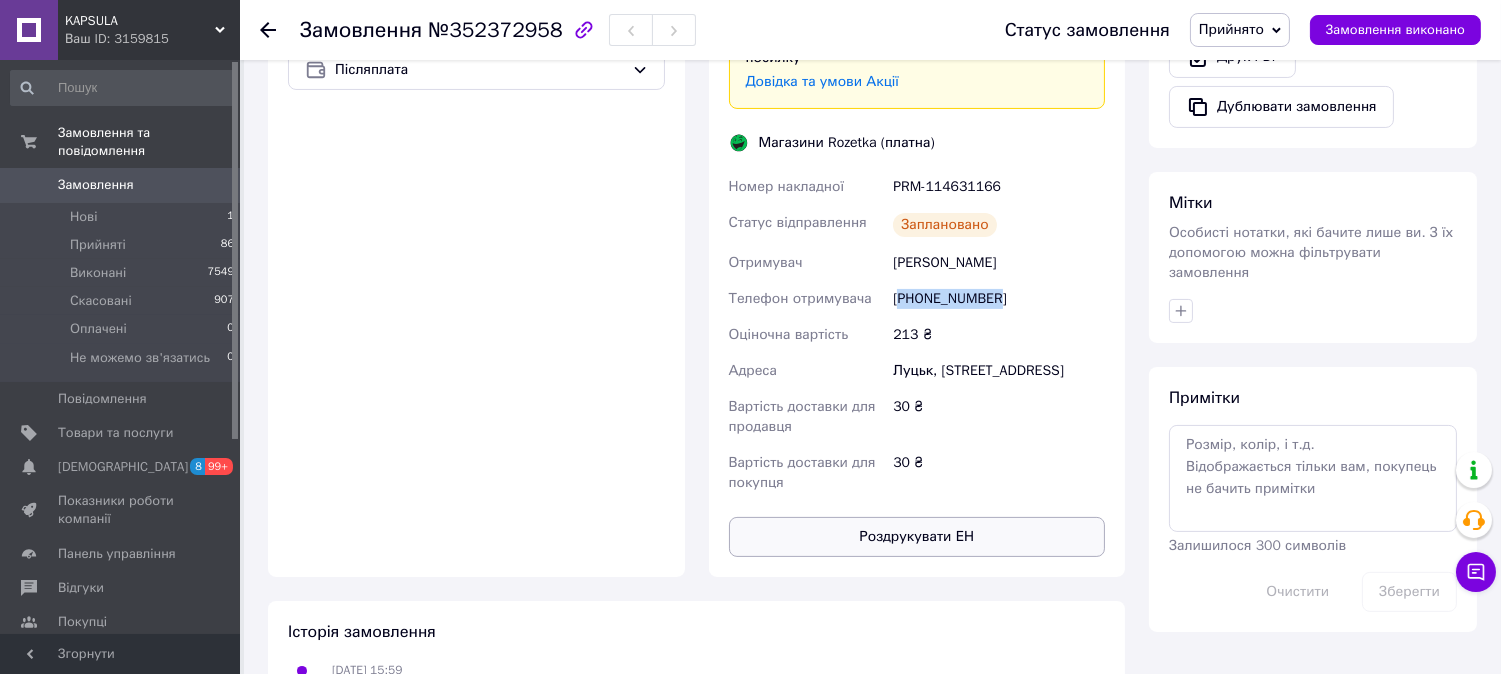 click on "Роздрукувати ЕН" at bounding box center (917, 537) 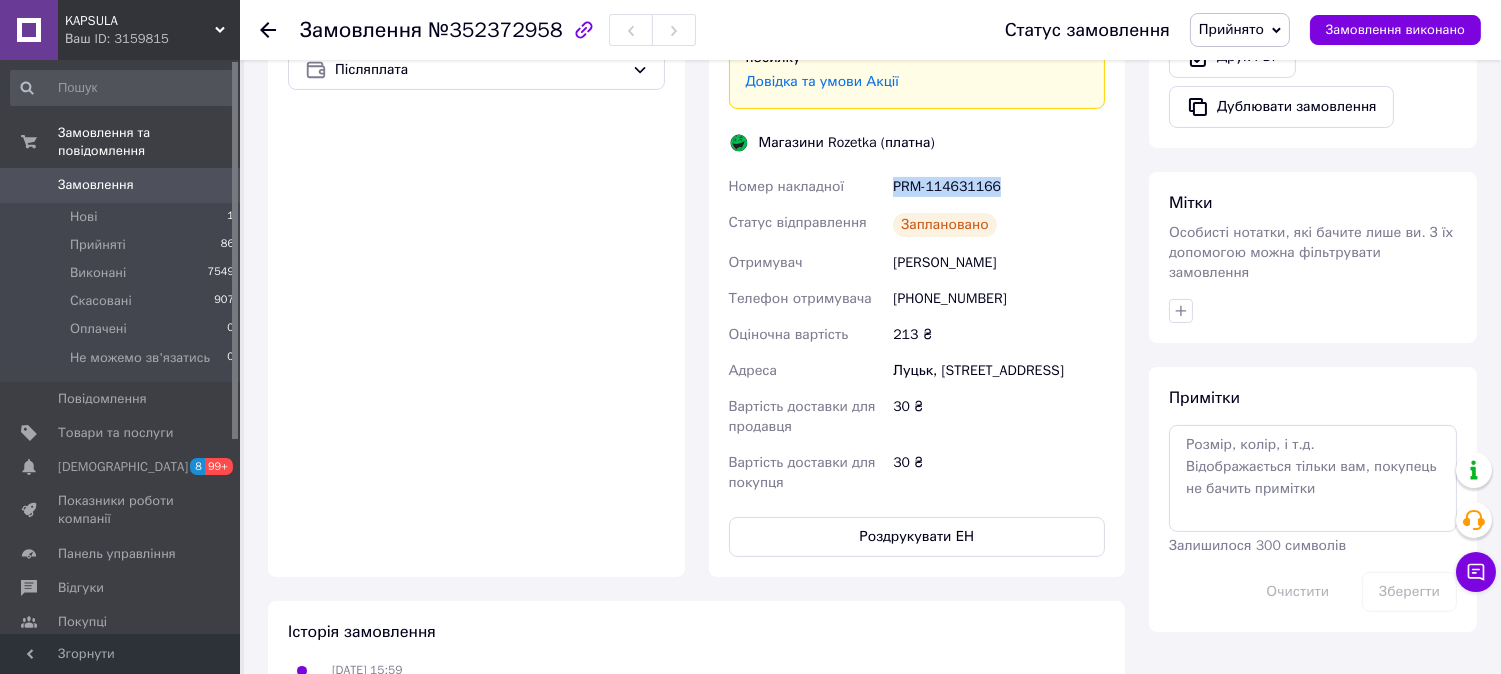drag, startPoint x: 870, startPoint y: 153, endPoint x: 1032, endPoint y: 164, distance: 162.37303 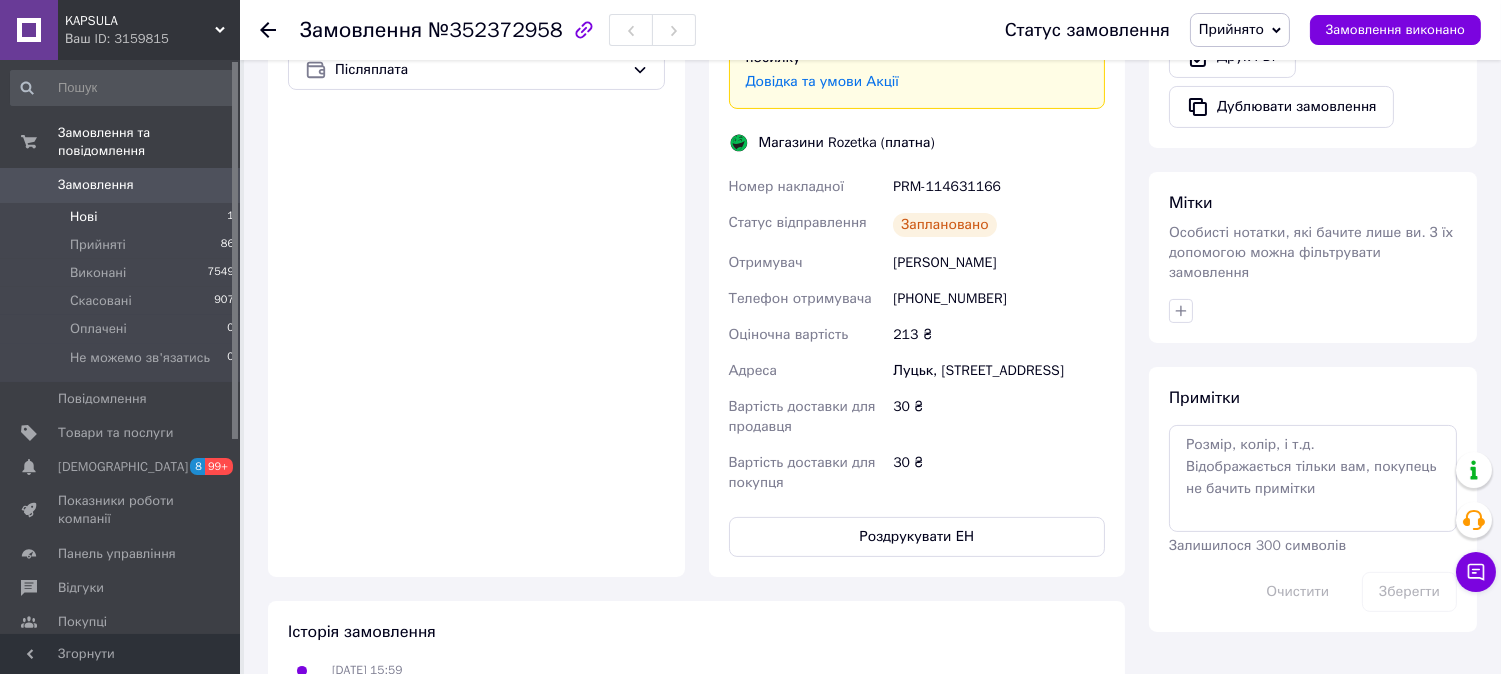 click on "Нові 1" at bounding box center (123, 217) 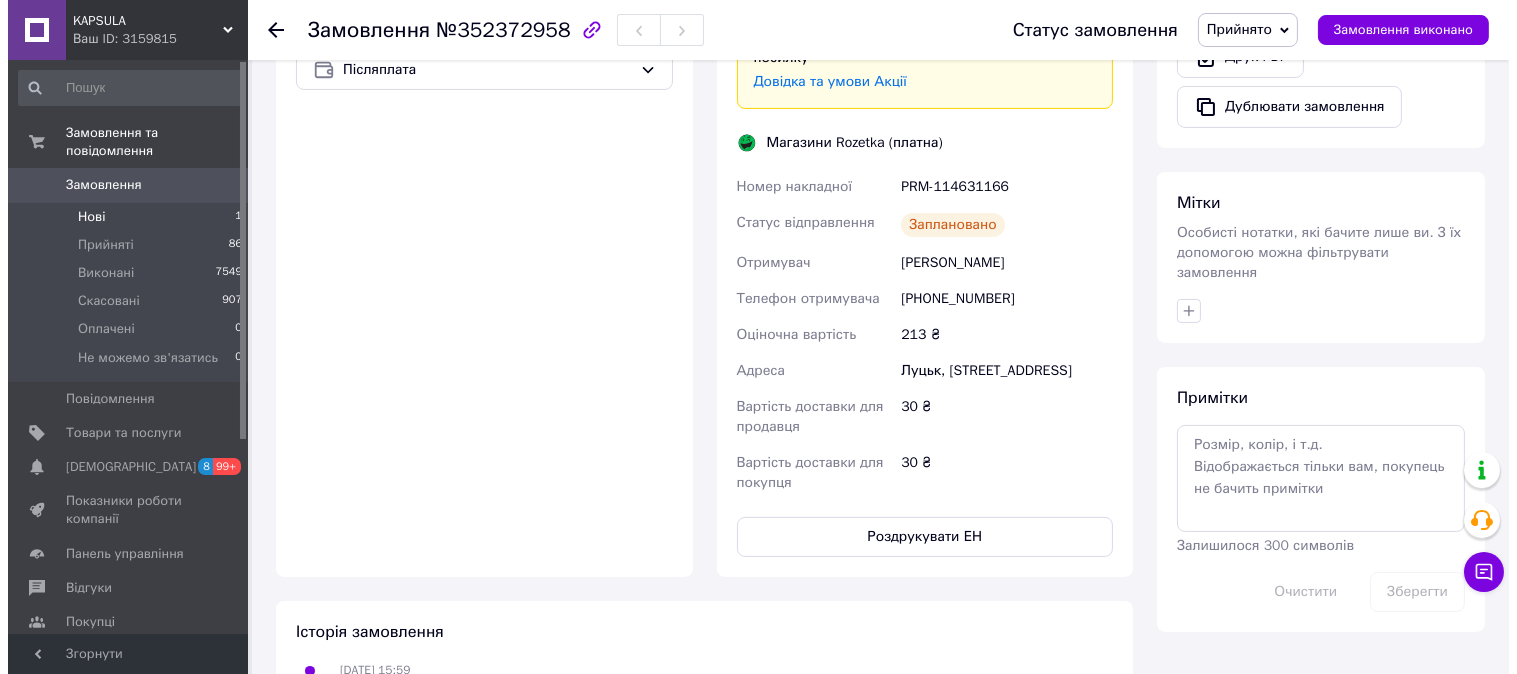 scroll, scrollTop: 0, scrollLeft: 0, axis: both 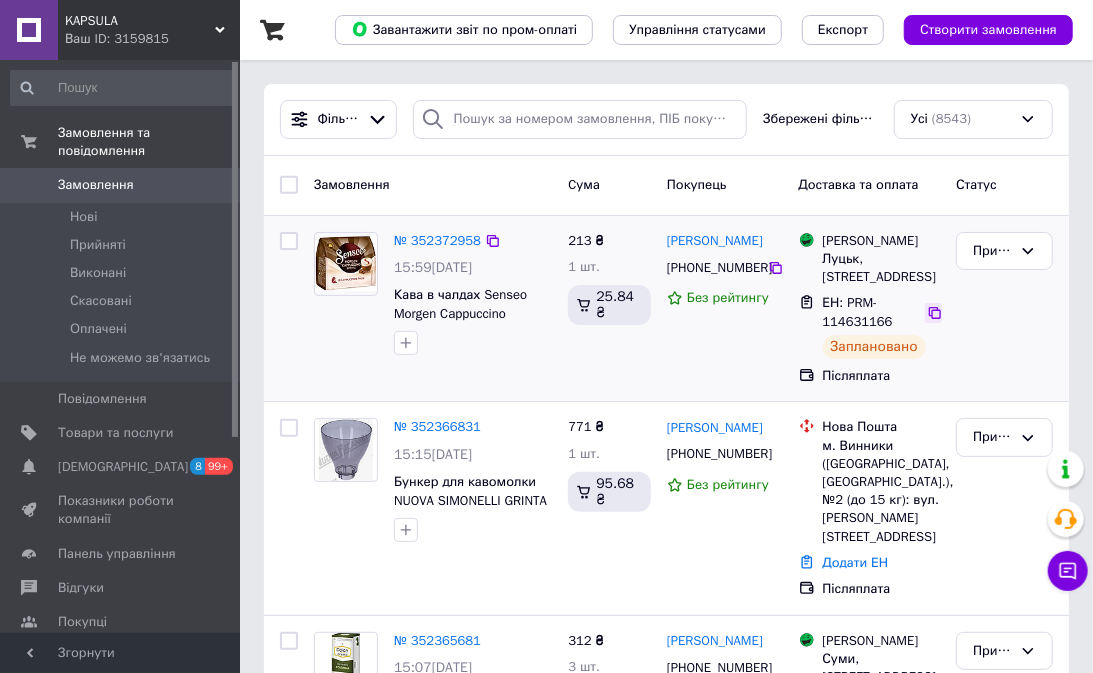 click 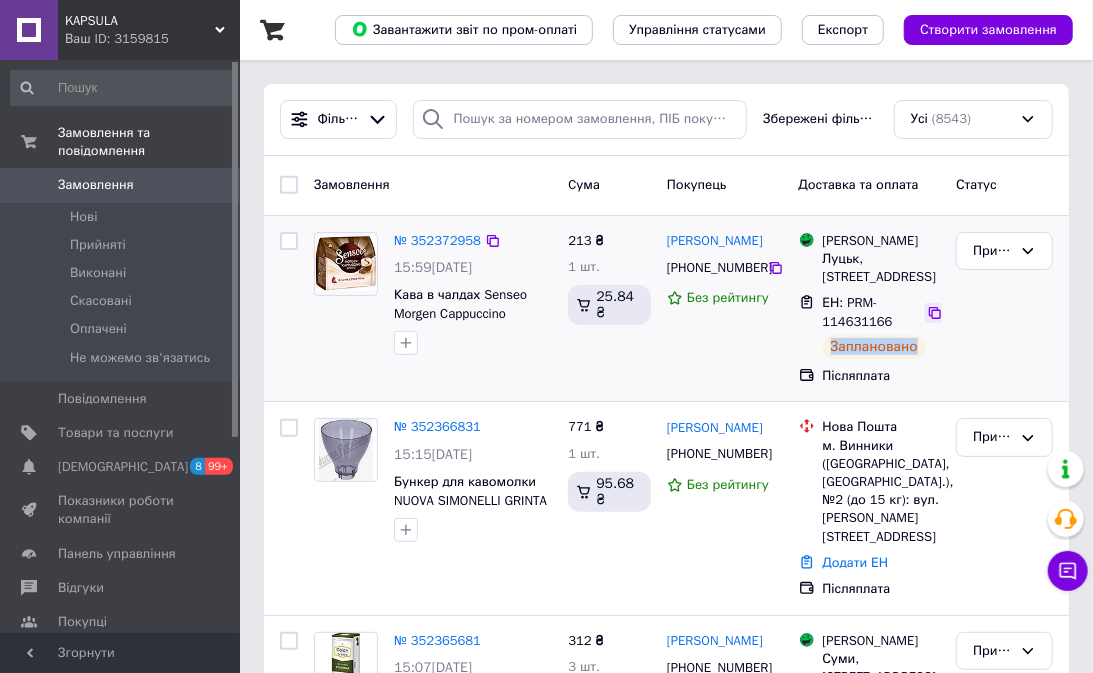 click 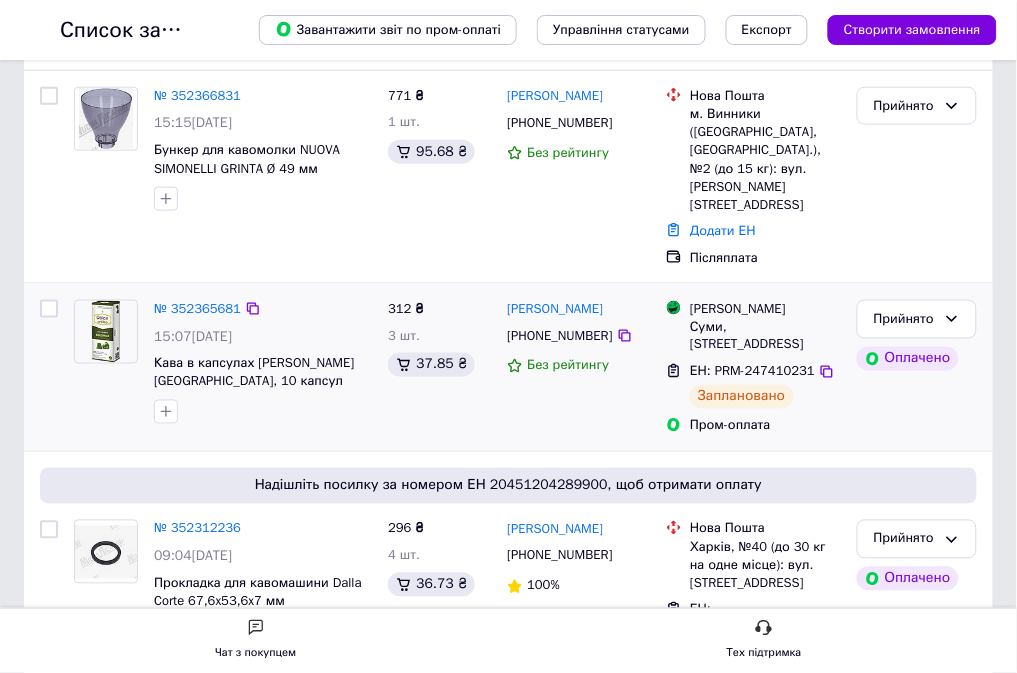 scroll, scrollTop: 333, scrollLeft: 0, axis: vertical 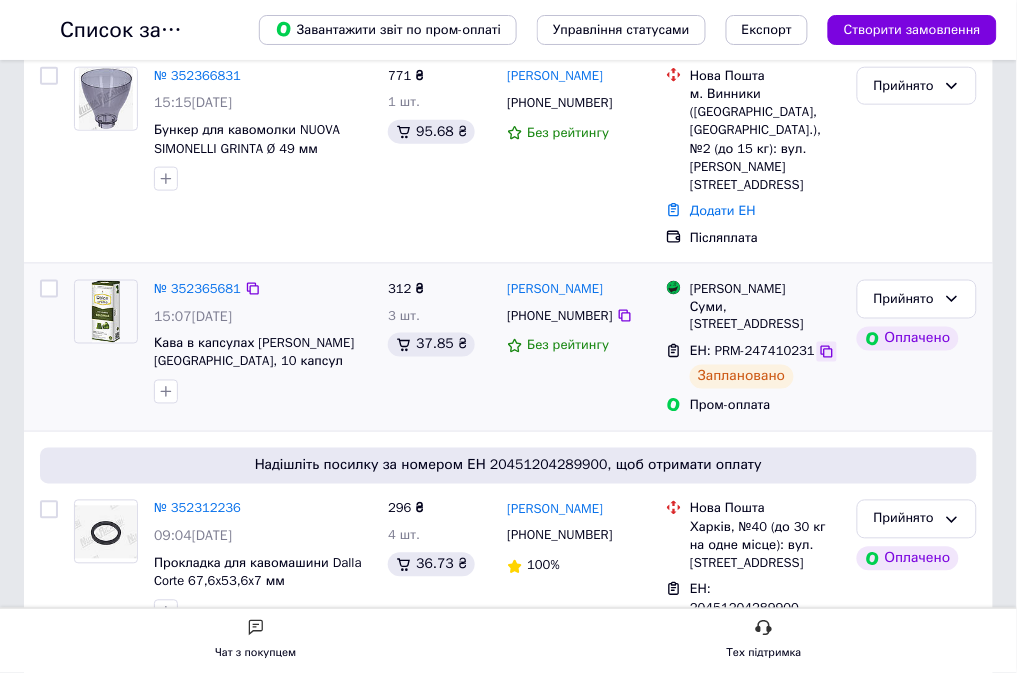 click 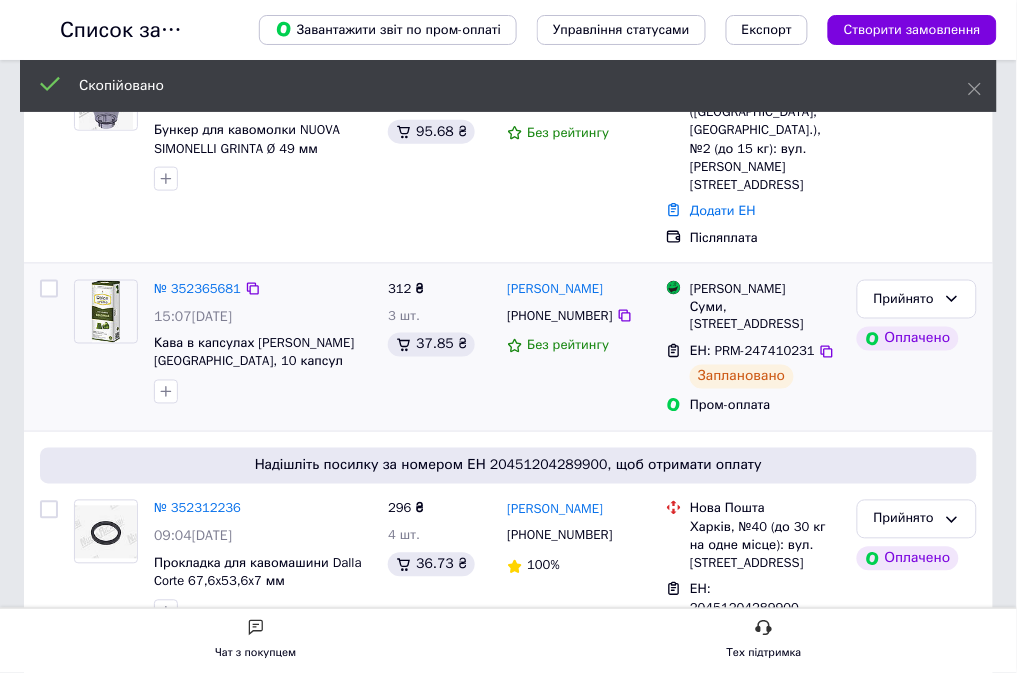 click on "Прийнято Оплачено" at bounding box center [917, 347] 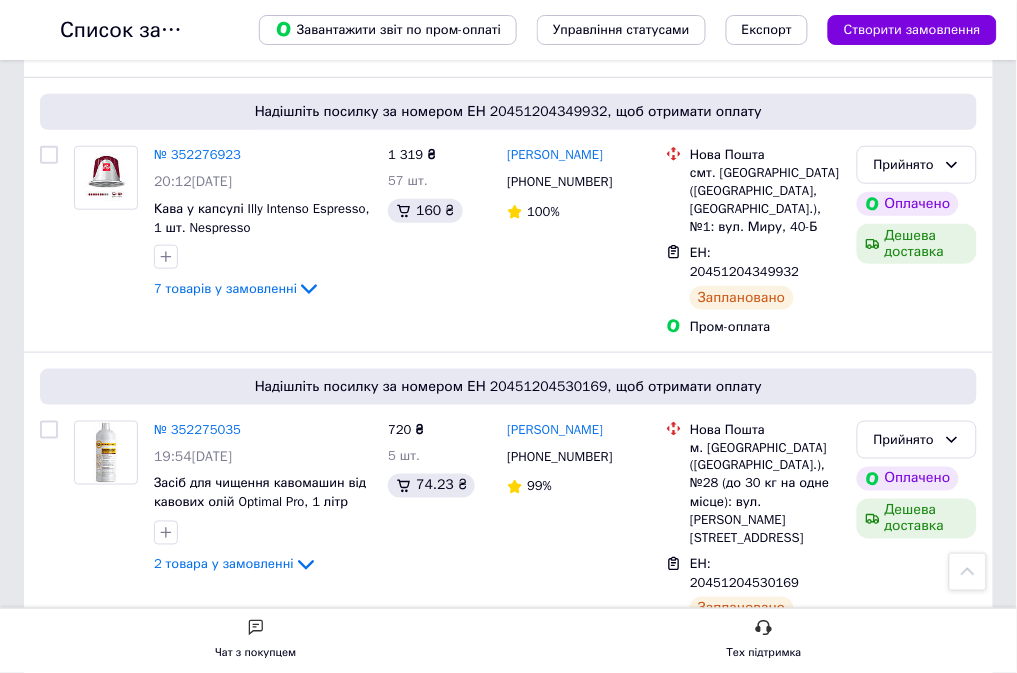 scroll, scrollTop: 1444, scrollLeft: 0, axis: vertical 